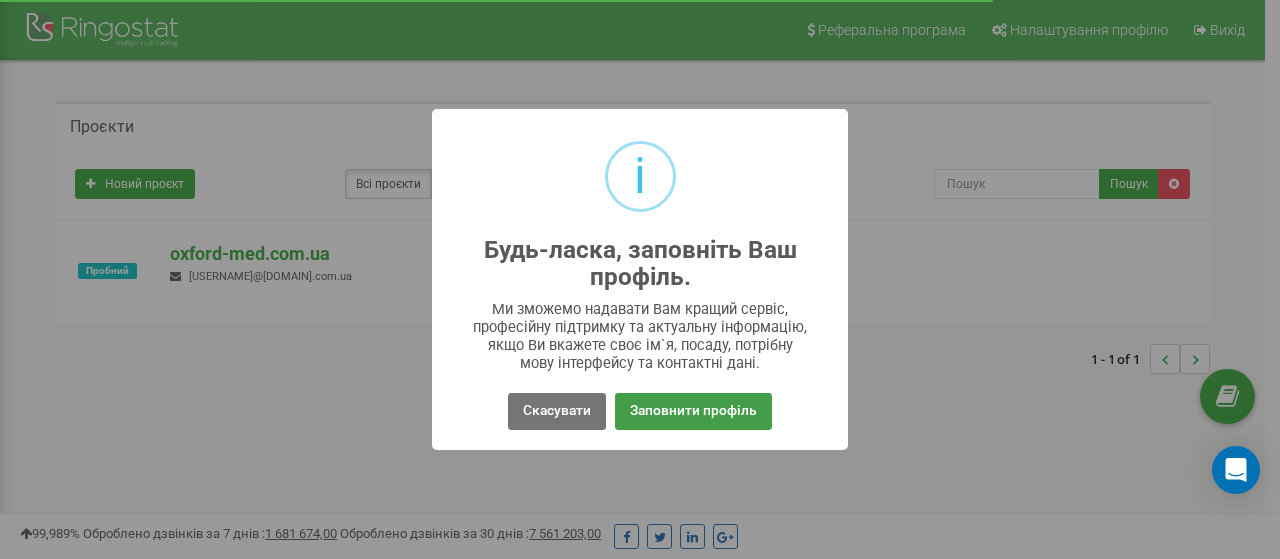 scroll, scrollTop: 0, scrollLeft: 0, axis: both 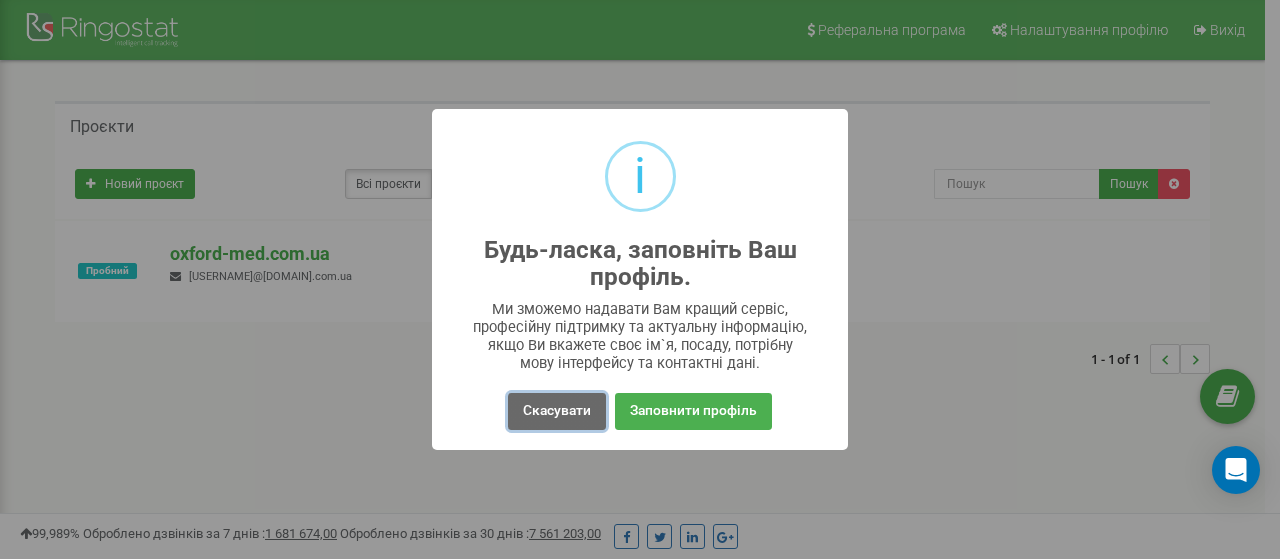 click on "Скасувати" at bounding box center (557, 411) 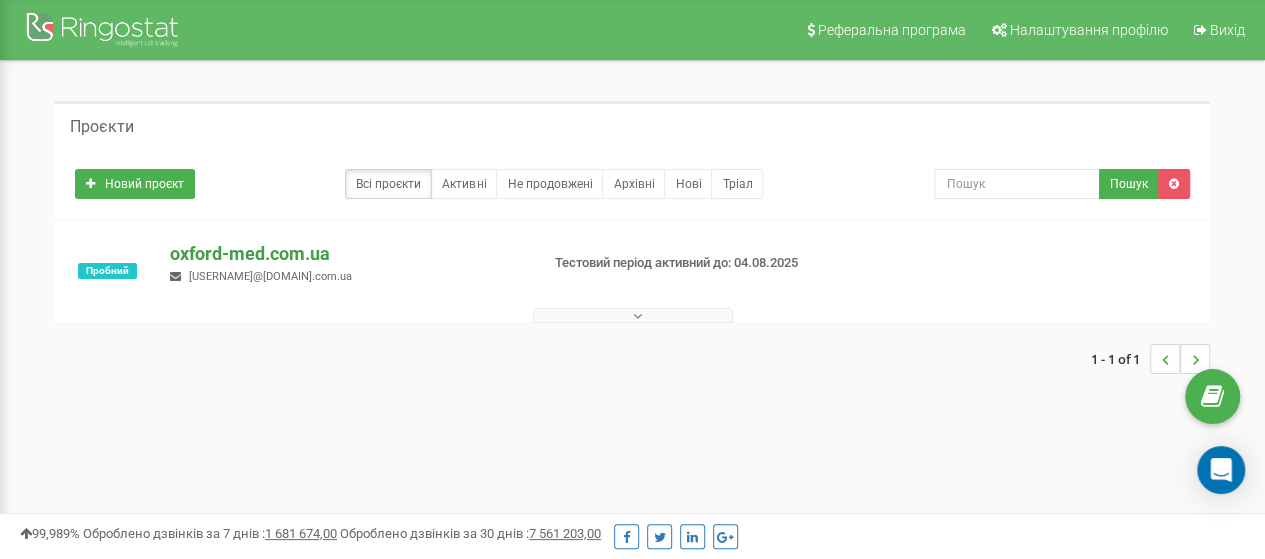 click on "oxford-med.com.ua" at bounding box center (346, 254) 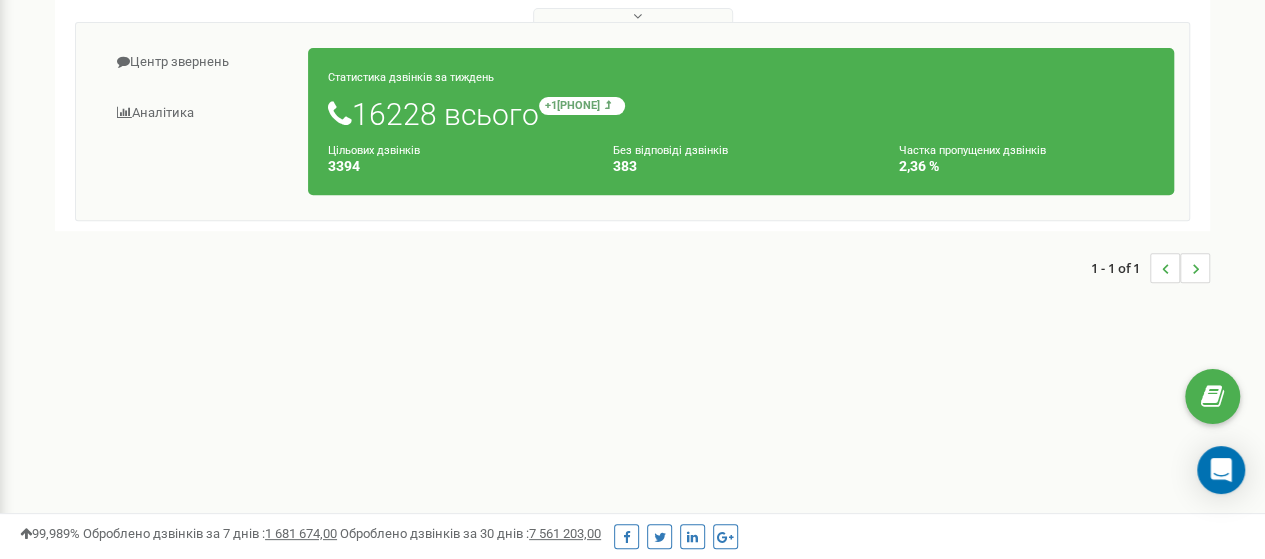scroll, scrollTop: 200, scrollLeft: 0, axis: vertical 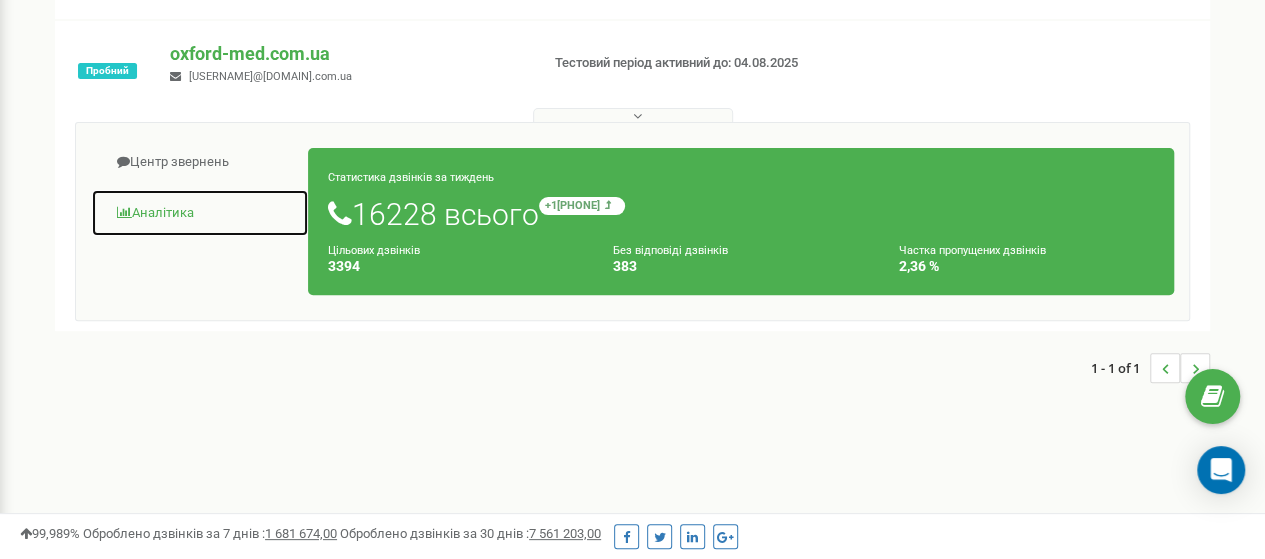 click on "Аналiтика" at bounding box center [200, 213] 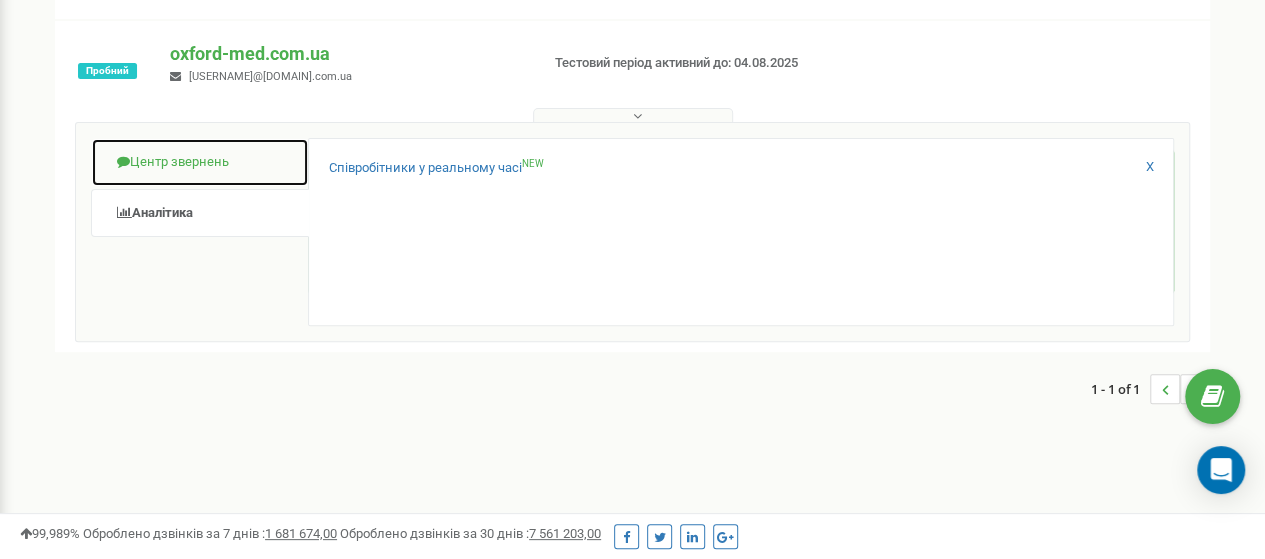 click on "Центр звернень" at bounding box center [200, 162] 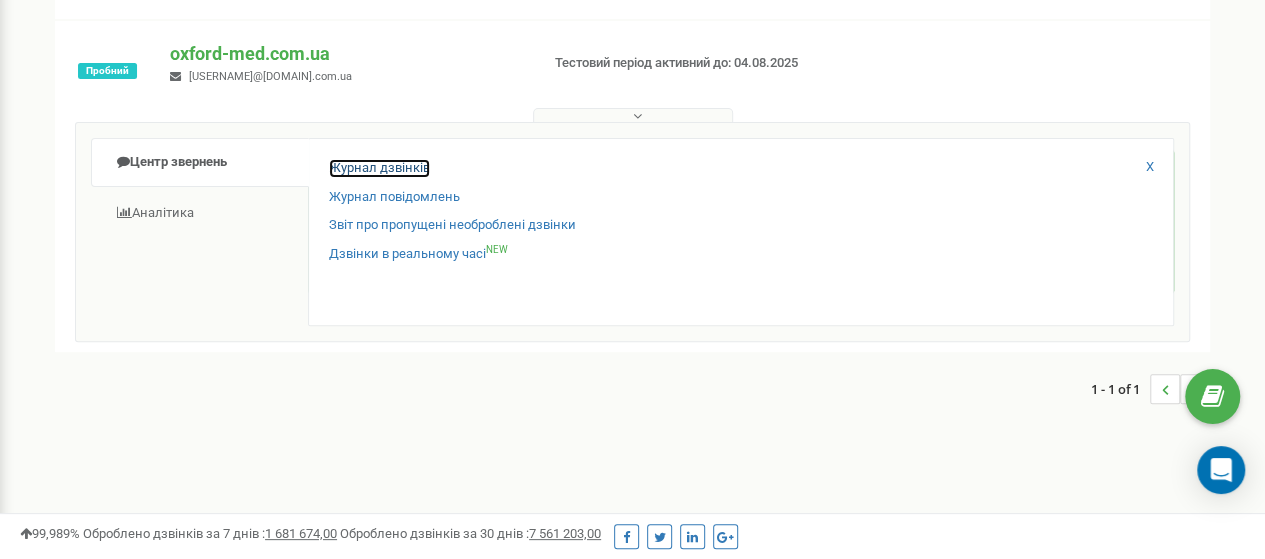 click on "Журнал дзвінків" at bounding box center [379, 168] 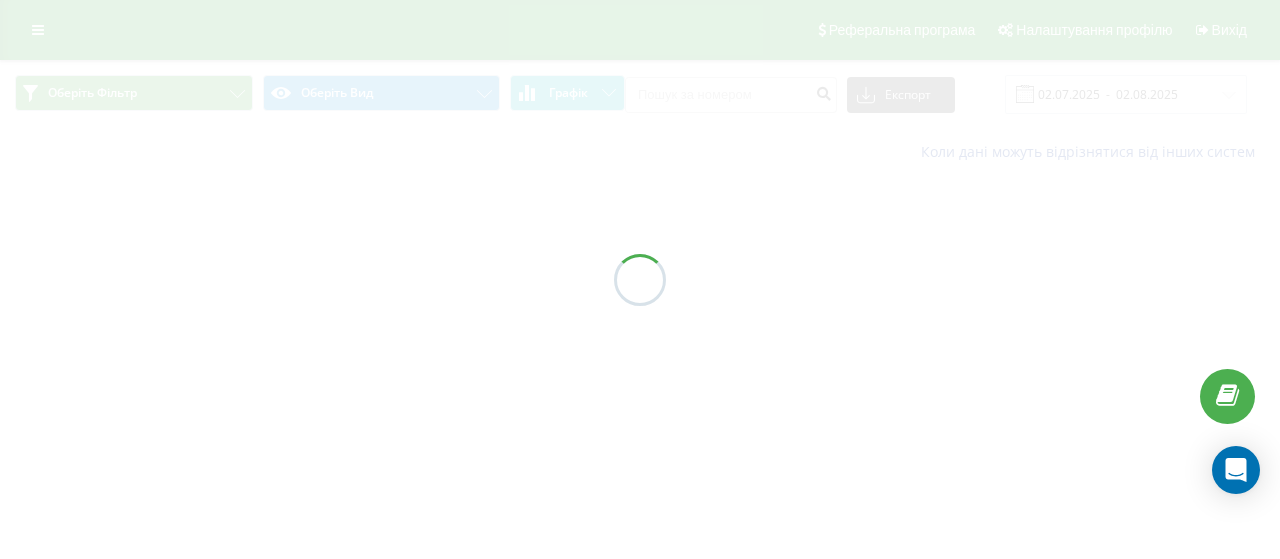 scroll, scrollTop: 0, scrollLeft: 0, axis: both 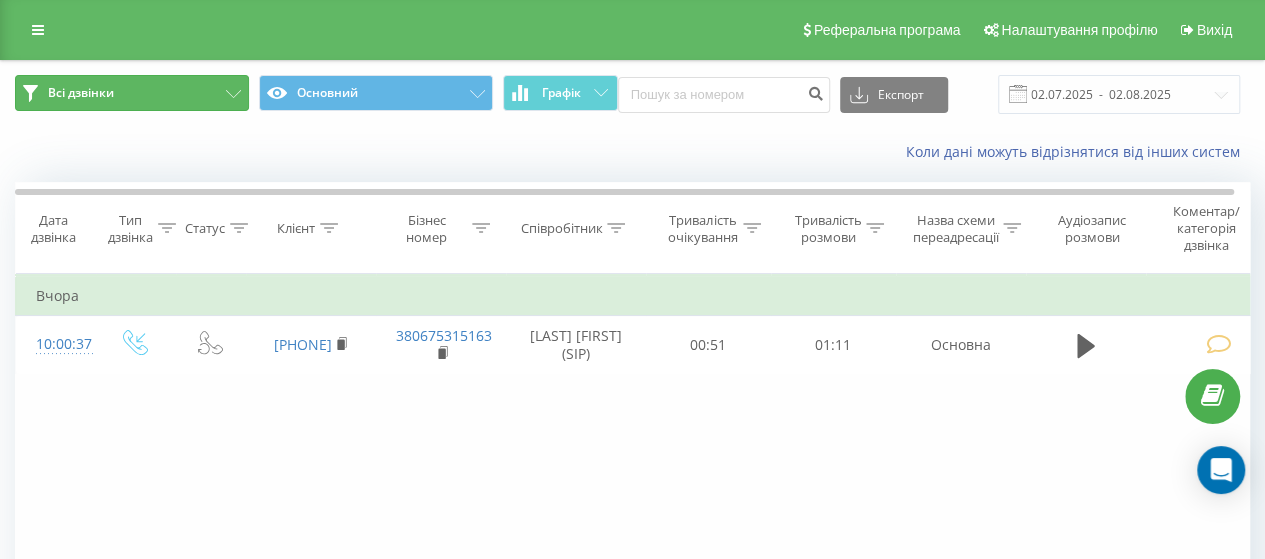click 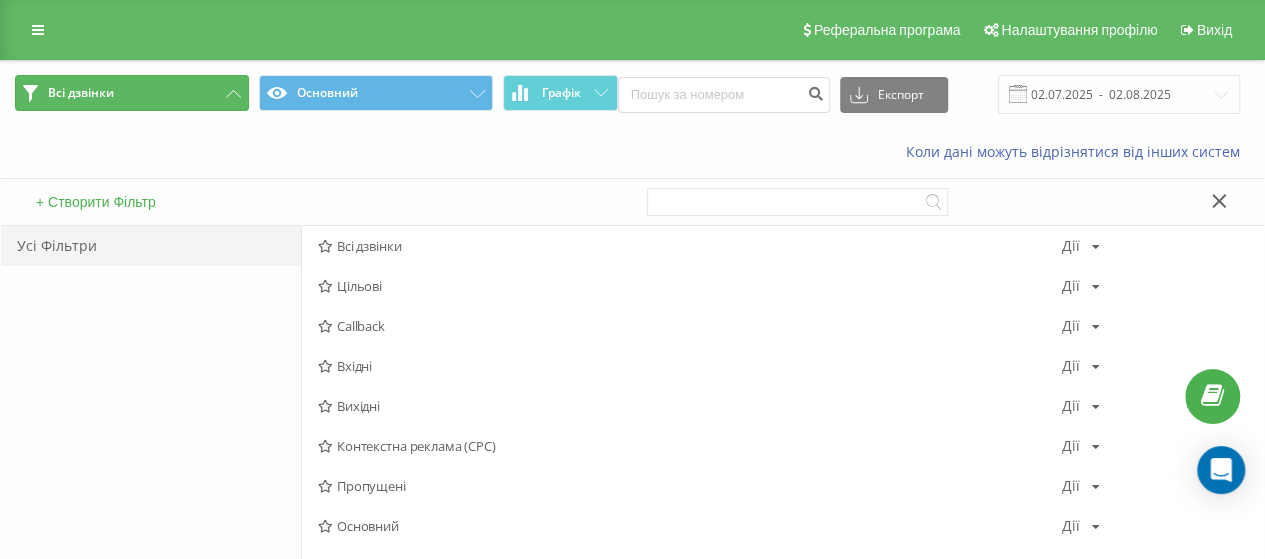drag, startPoint x: 172, startPoint y: 79, endPoint x: 82, endPoint y: 59, distance: 92.19544 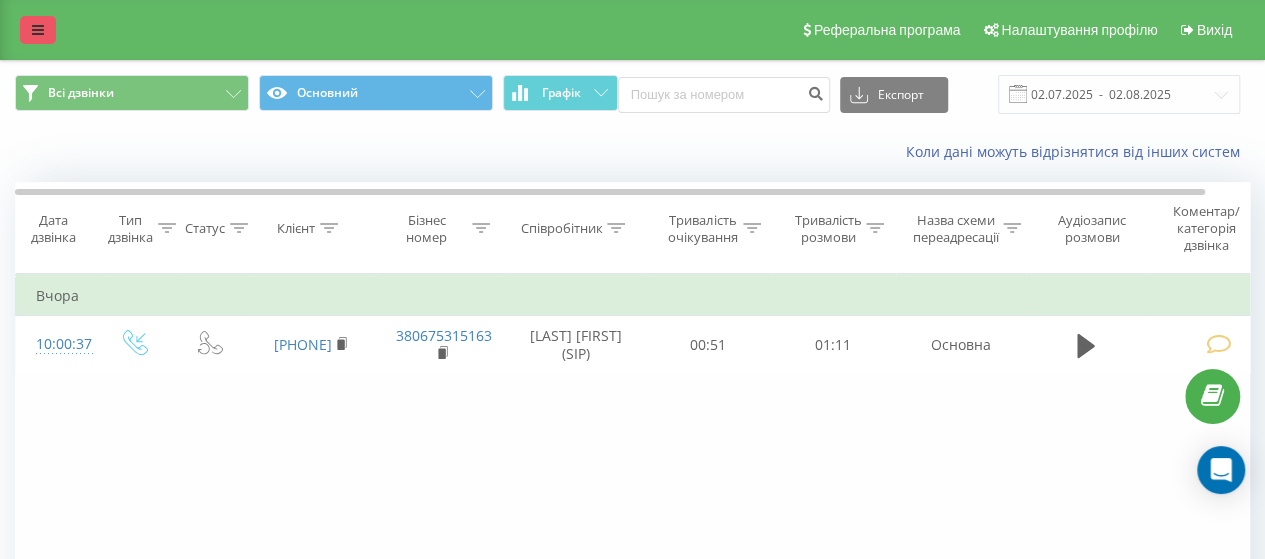 click at bounding box center [38, 30] 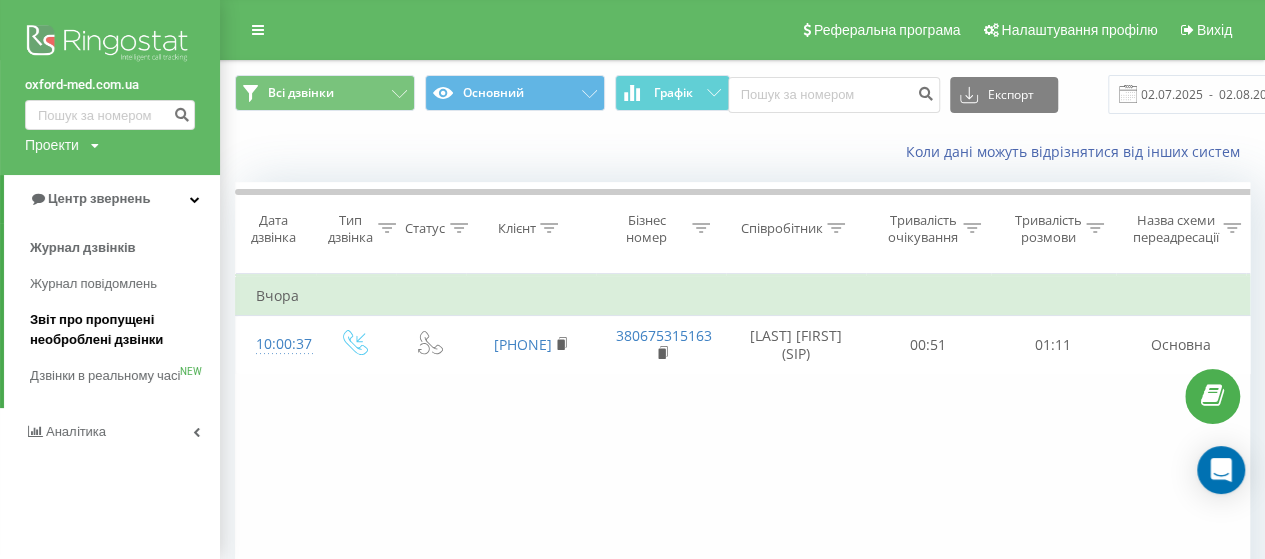 click on "Звіт про пропущені необроблені дзвінки" at bounding box center [120, 330] 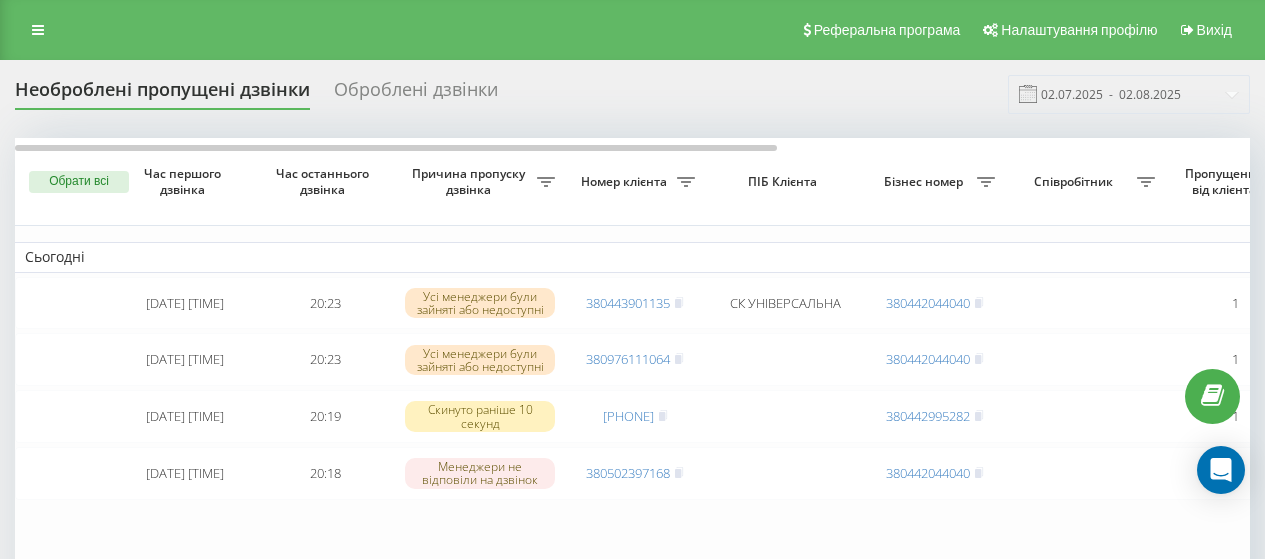 scroll, scrollTop: 0, scrollLeft: 0, axis: both 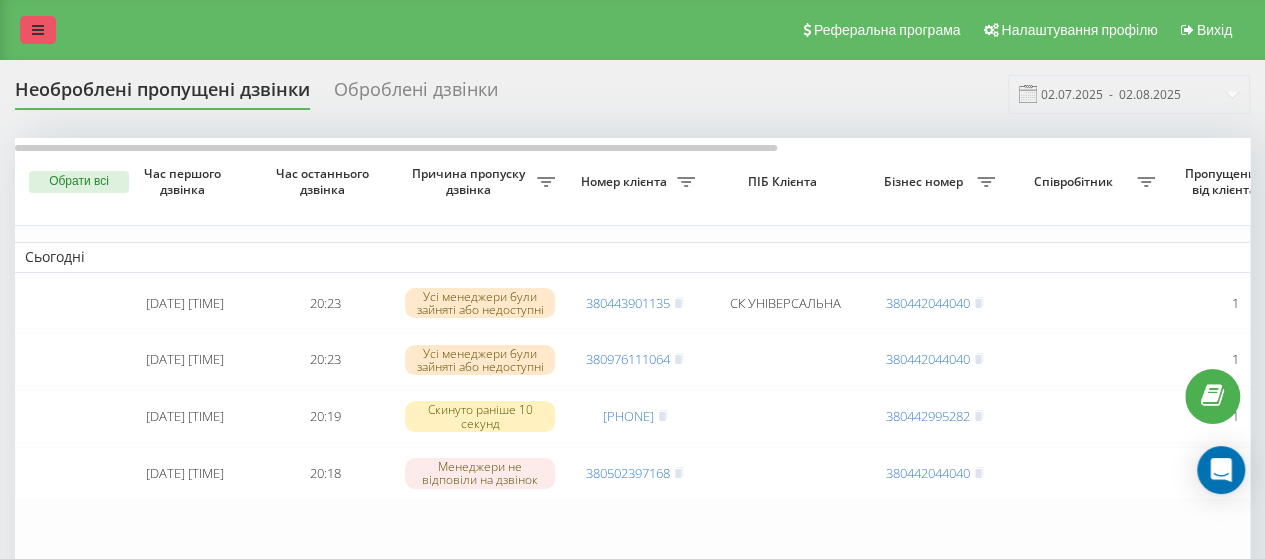 click at bounding box center [38, 30] 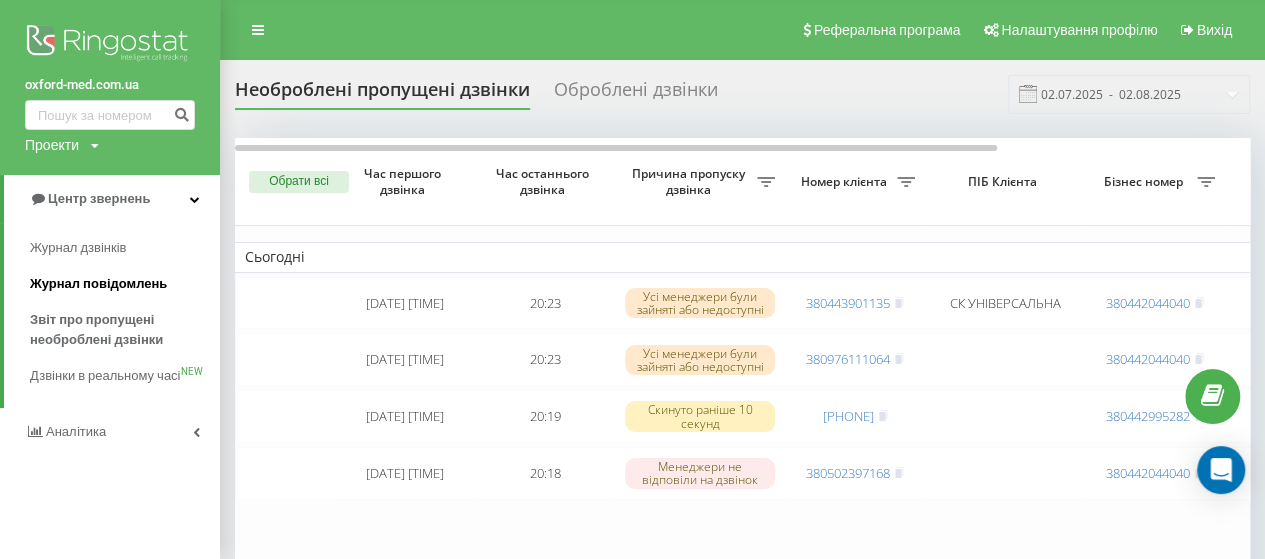 click on "Журнал повідомлень" at bounding box center (98, 284) 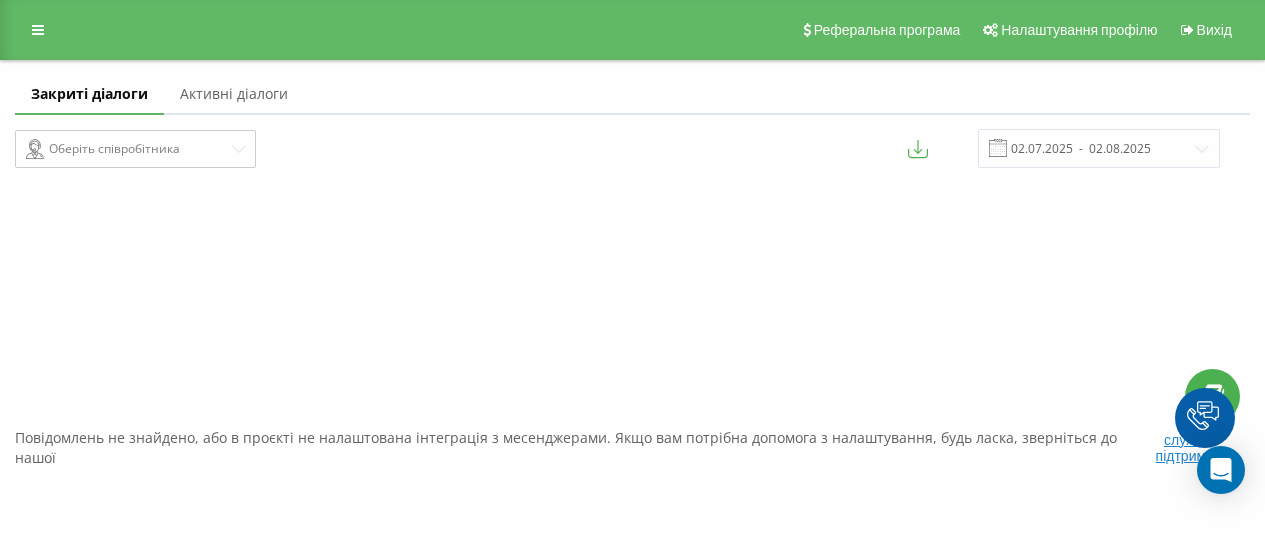 scroll, scrollTop: 0, scrollLeft: 0, axis: both 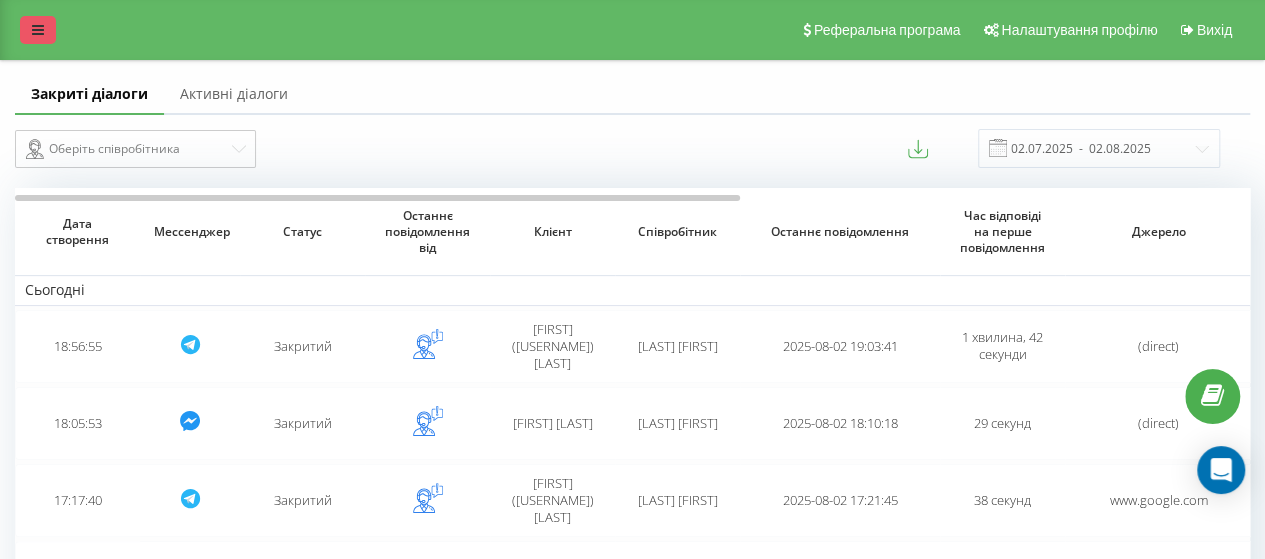 click at bounding box center (38, 30) 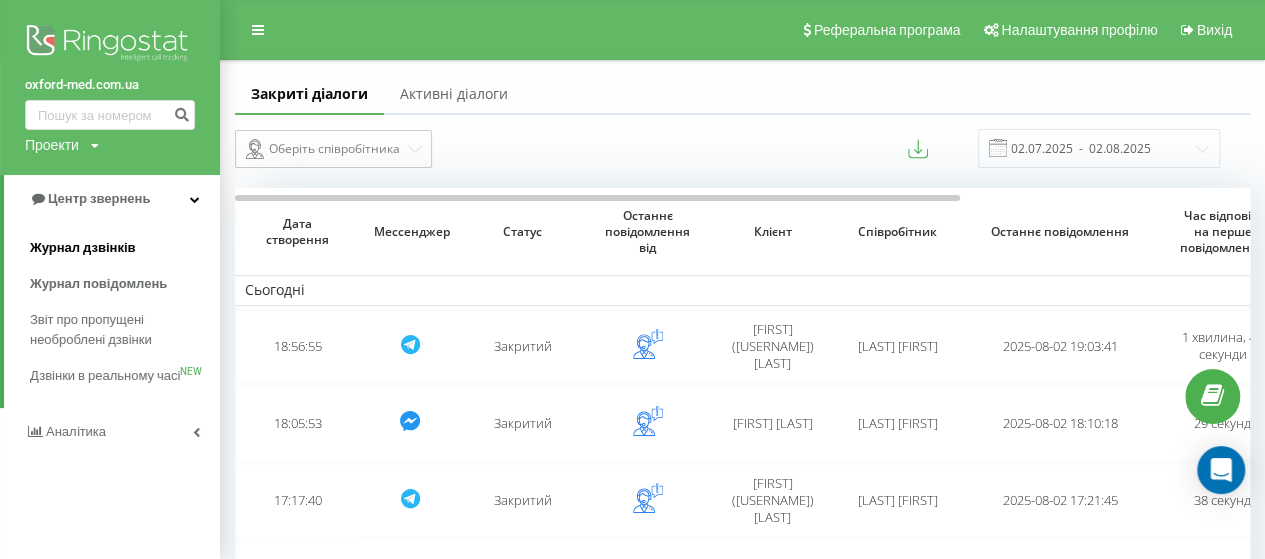 click on "Журнал дзвінків" at bounding box center (83, 248) 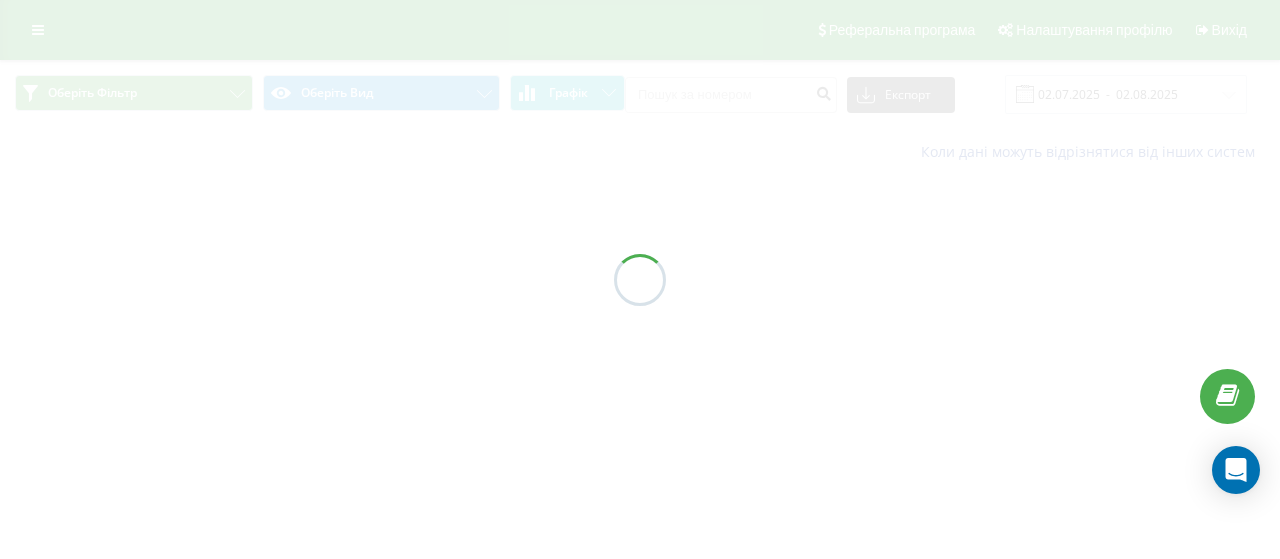 scroll, scrollTop: 0, scrollLeft: 0, axis: both 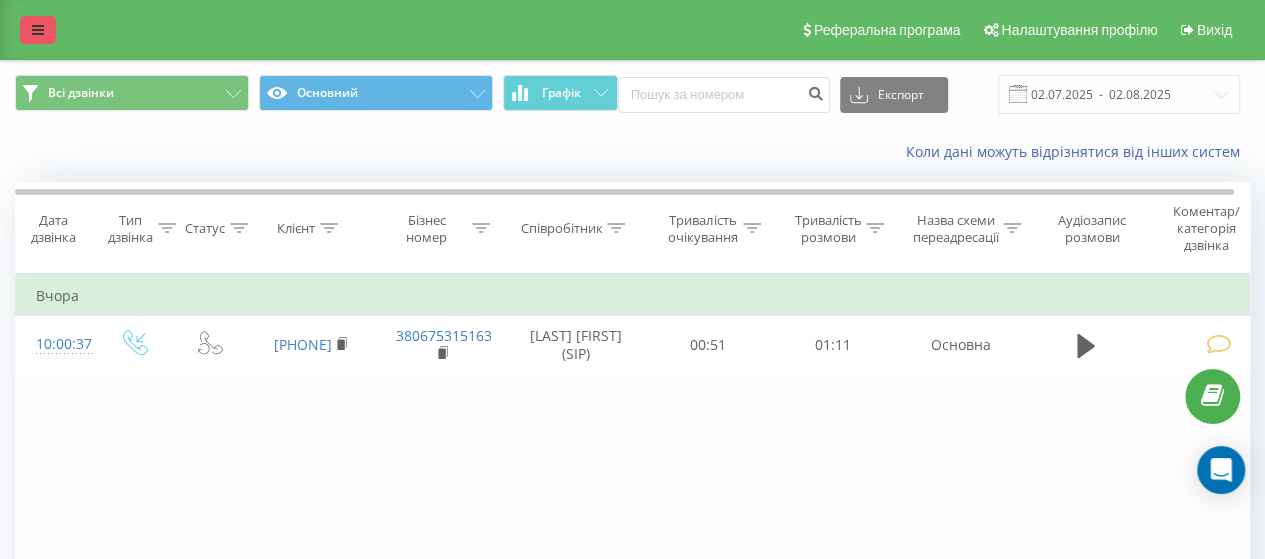 click at bounding box center [38, 30] 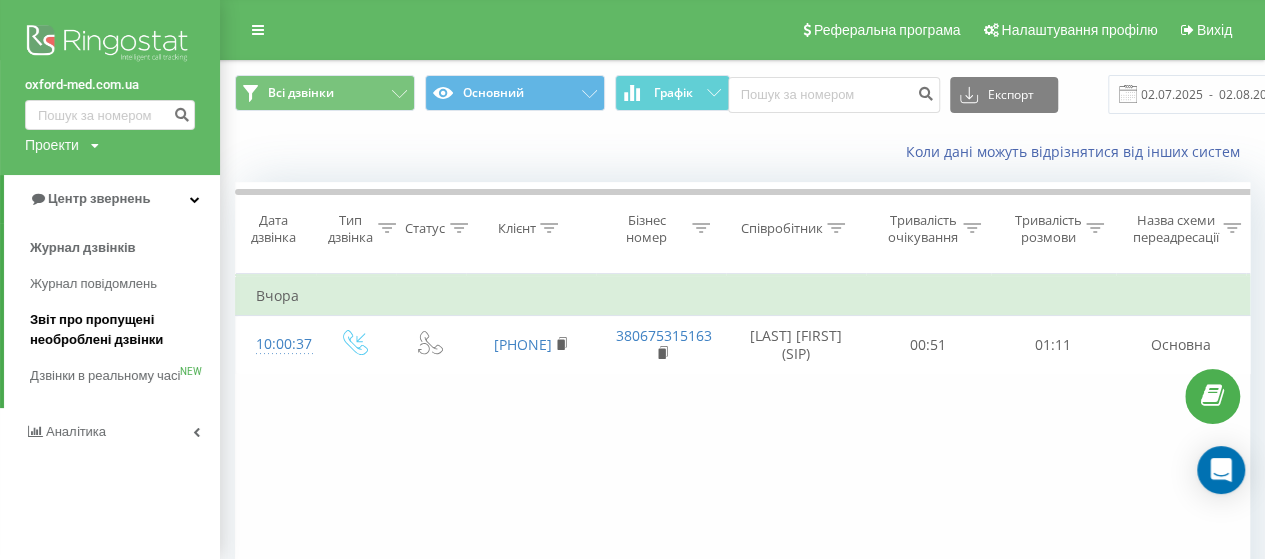 click on "Звіт про пропущені необроблені дзвінки" at bounding box center [120, 330] 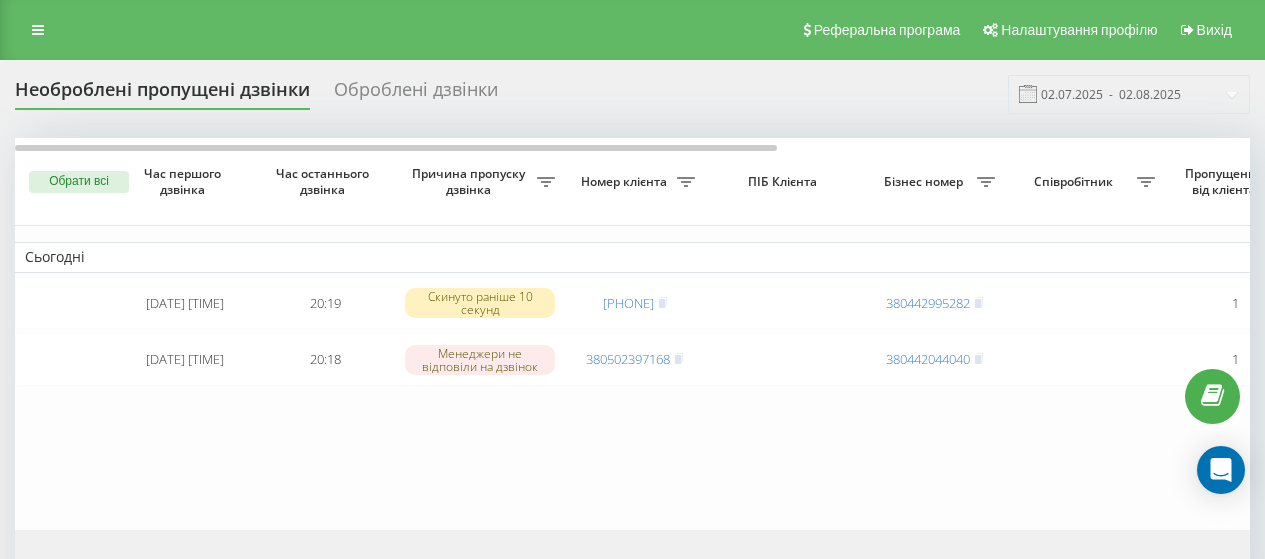 scroll, scrollTop: 0, scrollLeft: 0, axis: both 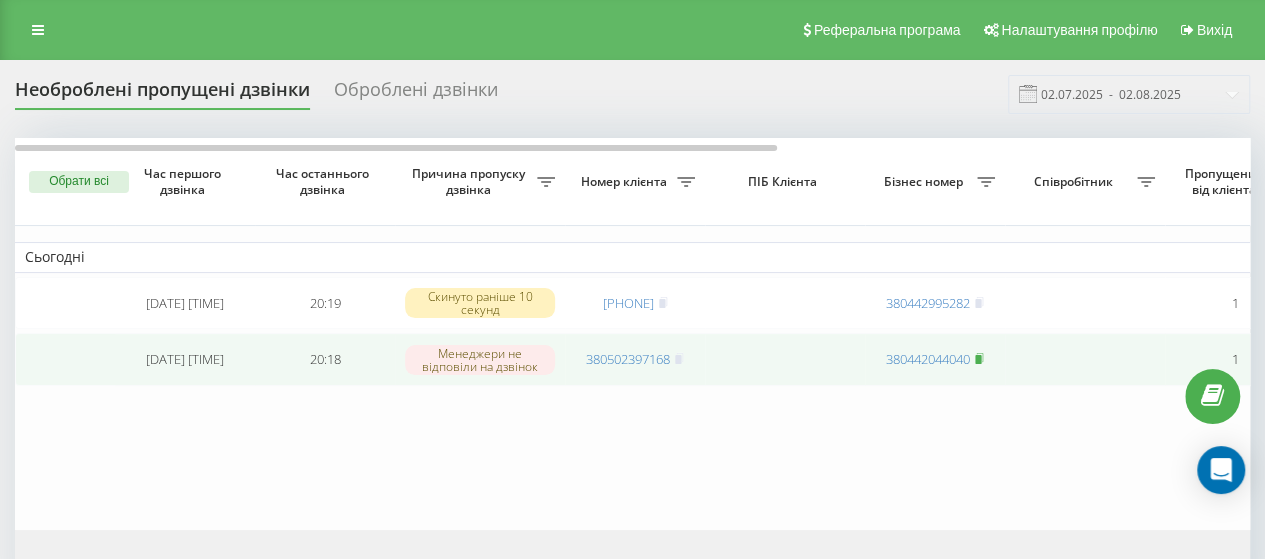 click 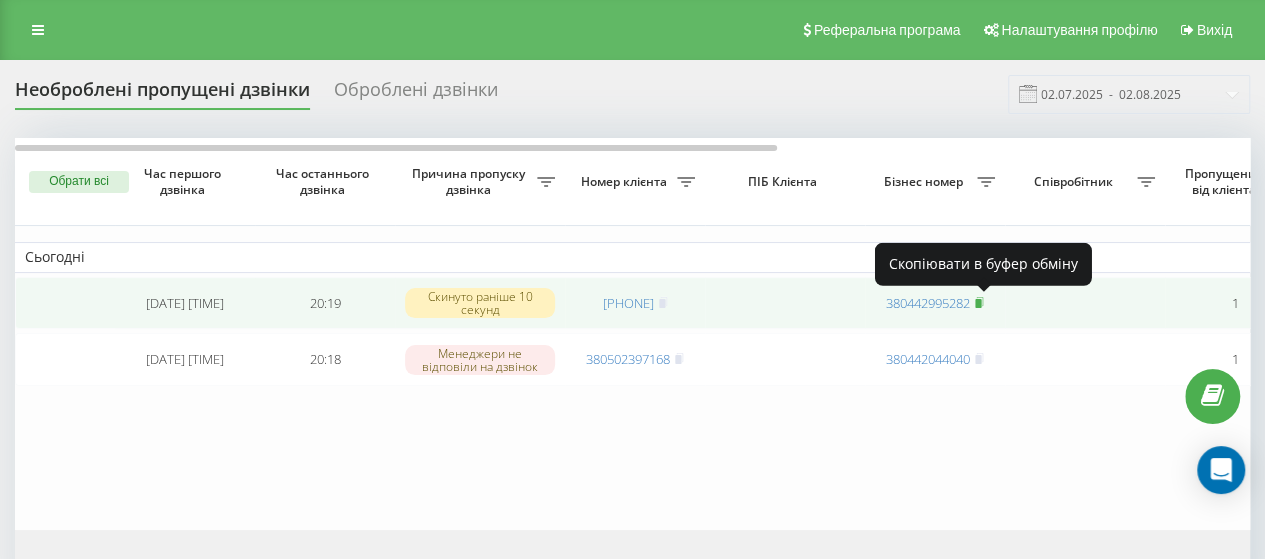 click 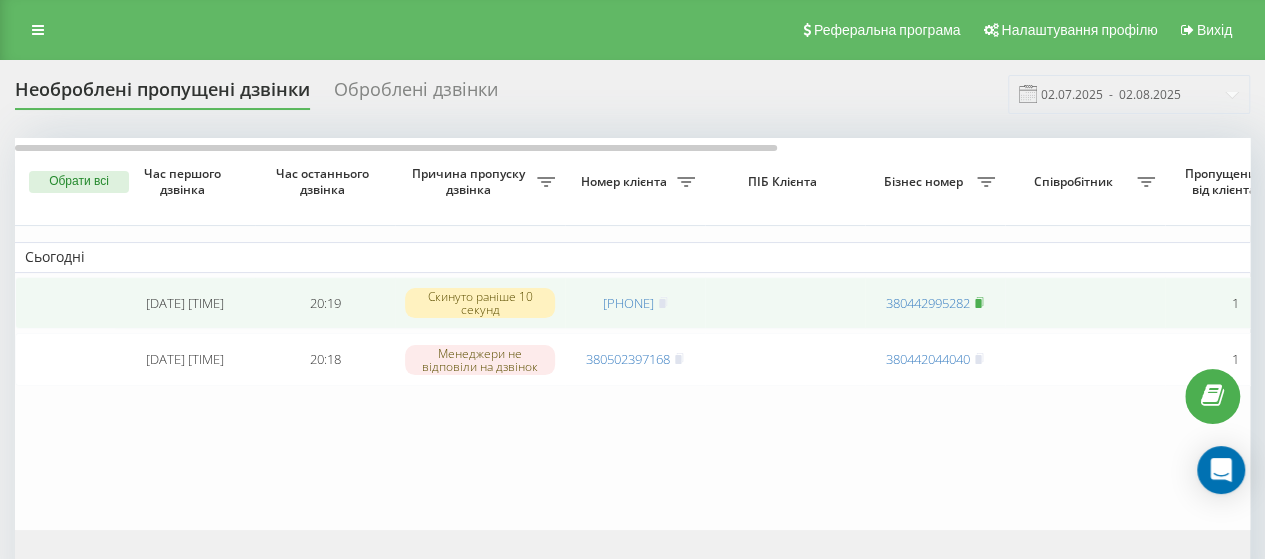 click 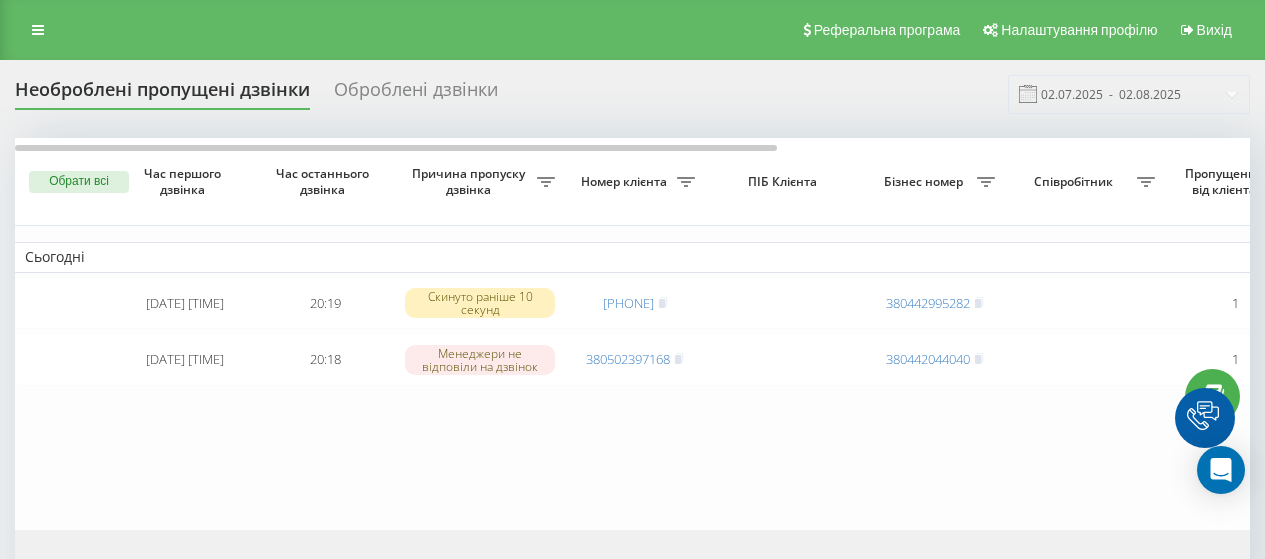 scroll, scrollTop: 0, scrollLeft: 0, axis: both 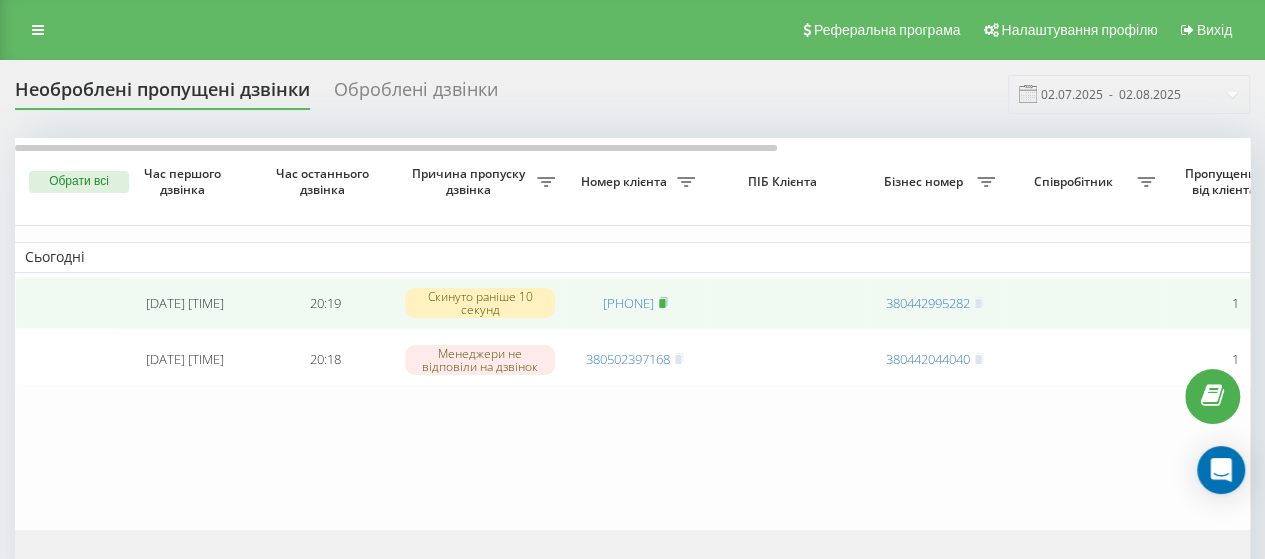 click 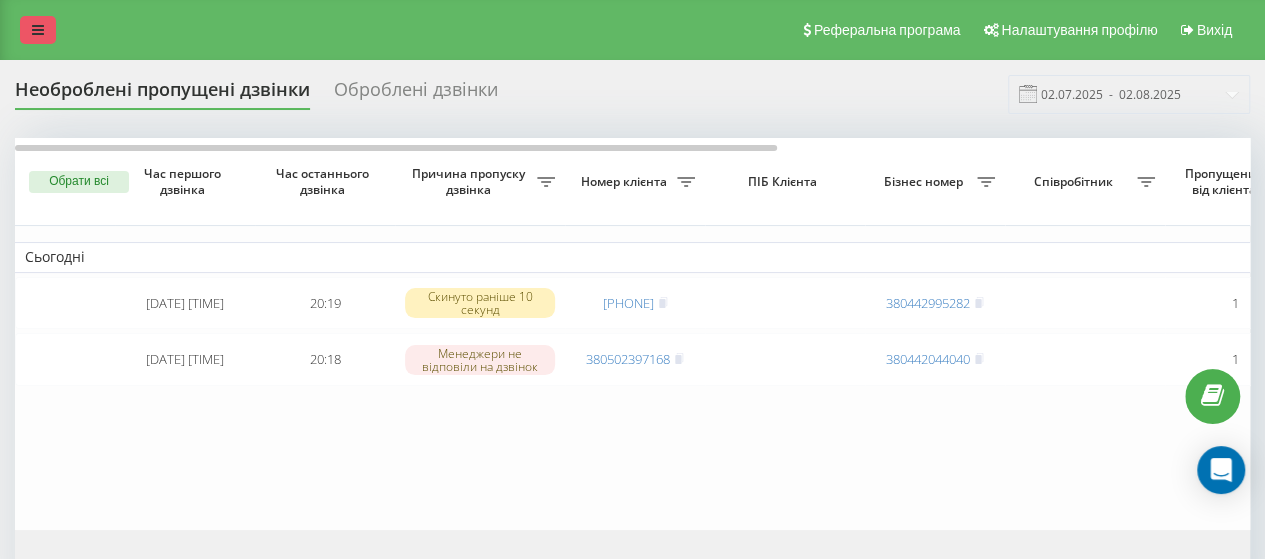 click at bounding box center (38, 30) 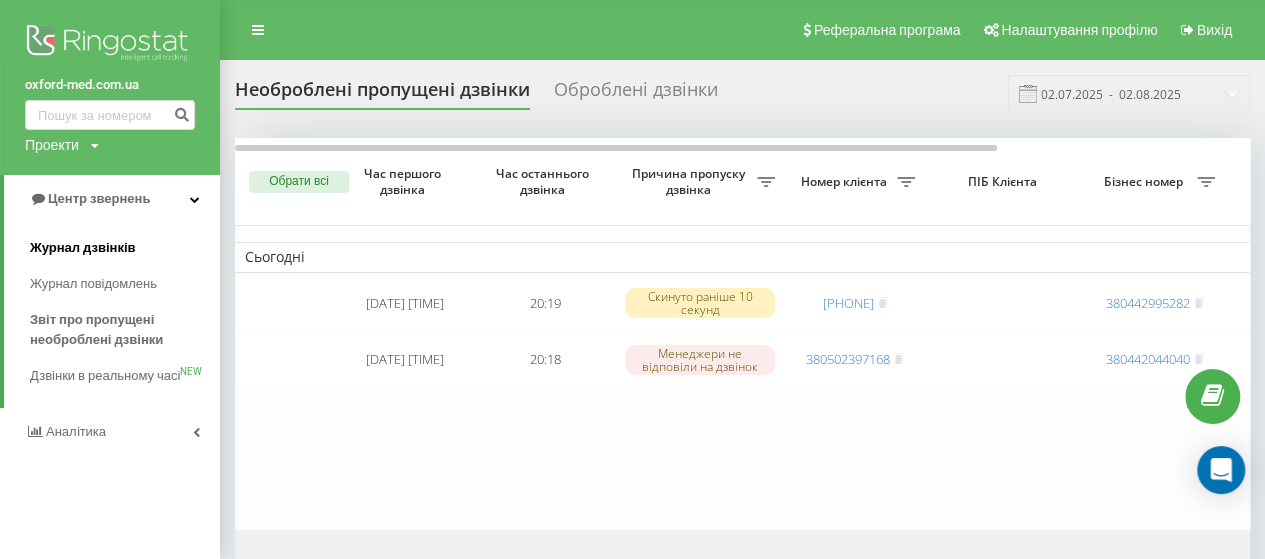 click on "Журнал дзвінків" at bounding box center [83, 248] 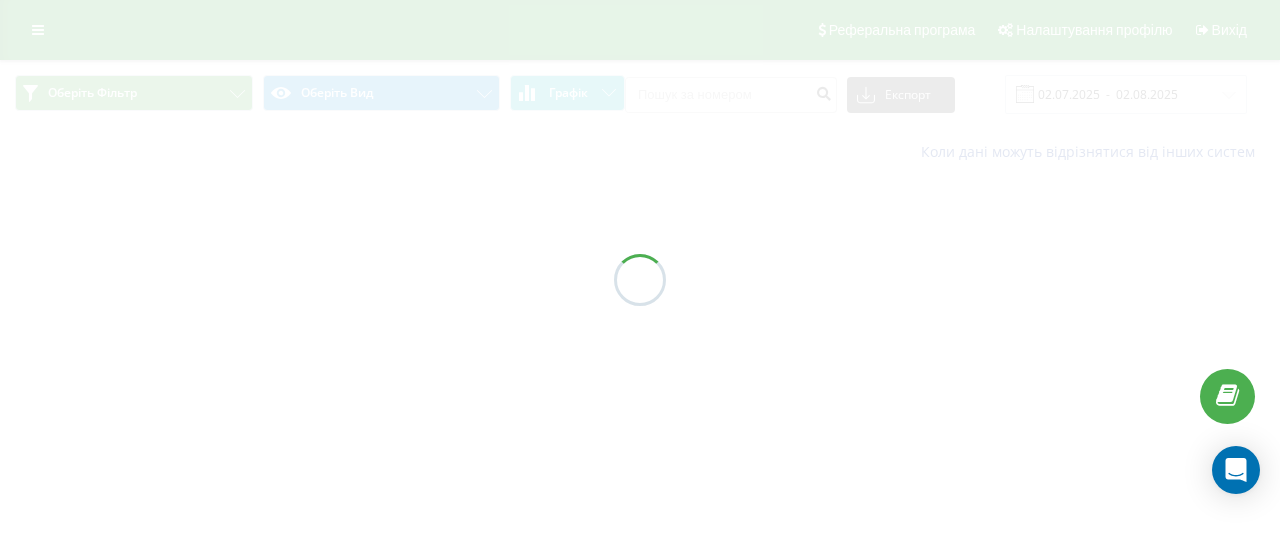 scroll, scrollTop: 0, scrollLeft: 0, axis: both 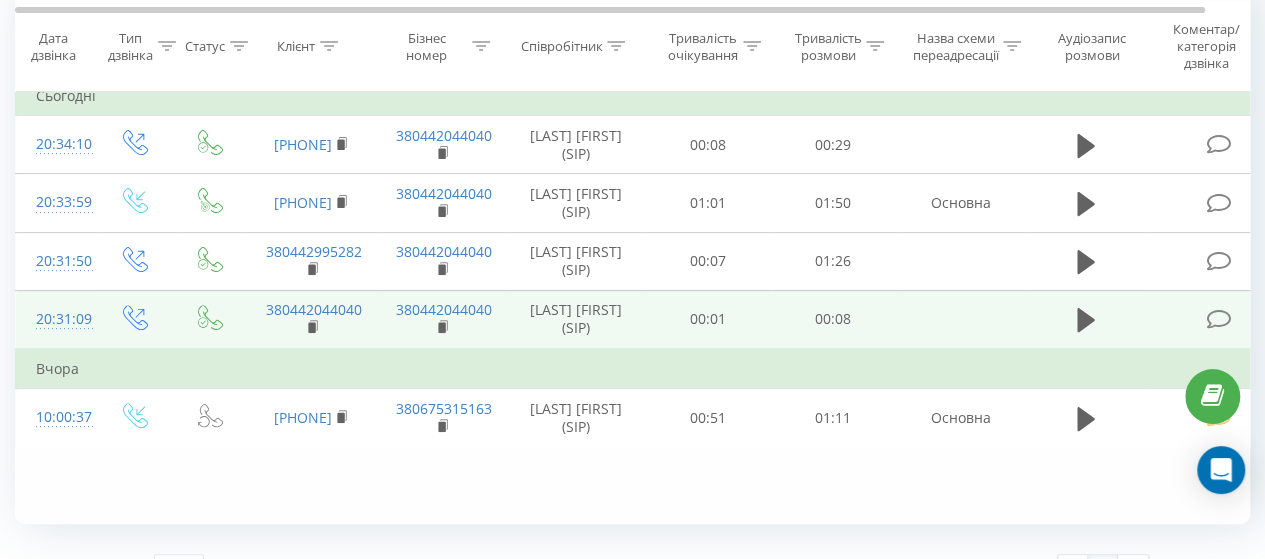 click at bounding box center (1218, 319) 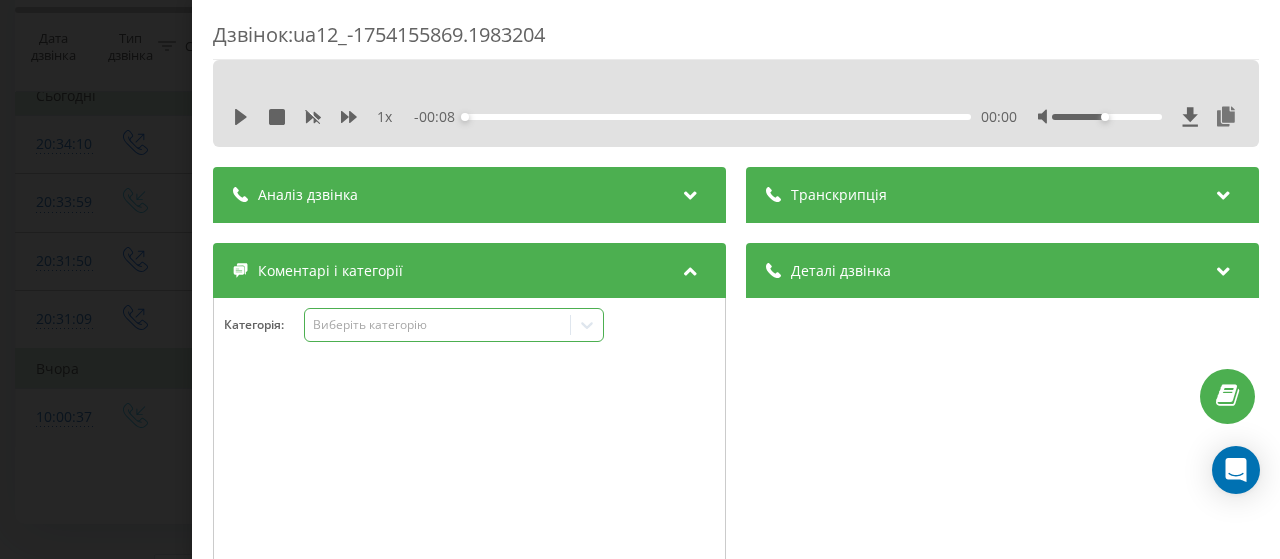 click 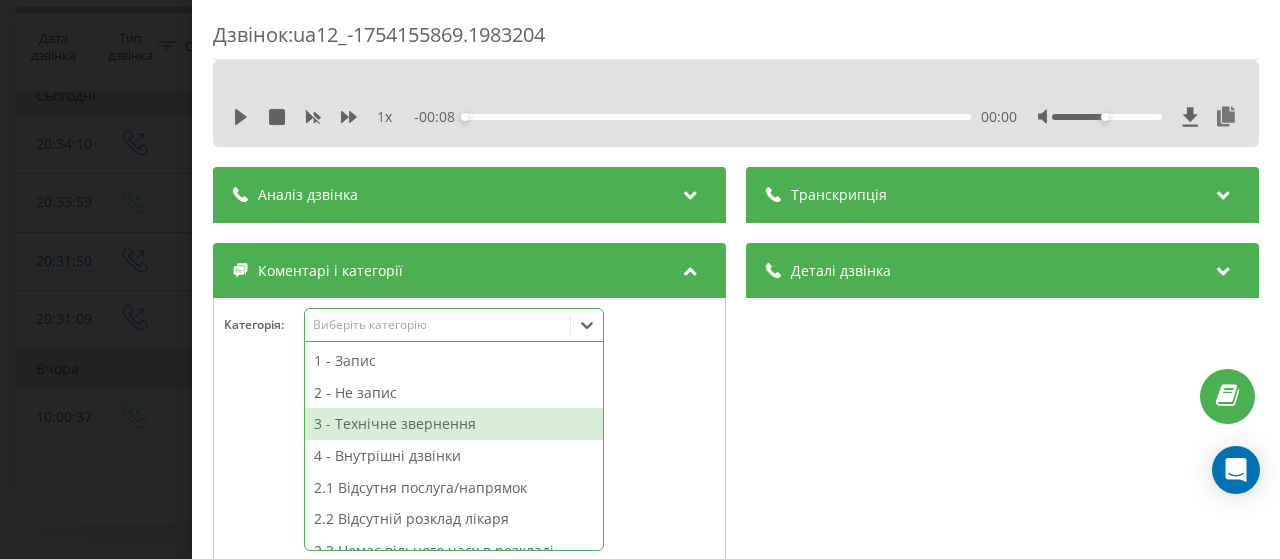 click on "3 - Технічне звернення" at bounding box center [454, 424] 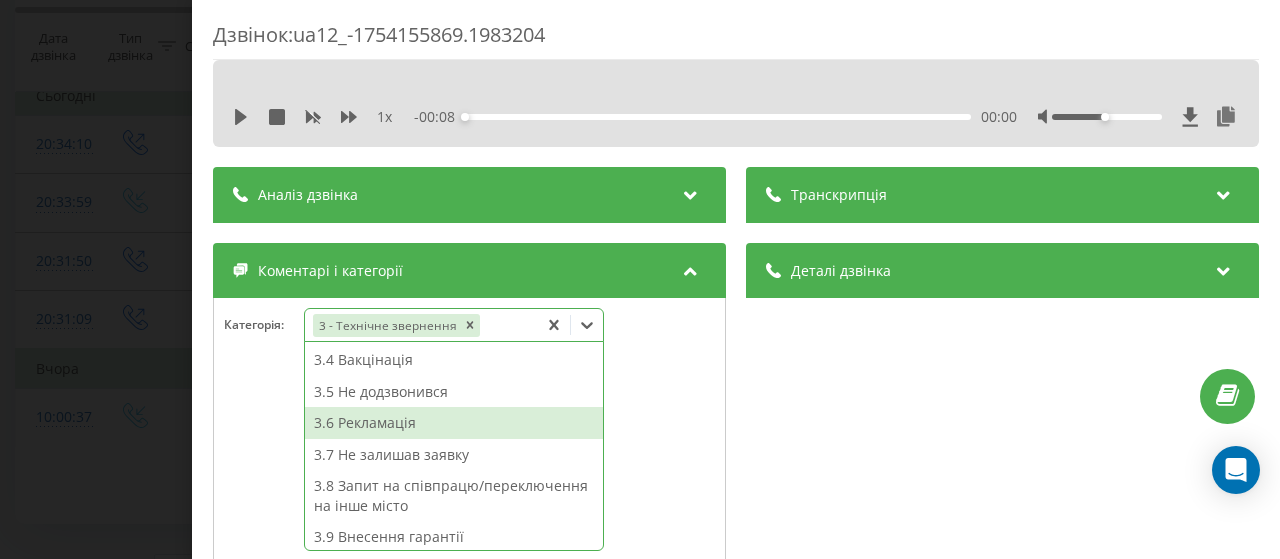 scroll, scrollTop: 406, scrollLeft: 0, axis: vertical 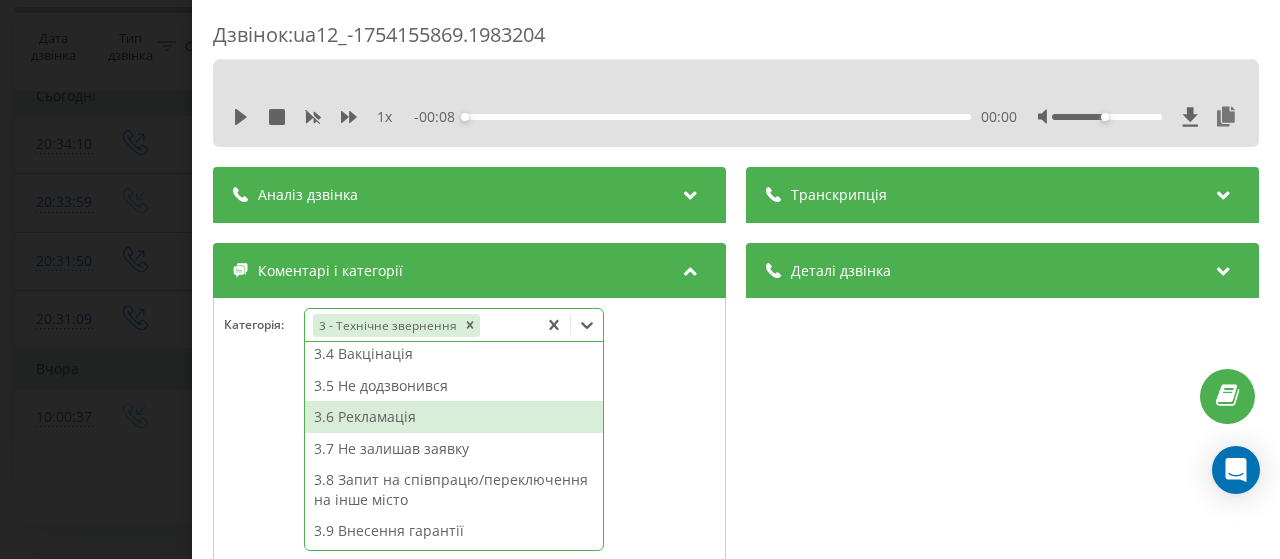 click at bounding box center (469, 488) 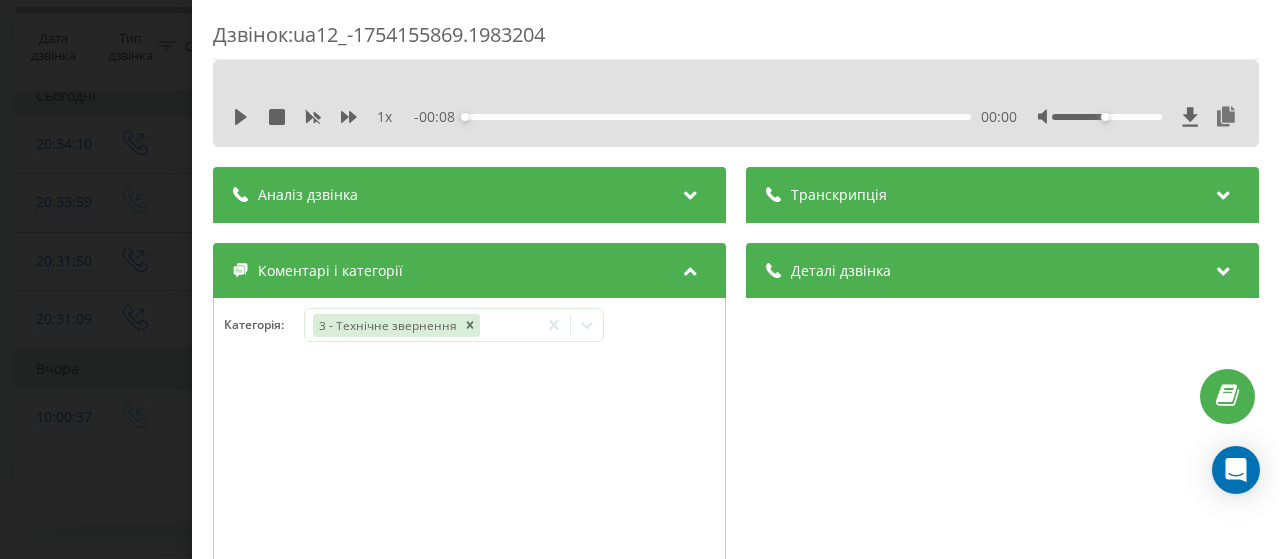 scroll, scrollTop: 200, scrollLeft: 0, axis: vertical 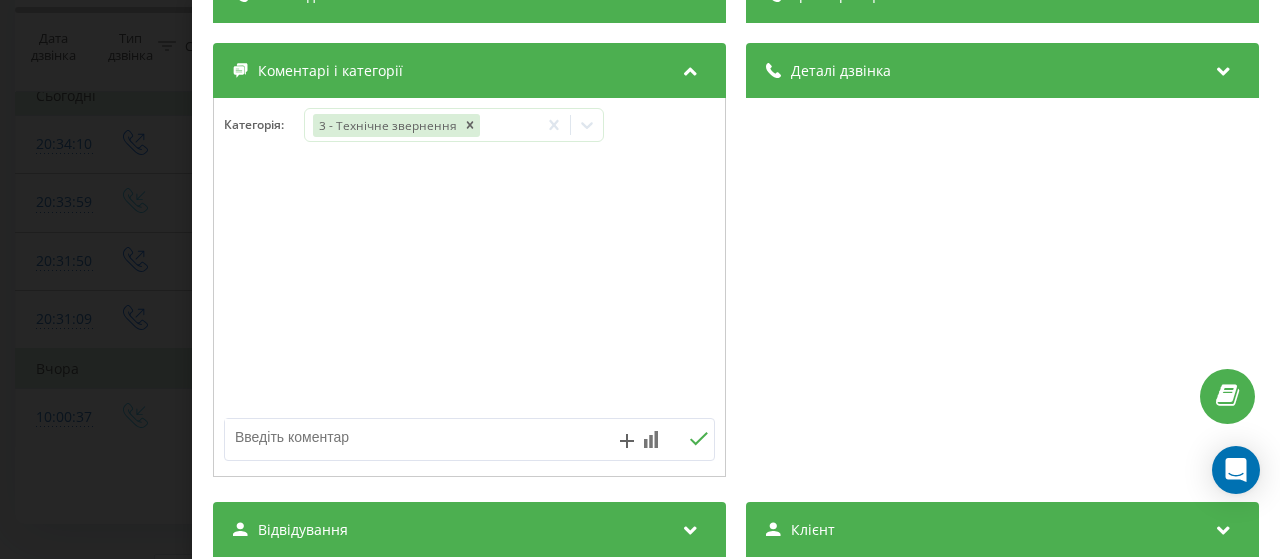 click at bounding box center [420, 437] 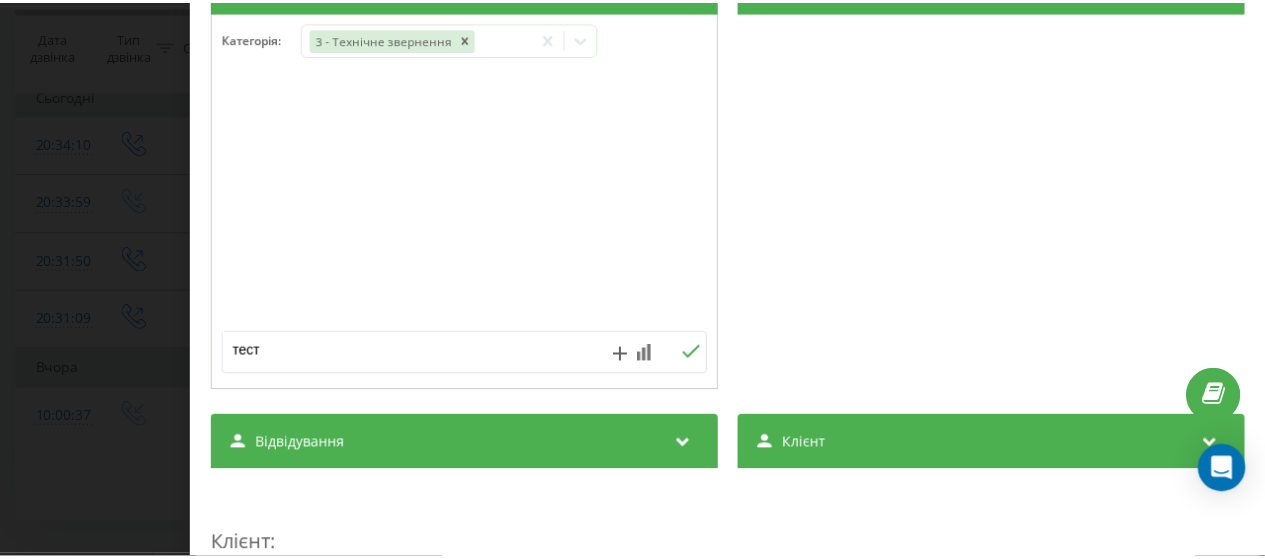 scroll, scrollTop: 0, scrollLeft: 0, axis: both 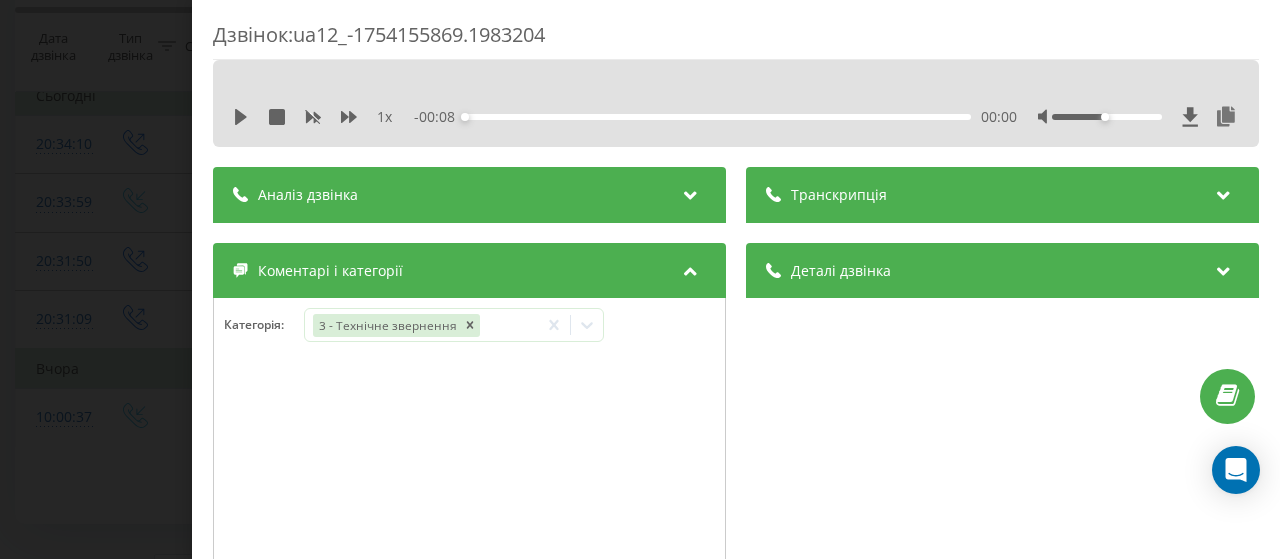 type on "тест" 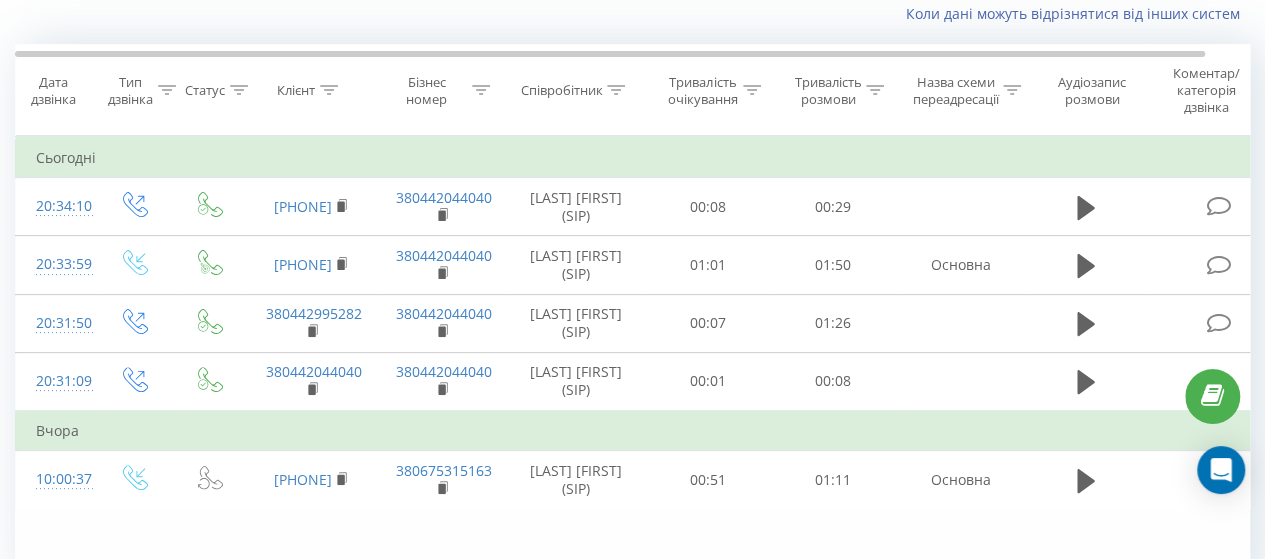 scroll, scrollTop: 238, scrollLeft: 0, axis: vertical 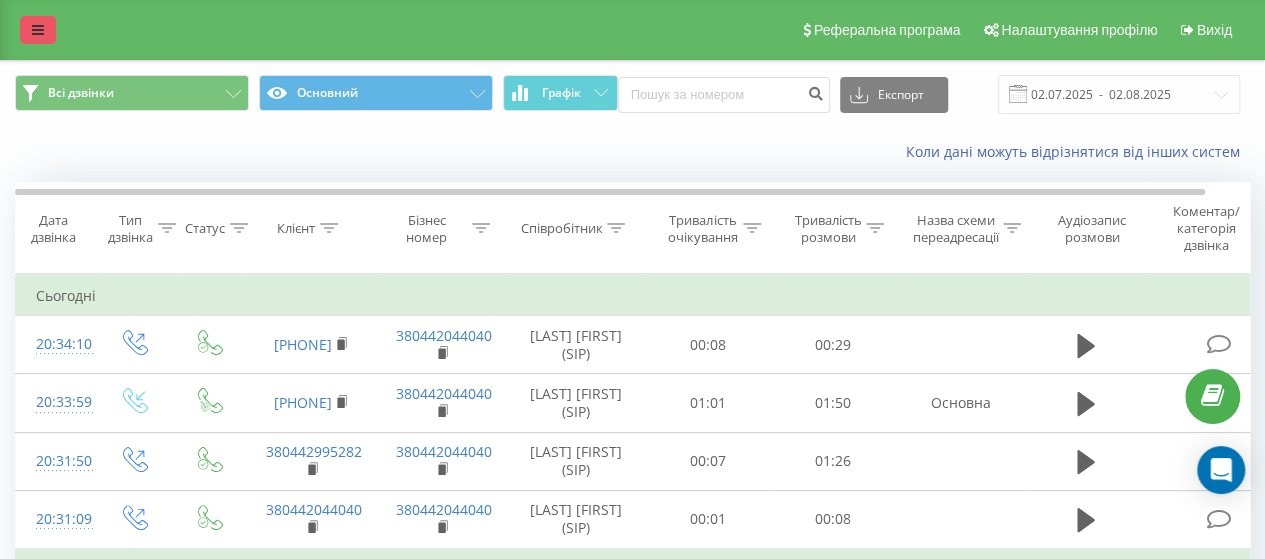 click at bounding box center [38, 30] 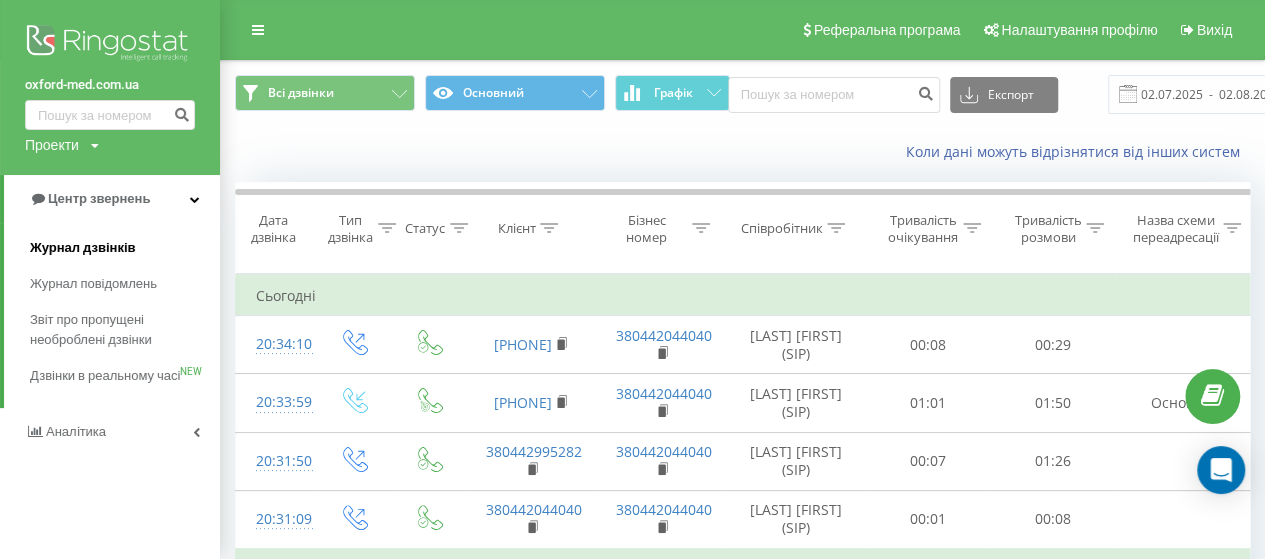 click on "Журнал дзвінків" at bounding box center (83, 248) 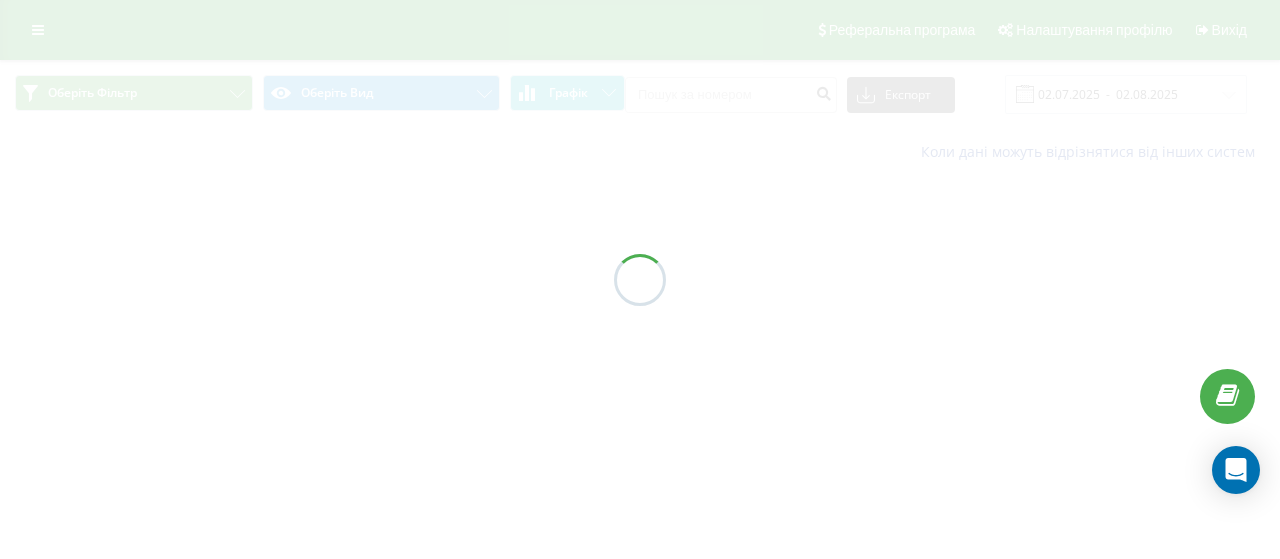 scroll, scrollTop: 0, scrollLeft: 0, axis: both 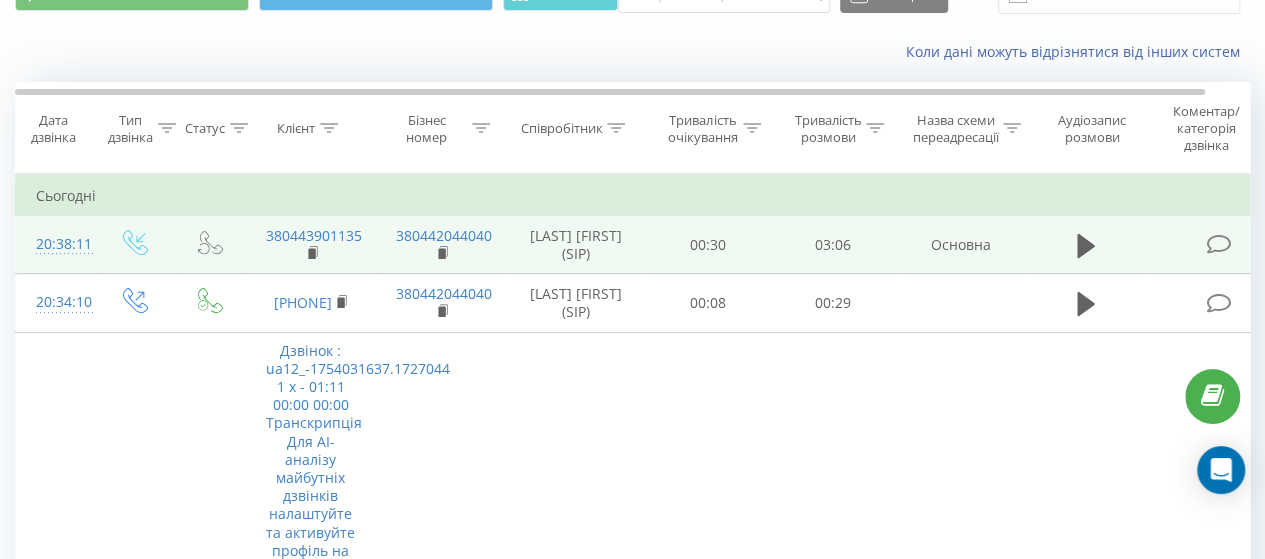 click at bounding box center [1218, 244] 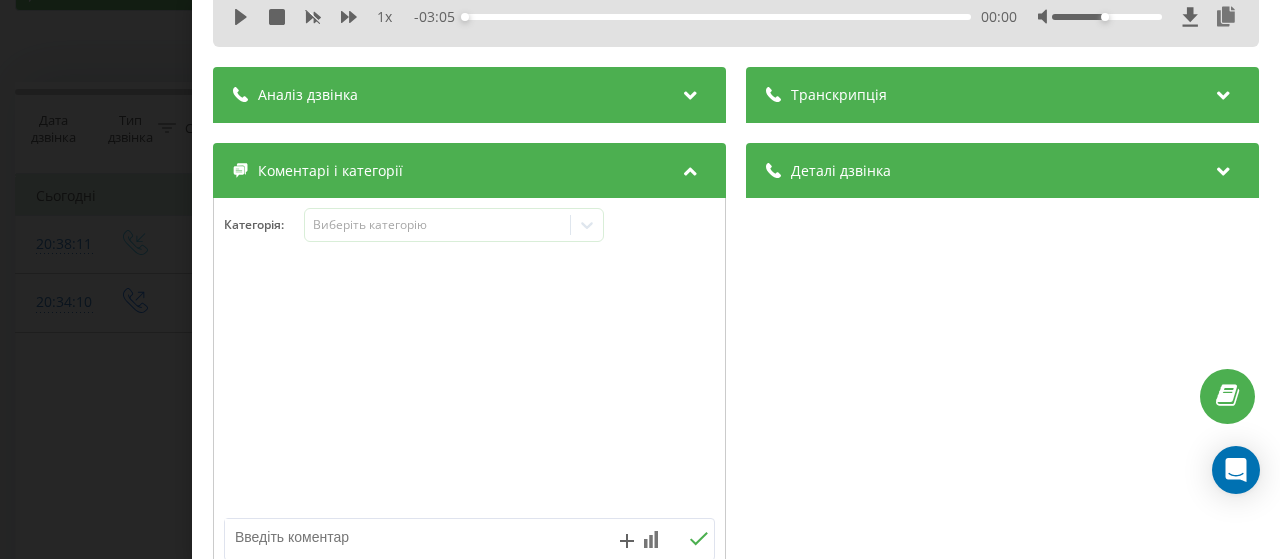 scroll, scrollTop: 200, scrollLeft: 0, axis: vertical 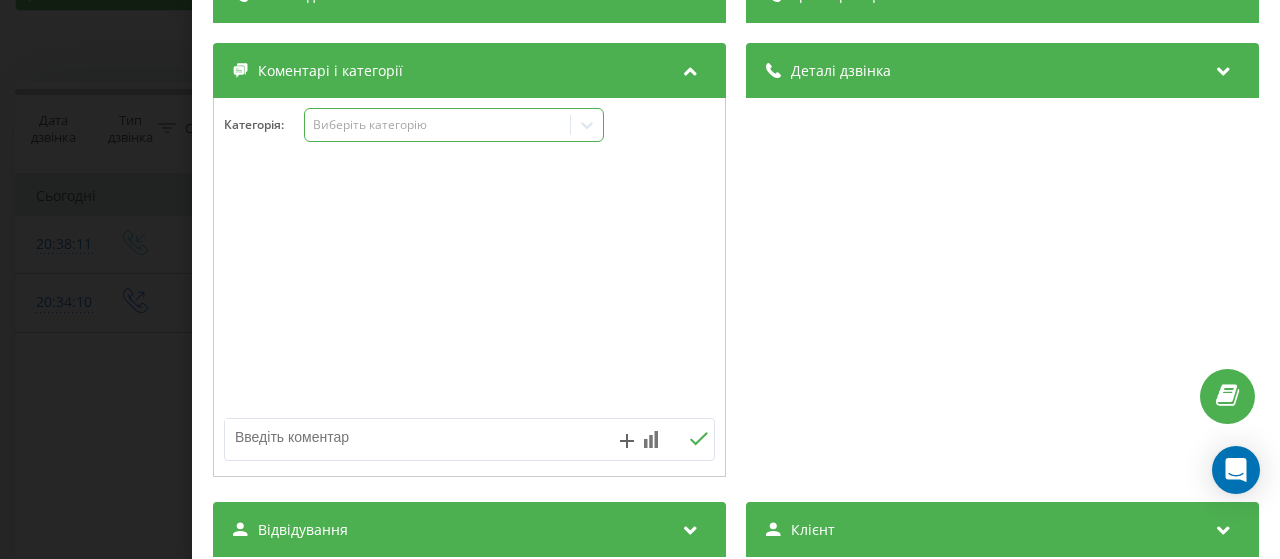 click 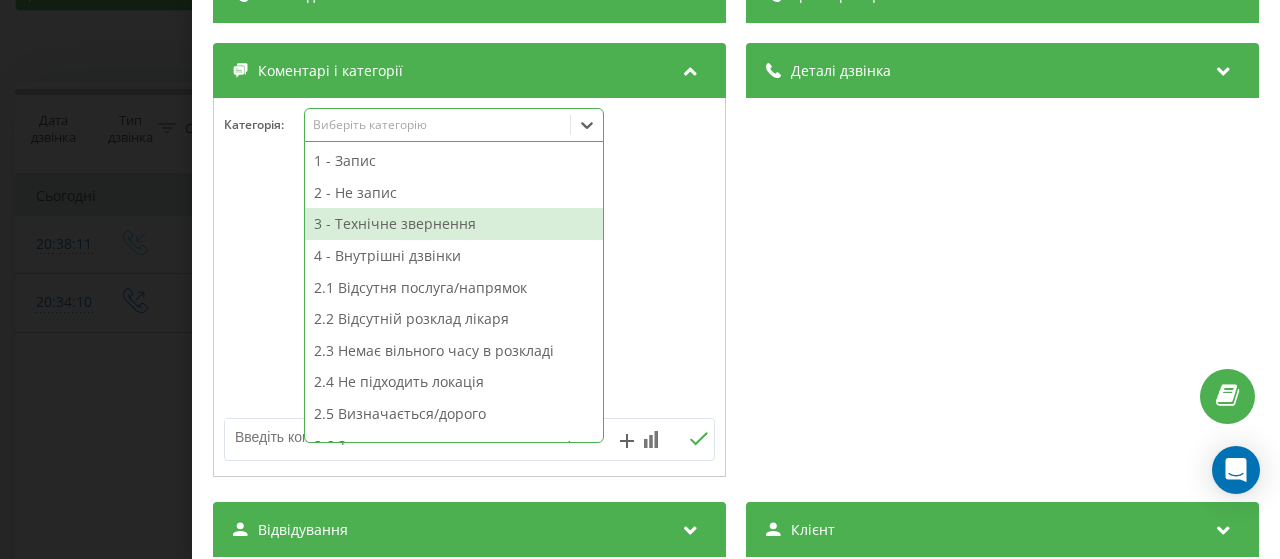 click on "3 - Технічне звернення" at bounding box center (454, 224) 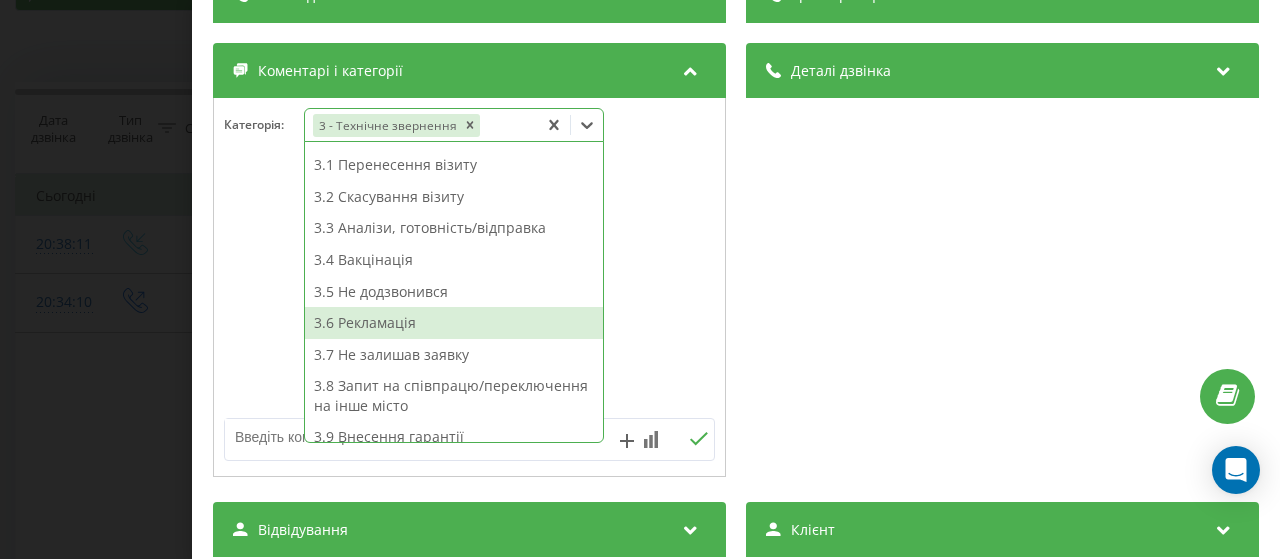 scroll, scrollTop: 314, scrollLeft: 0, axis: vertical 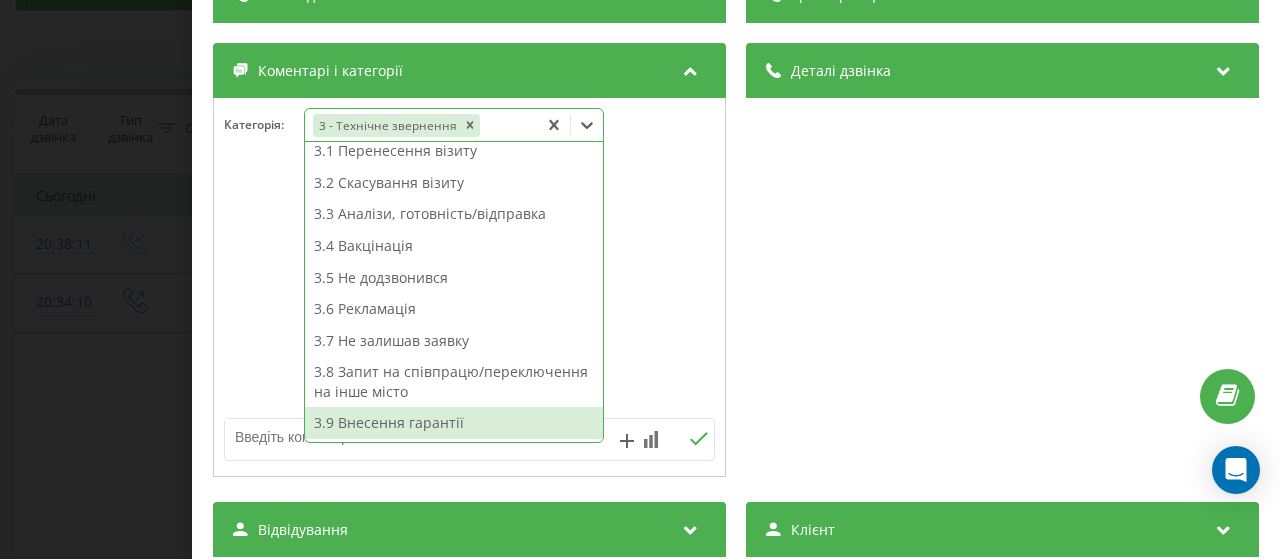 click on "3.9 Внесення гарантії" at bounding box center (454, 423) 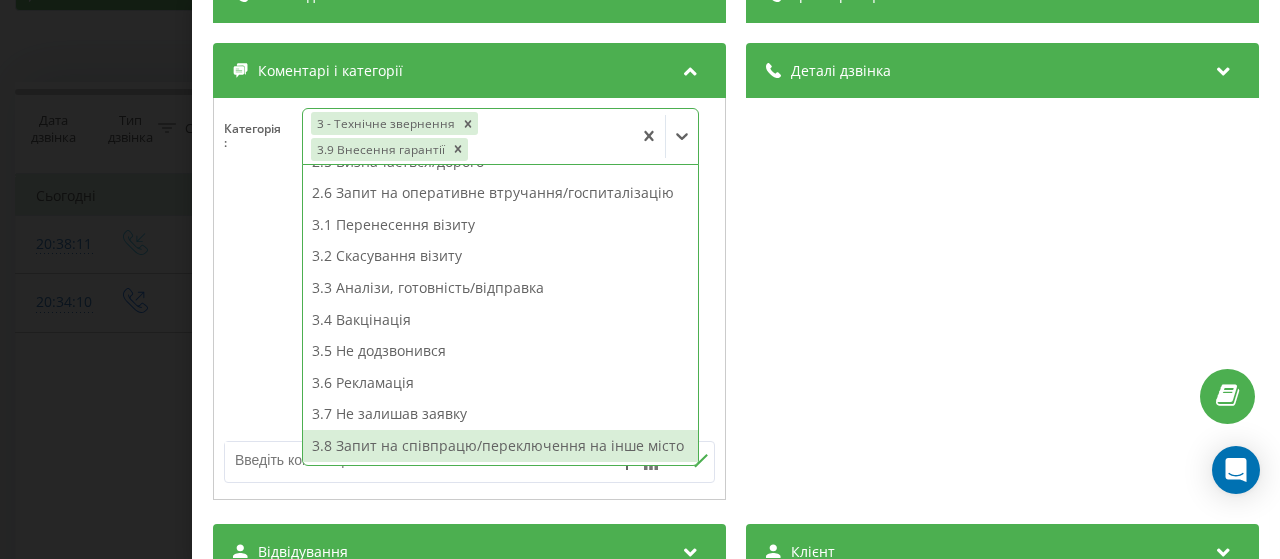 scroll, scrollTop: 262, scrollLeft: 0, axis: vertical 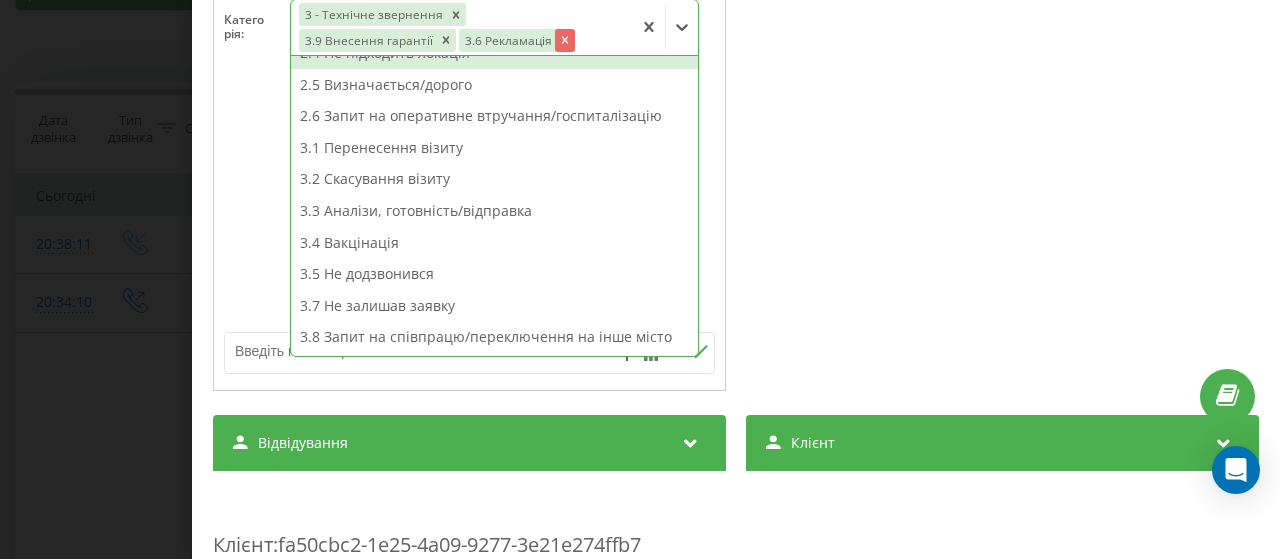 click 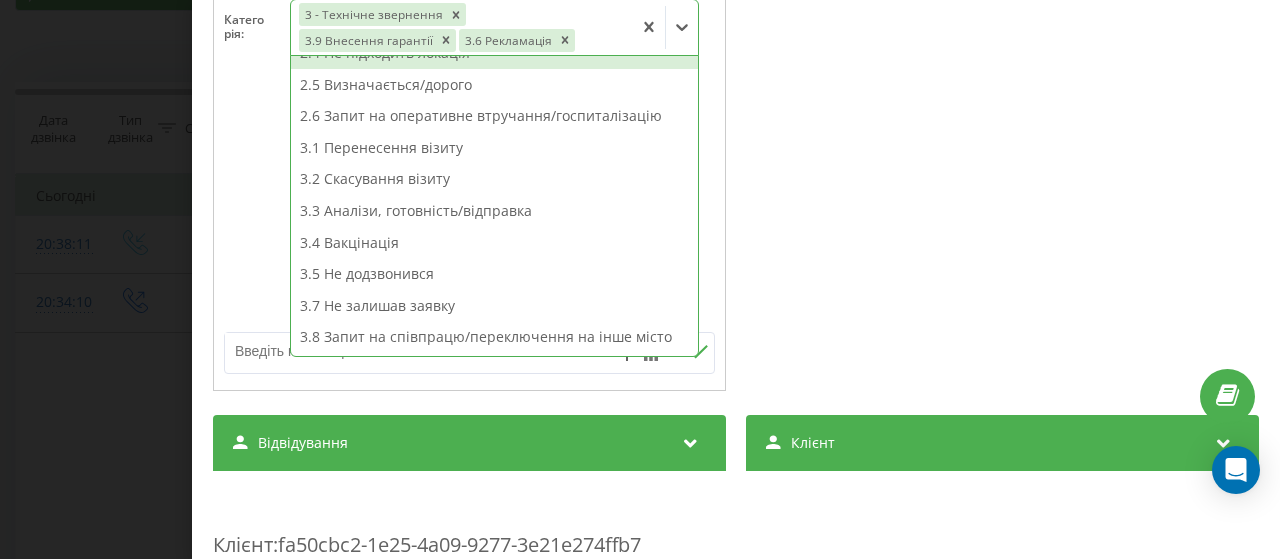 scroll, scrollTop: 262, scrollLeft: 0, axis: vertical 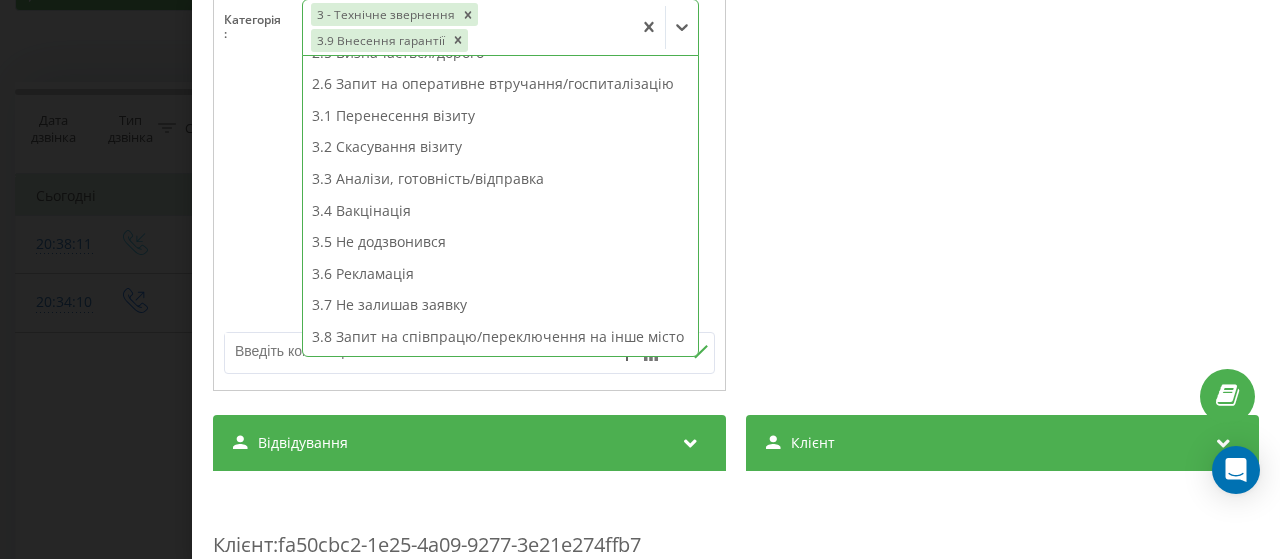click on "3.9 Внесення гарантії" at bounding box center [379, 40] 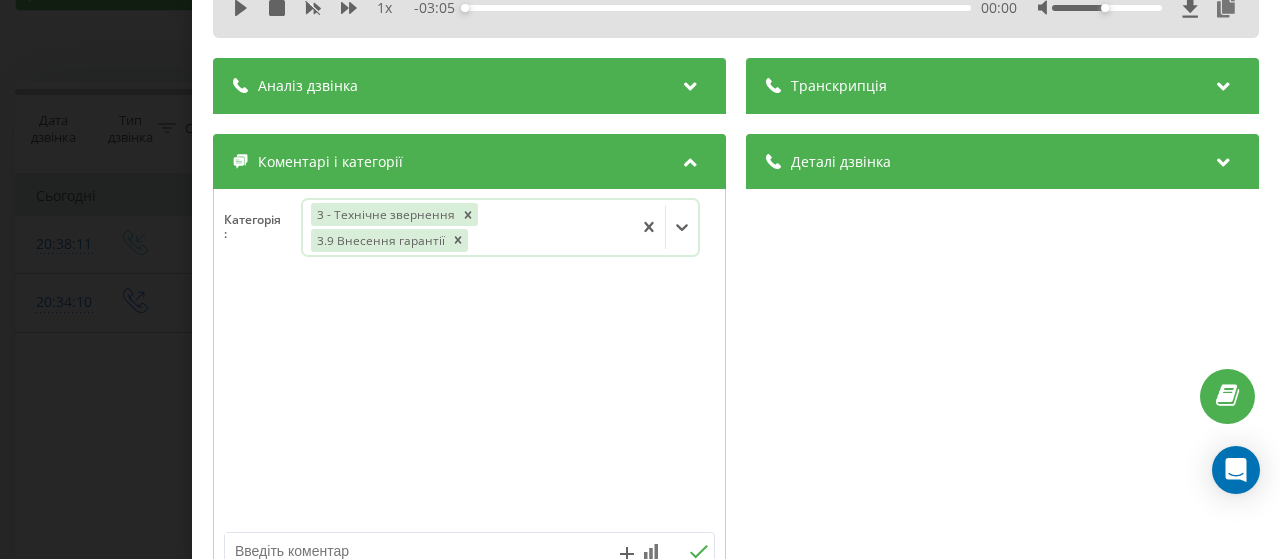 scroll, scrollTop: 0, scrollLeft: 0, axis: both 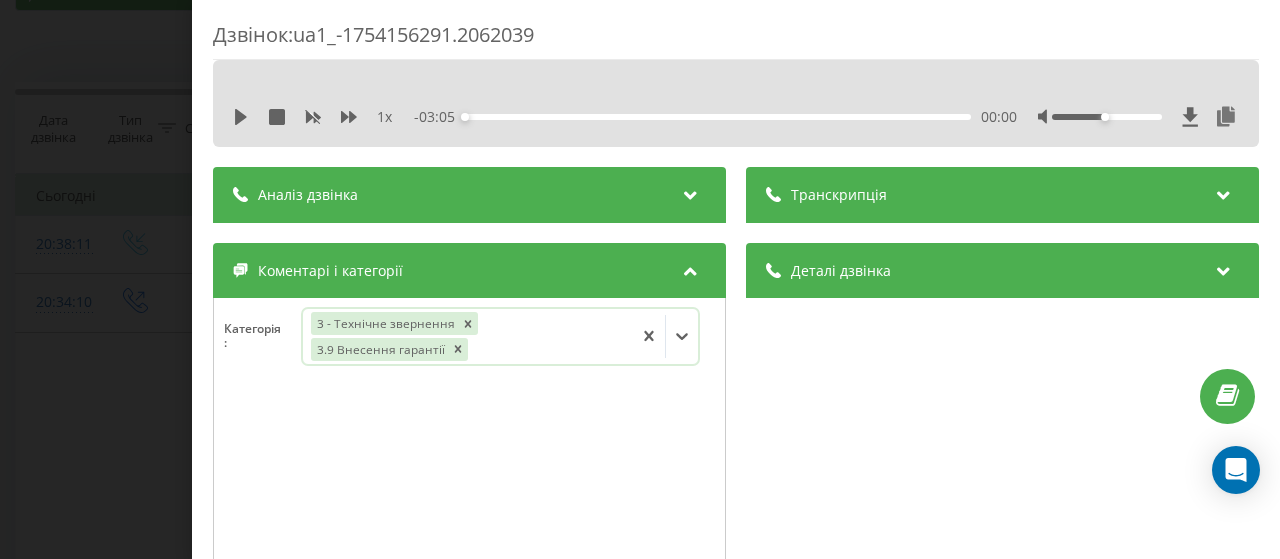 click on "Дзвінок :  ua1_-1754156291.2062039   1 x  - 03:05 00:00   00:00   Транскрипція Для AI-аналізу майбутніх дзвінків  налаштуйте та активуйте профіль на сторінці . Якщо профіль вже є і дзвінок відповідає його умовам, оновіть сторінку через 10 хвилин - AI аналізує поточний дзвінок. Аналіз дзвінка Для AI-аналізу майбутніх дзвінків  налаштуйте та активуйте профіль на сторінці . Якщо профіль вже є і дзвінок відповідає його умовам, оновіть сторінку через 10 хвилин - AI аналізує поточний дзвінок. Деталі дзвінка Загальне Дата дзвінка 2025-08-02 20:38:11 Тип дзвінка Вхідний Статус дзвінка Повторний 380443901135" at bounding box center [640, 279] 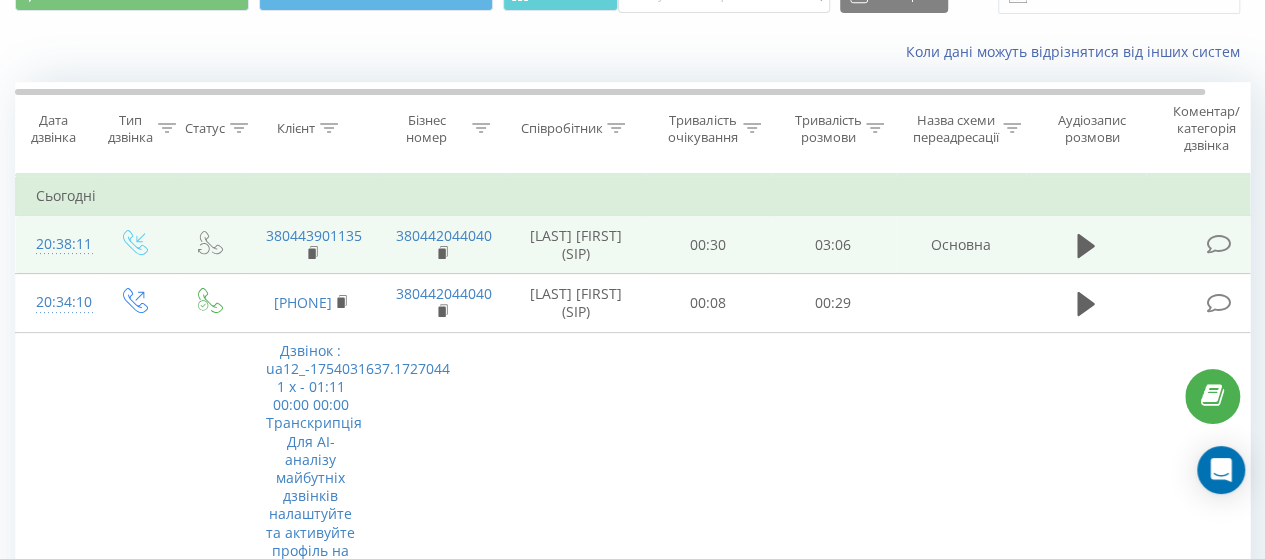 click at bounding box center [1218, 244] 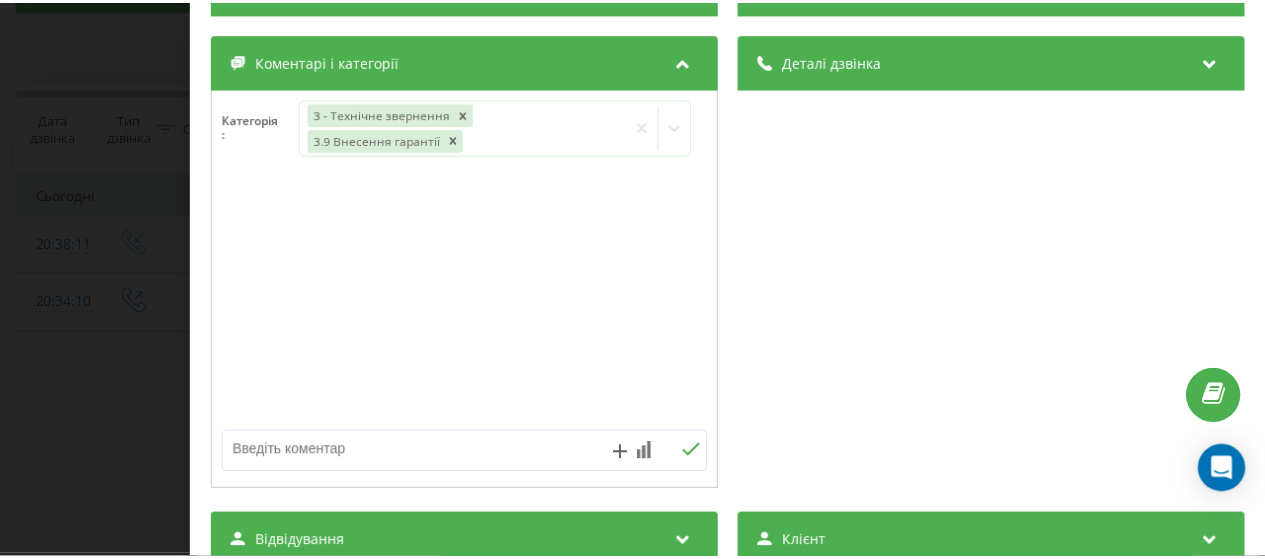 scroll, scrollTop: 0, scrollLeft: 0, axis: both 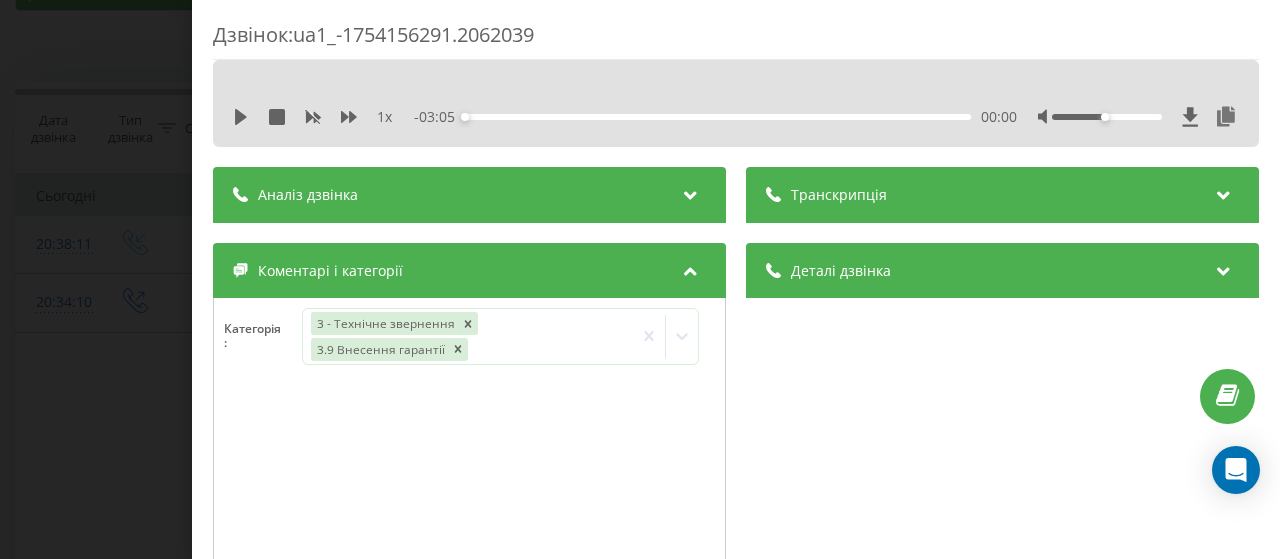 click on "Дзвінок :  ua1_-1754156291.2062039   1 x  - 03:05 00:00   00:00   Транскрипція Для AI-аналізу майбутніх дзвінків  налаштуйте та активуйте профіль на сторінці . Якщо профіль вже є і дзвінок відповідає його умовам, оновіть сторінку через 10 хвилин - AI аналізує поточний дзвінок. Аналіз дзвінка Для AI-аналізу майбутніх дзвінків  налаштуйте та активуйте профіль на сторінці . Якщо профіль вже є і дзвінок відповідає його умовам, оновіть сторінку через 10 хвилин - AI аналізує поточний дзвінок. Деталі дзвінка Загальне Дата дзвінка 2025-08-02 20:38:11 Тип дзвінка Вхідний Статус дзвінка Повторний 380443901135" at bounding box center (640, 279) 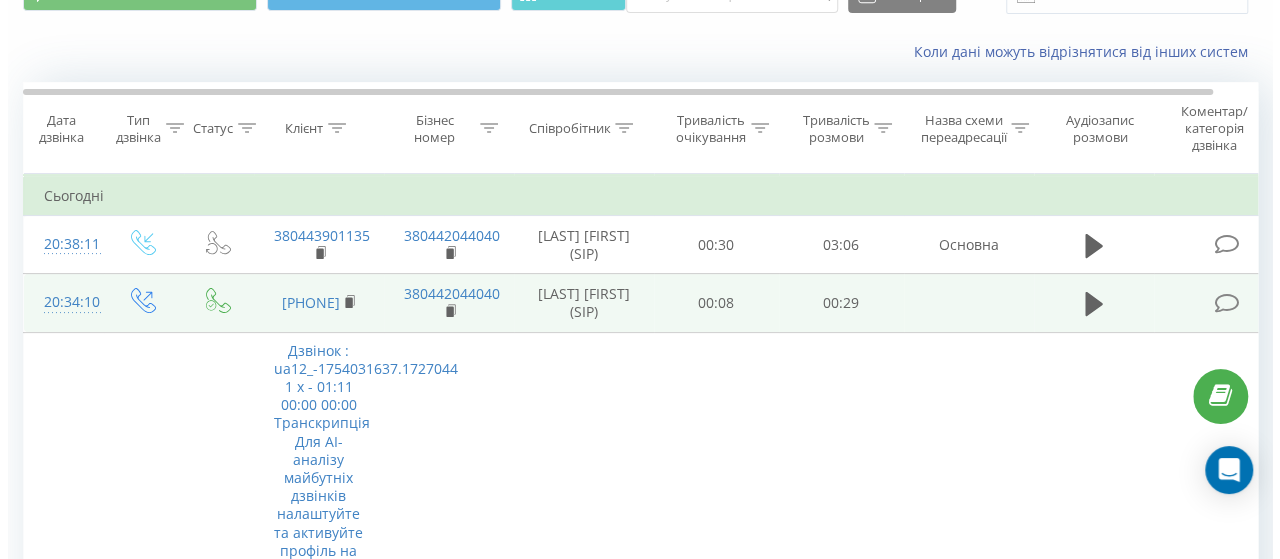 scroll, scrollTop: 200, scrollLeft: 0, axis: vertical 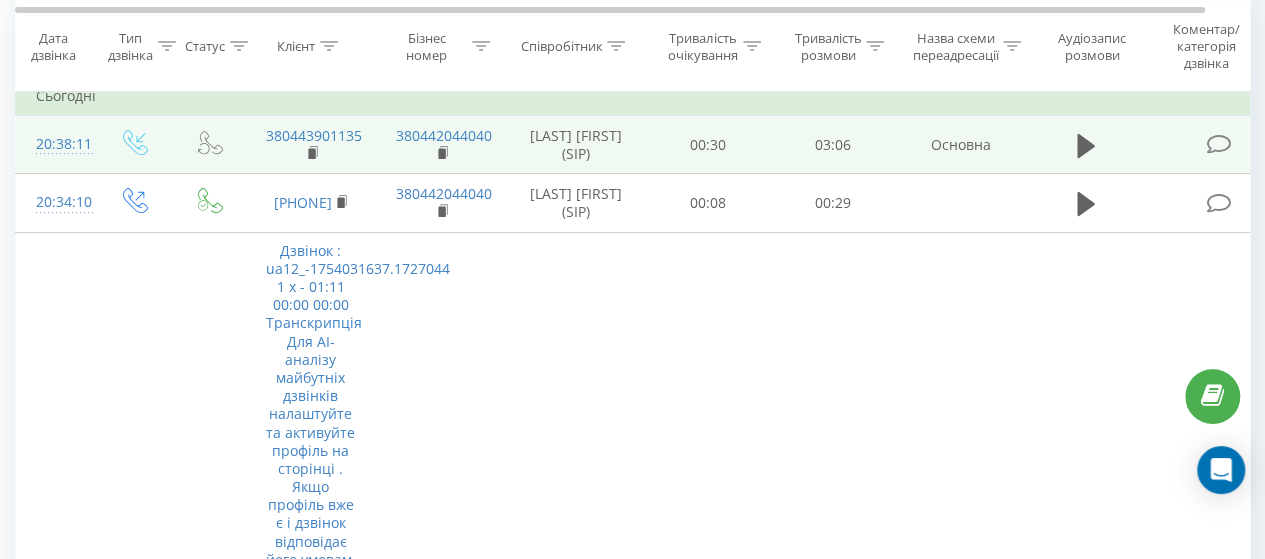click at bounding box center [1218, 144] 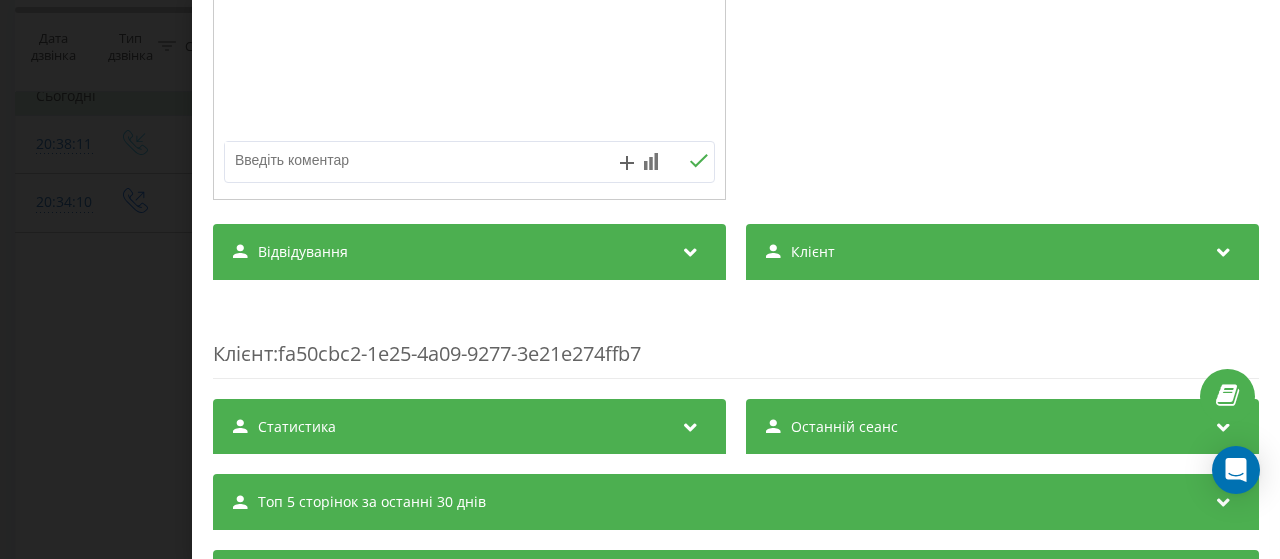 scroll, scrollTop: 609, scrollLeft: 0, axis: vertical 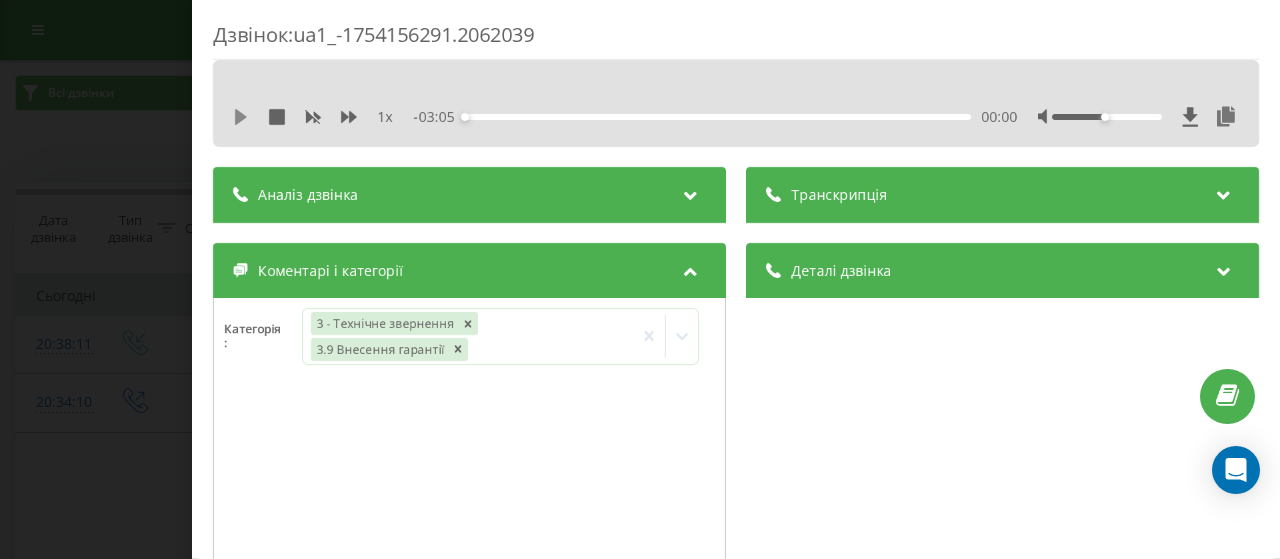 click 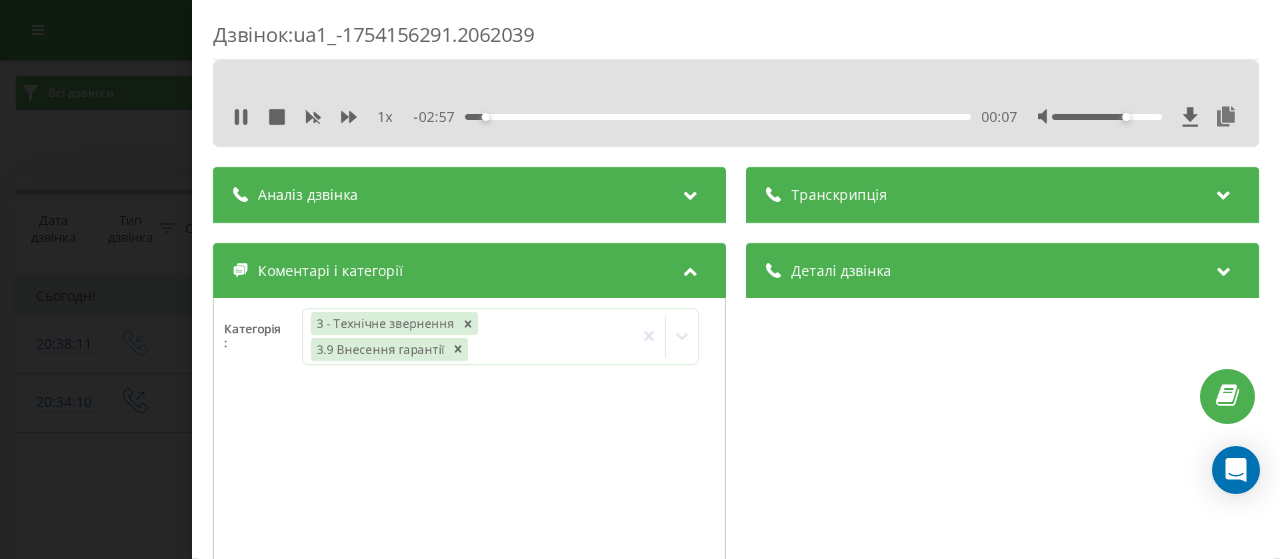 click at bounding box center (1107, 117) 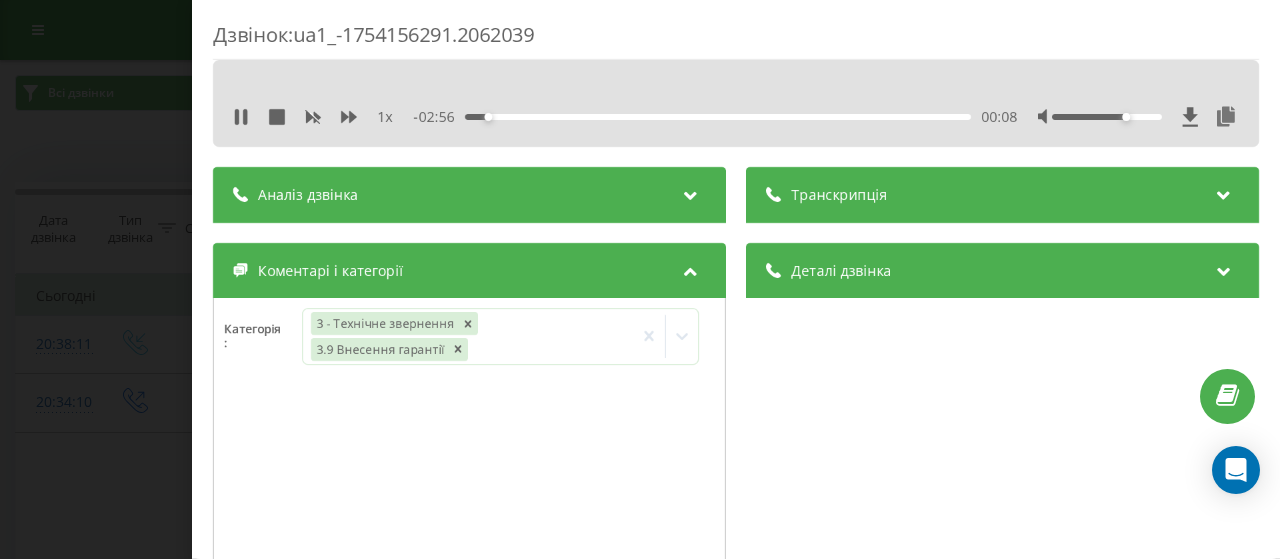 click at bounding box center [1107, 117] 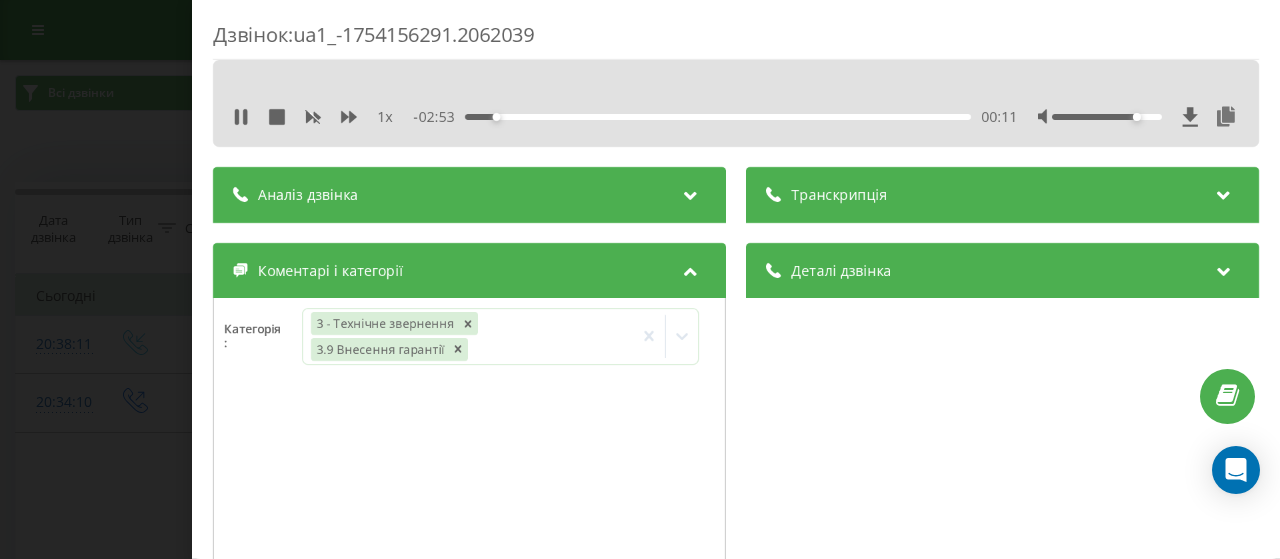 click at bounding box center [1107, 117] 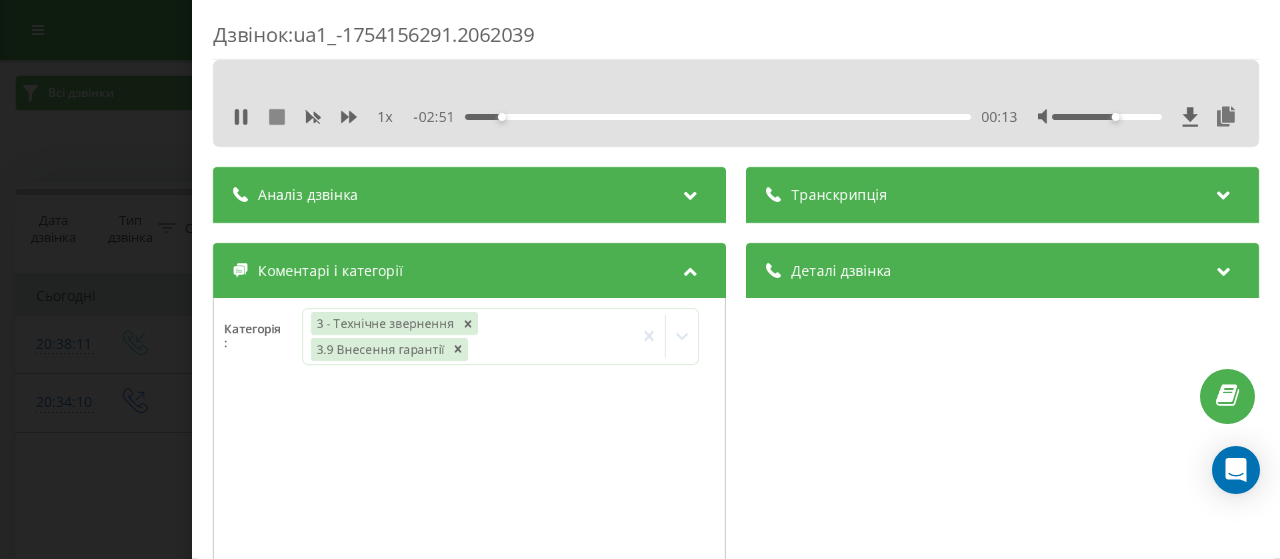 click 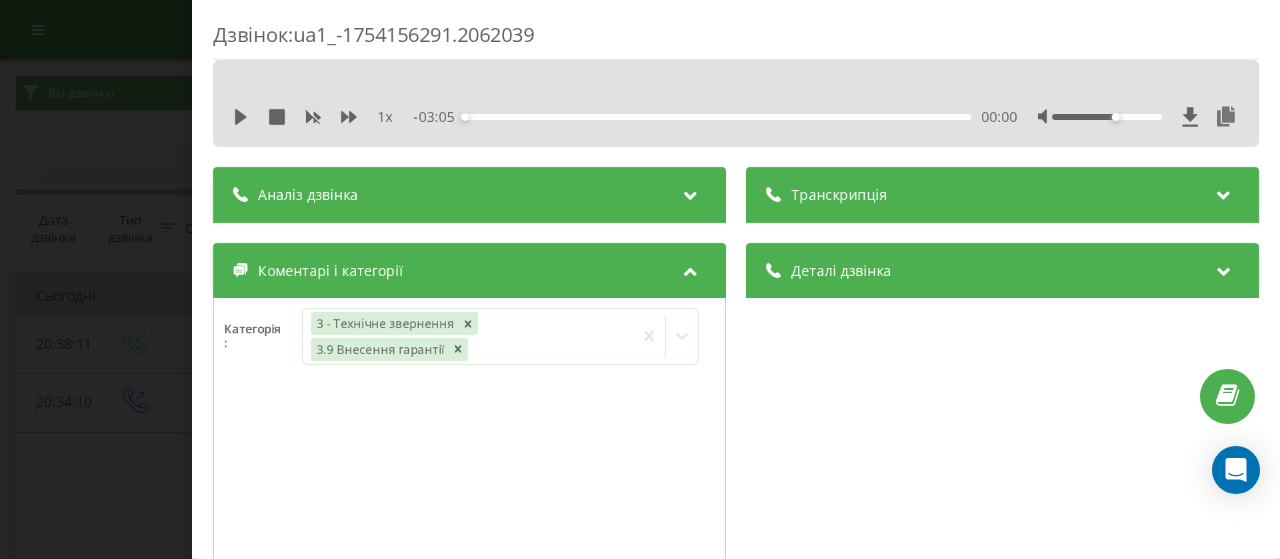 click at bounding box center (690, 268) 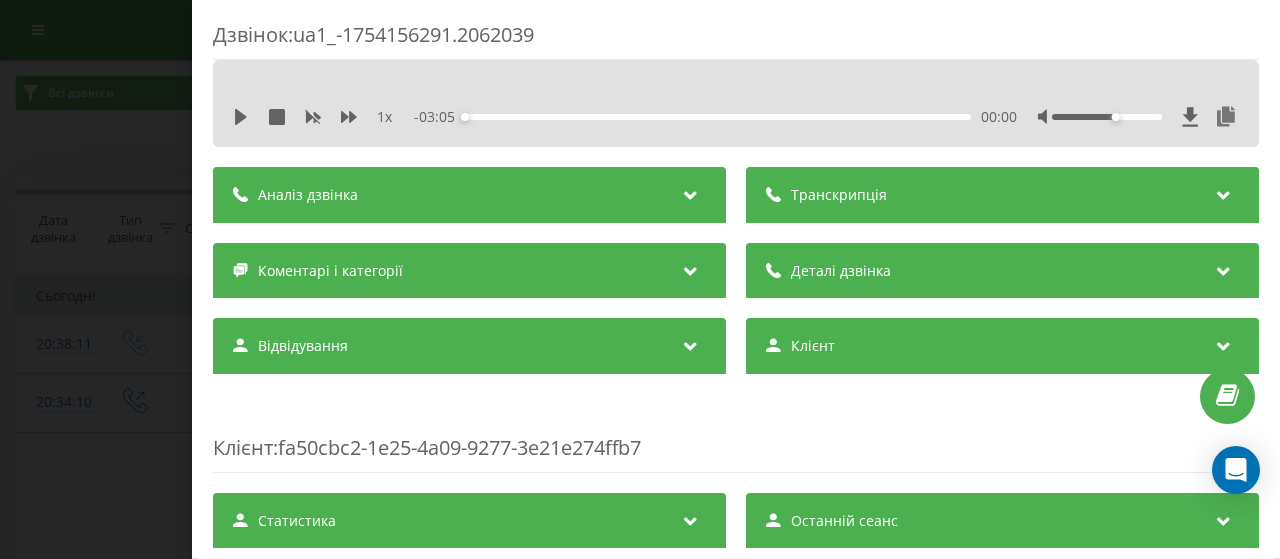 click at bounding box center (690, 268) 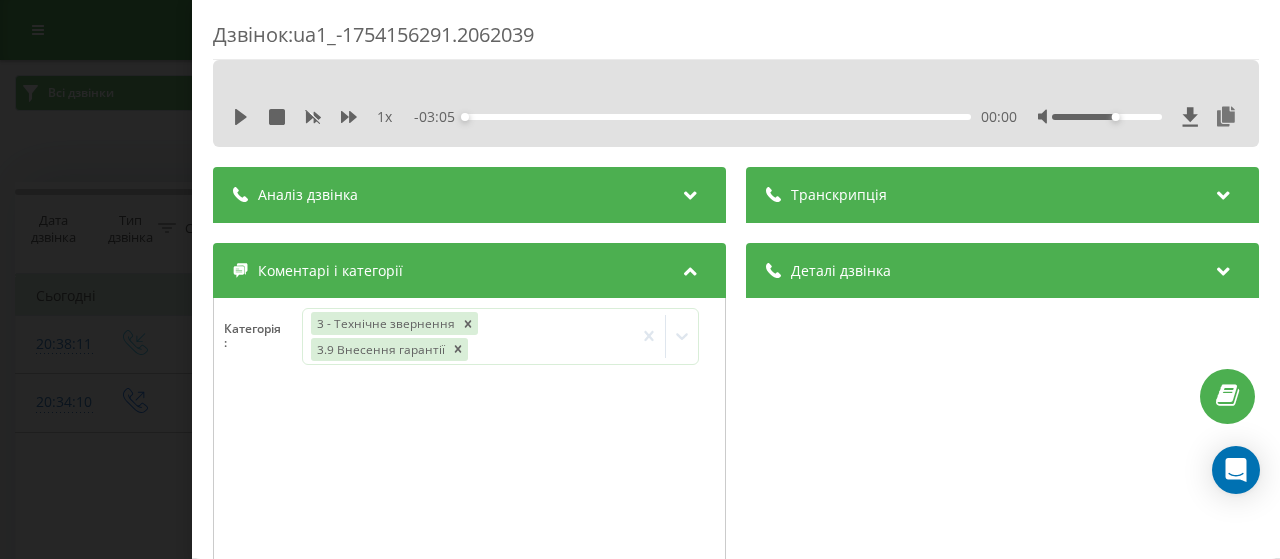 click at bounding box center [690, 268] 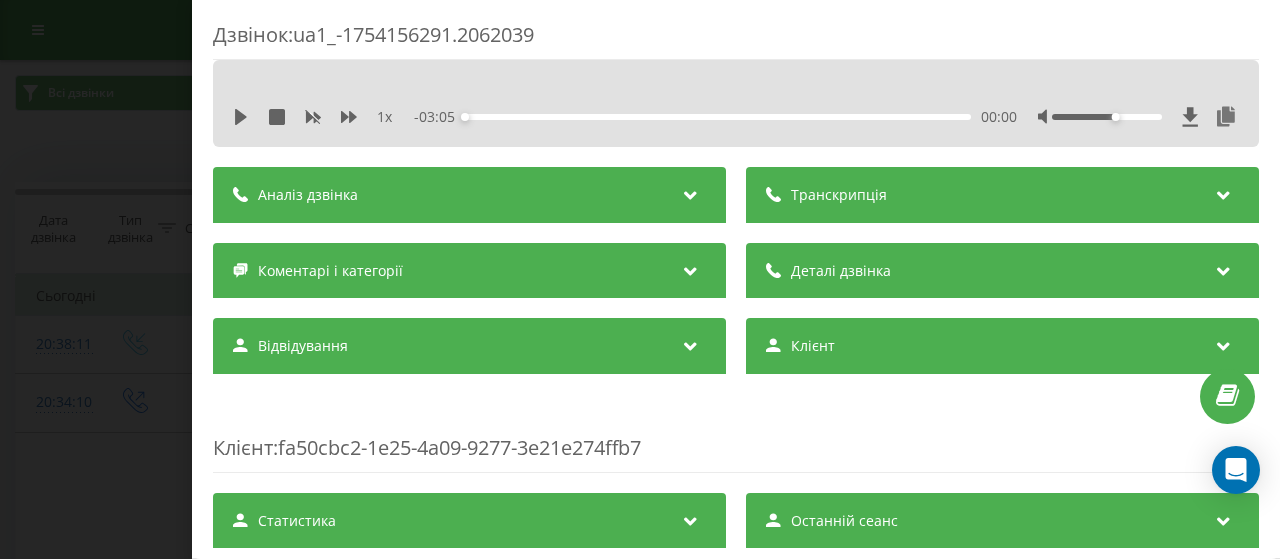 click on "Дзвінок :  ua1_-1754156291.2062039   1 x  - 03:05 00:00   00:00   Транскрипція Для AI-аналізу майбутніх дзвінків  налаштуйте та активуйте профіль на сторінці . Якщо профіль вже є і дзвінок відповідає його умовам, оновіть сторінку через 10 хвилин - AI аналізує поточний дзвінок. Аналіз дзвінка Для AI-аналізу майбутніх дзвінків  налаштуйте та активуйте профіль на сторінці . Якщо профіль вже є і дзвінок відповідає його умовам, оновіть сторінку через 10 хвилин - AI аналізує поточний дзвінок. Деталі дзвінка Загальне Дата дзвінка 2025-08-02 20:38:11 Тип дзвінка Вхідний Статус дзвінка Повторний 380443901135" at bounding box center (640, 279) 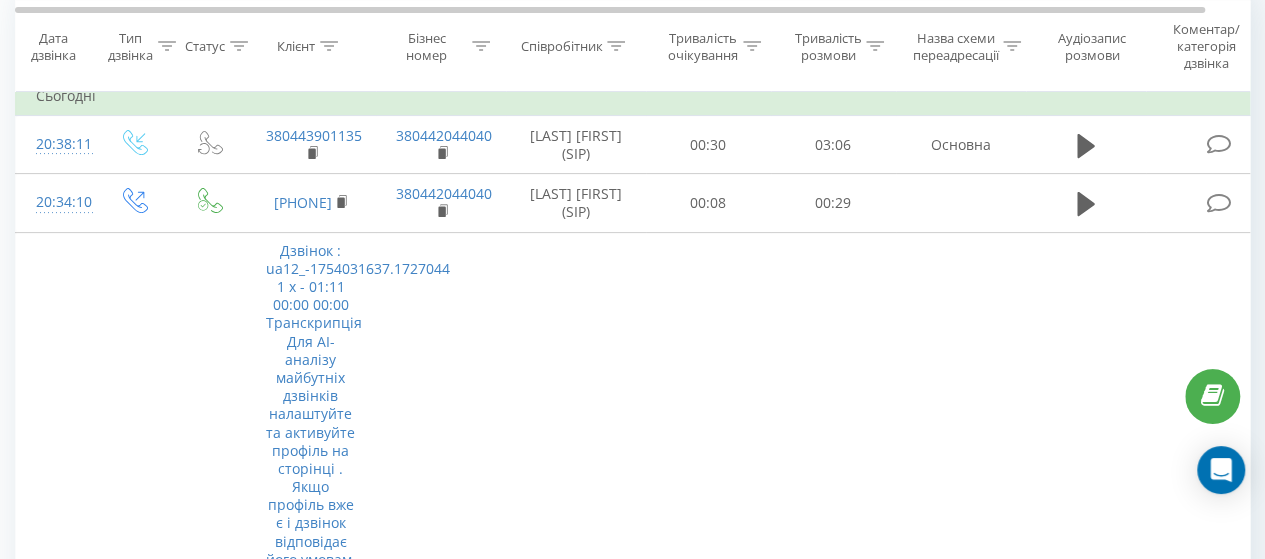 scroll, scrollTop: 238, scrollLeft: 0, axis: vertical 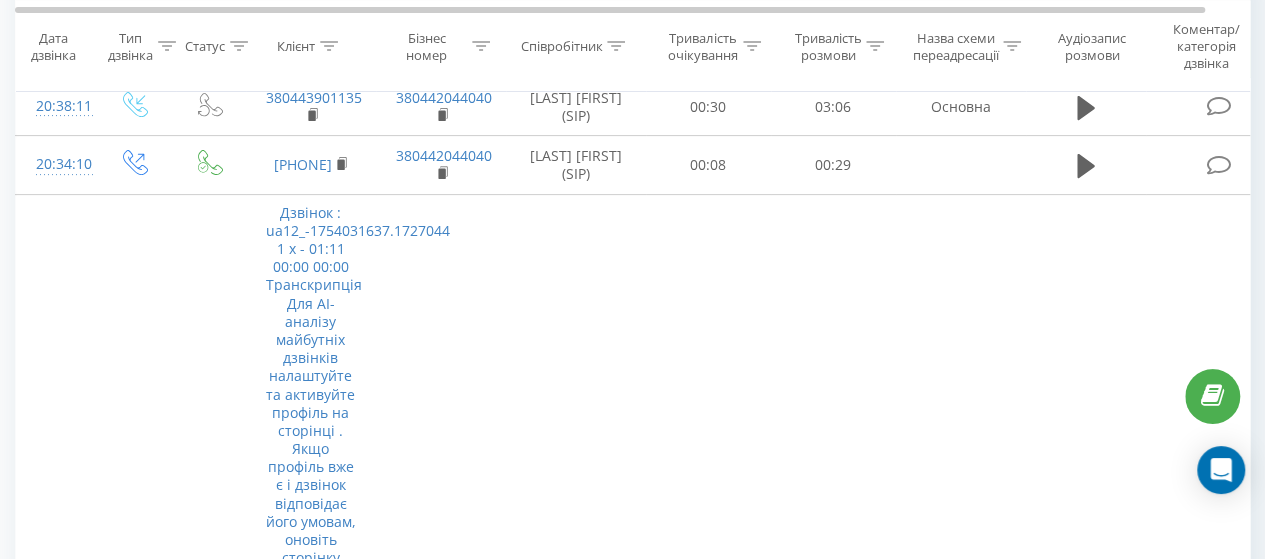 click at bounding box center [1218, 1453] 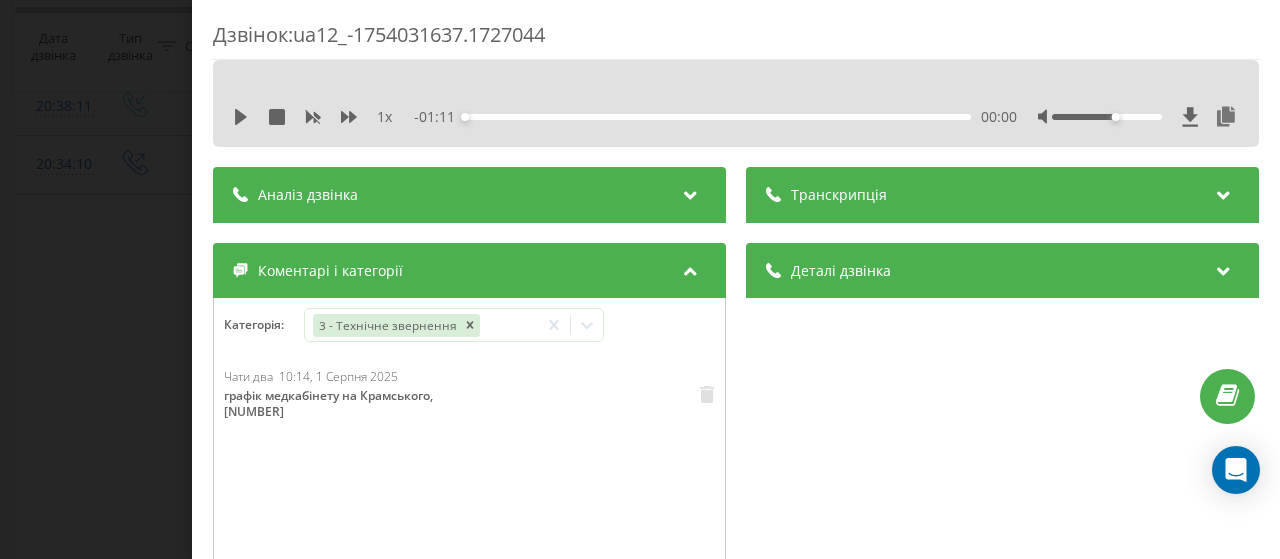 click on "Дзвінок :  ua12_-1754031637.1727044   1 x  - 01:11 00:00   00:00   Транскрипція Для AI-аналізу майбутніх дзвінків  налаштуйте та активуйте профіль на сторінці . Якщо профіль вже є і дзвінок відповідає його умовам, оновіть сторінку через 10 хвилин - AI аналізує поточний дзвінок. Аналіз дзвінка Для AI-аналізу майбутніх дзвінків  налаштуйте та активуйте профіль на сторінці . Якщо профіль вже є і дзвінок відповідає його умовам, оновіть сторінку через 10 хвилин - AI аналізує поточний дзвінок. Деталі дзвінка Загальне Дата дзвінка 2025-08-01 10:00:37 Тип дзвінка Вхідний Статус дзвінка Повторний 380676095848" at bounding box center (640, 279) 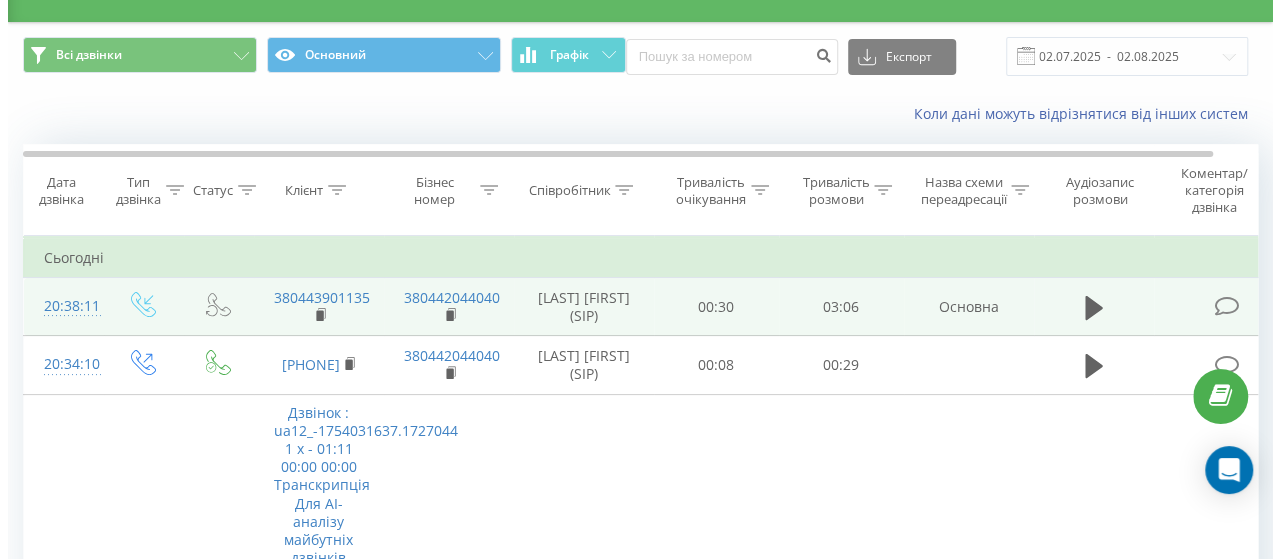 scroll, scrollTop: 238, scrollLeft: 0, axis: vertical 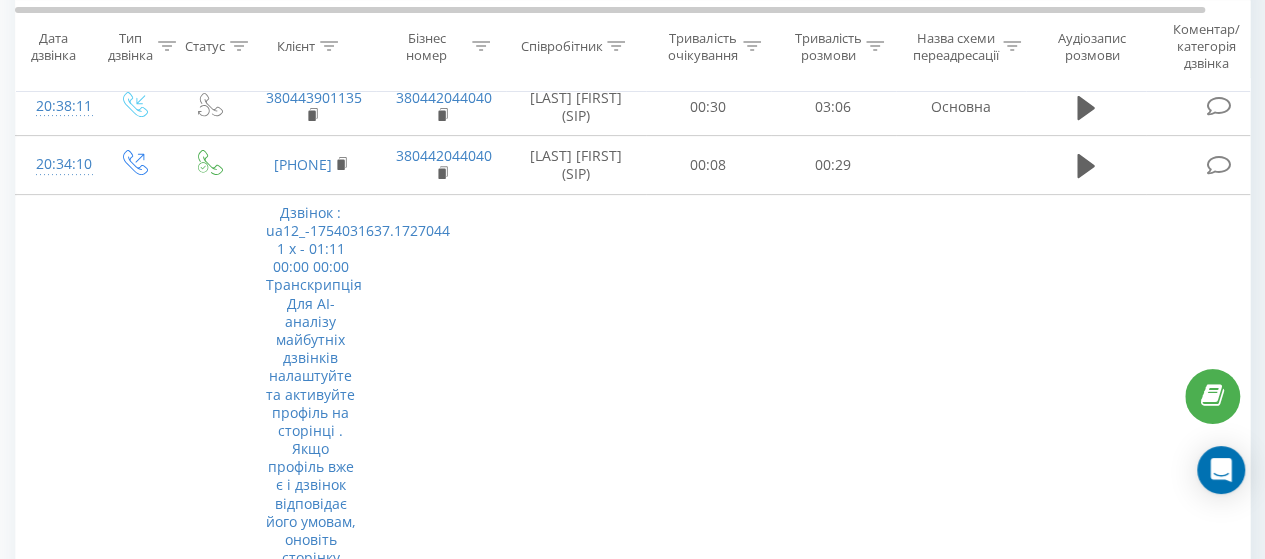 click at bounding box center (1218, 1355) 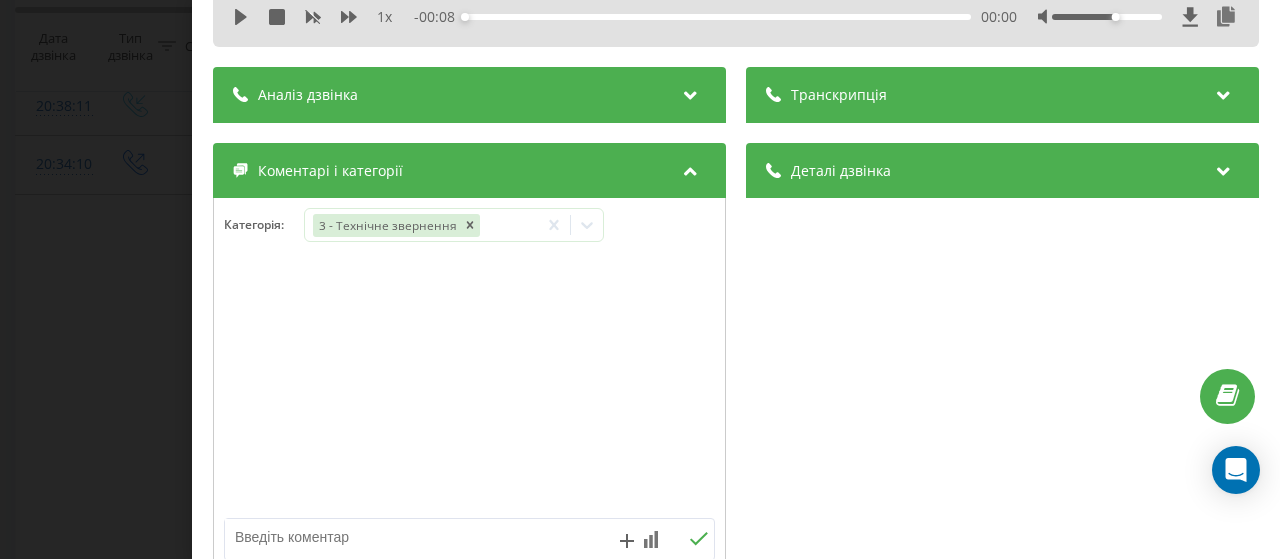 scroll, scrollTop: 300, scrollLeft: 0, axis: vertical 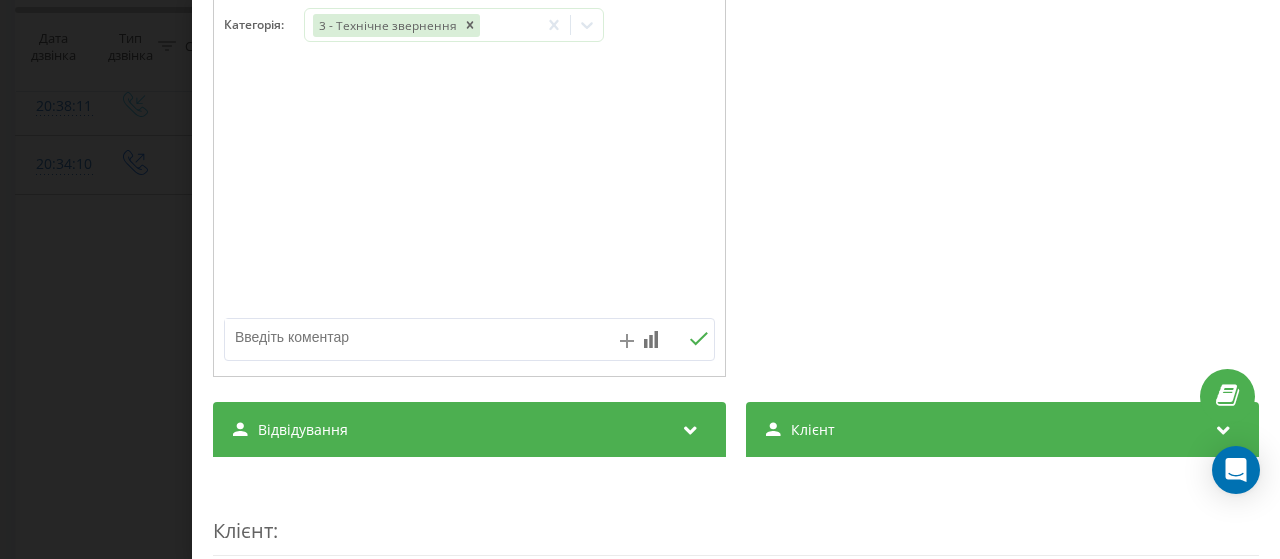 click 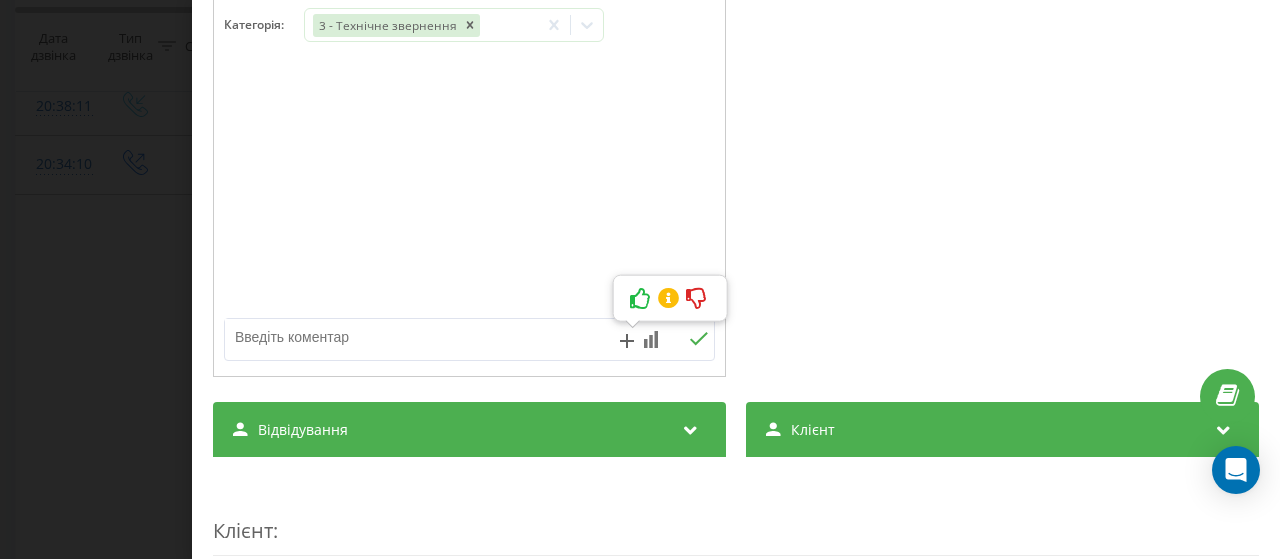 click at bounding box center (469, 188) 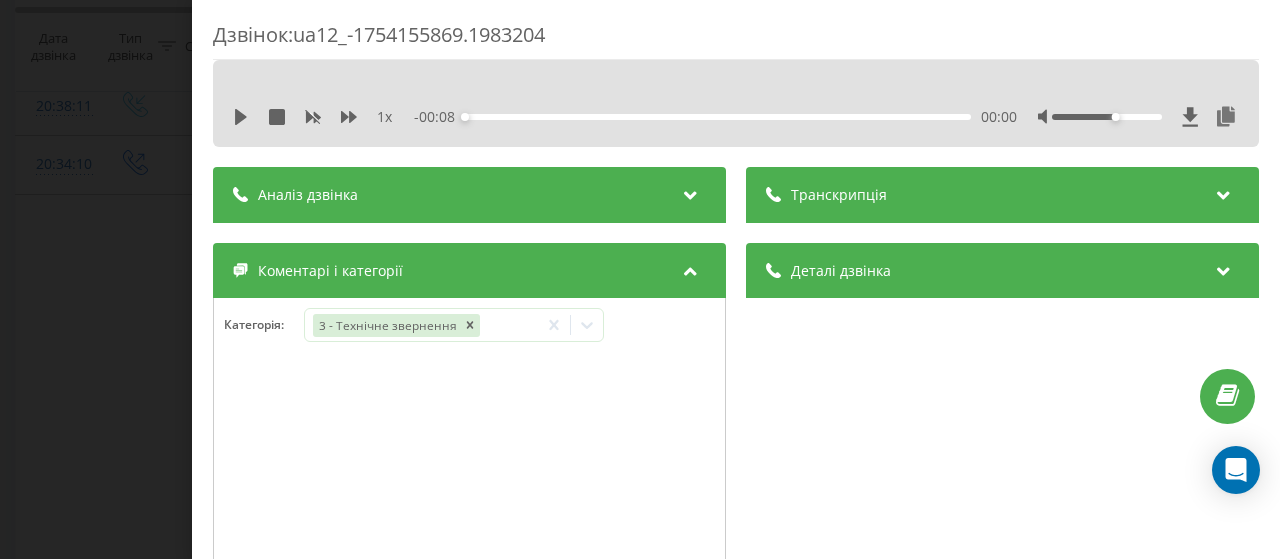 scroll, scrollTop: 100, scrollLeft: 0, axis: vertical 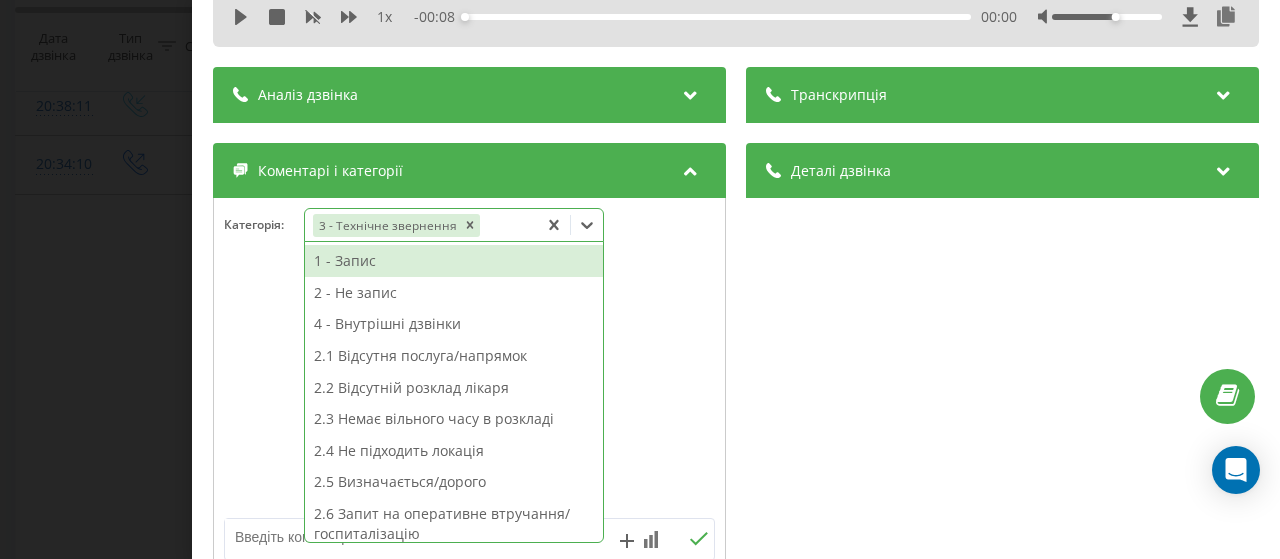 click 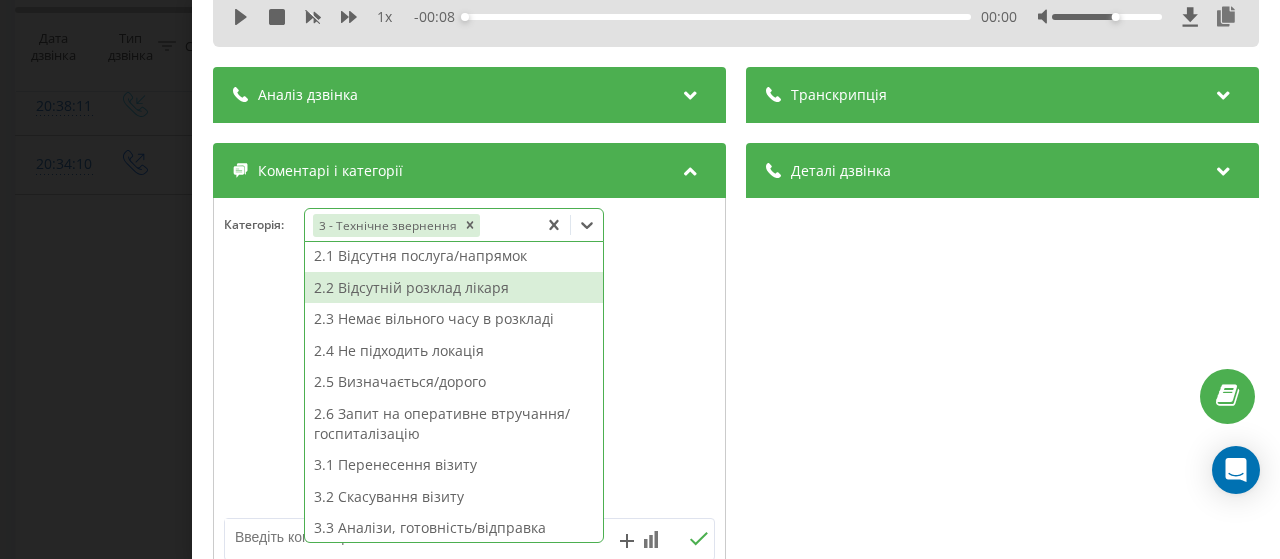 scroll, scrollTop: 314, scrollLeft: 0, axis: vertical 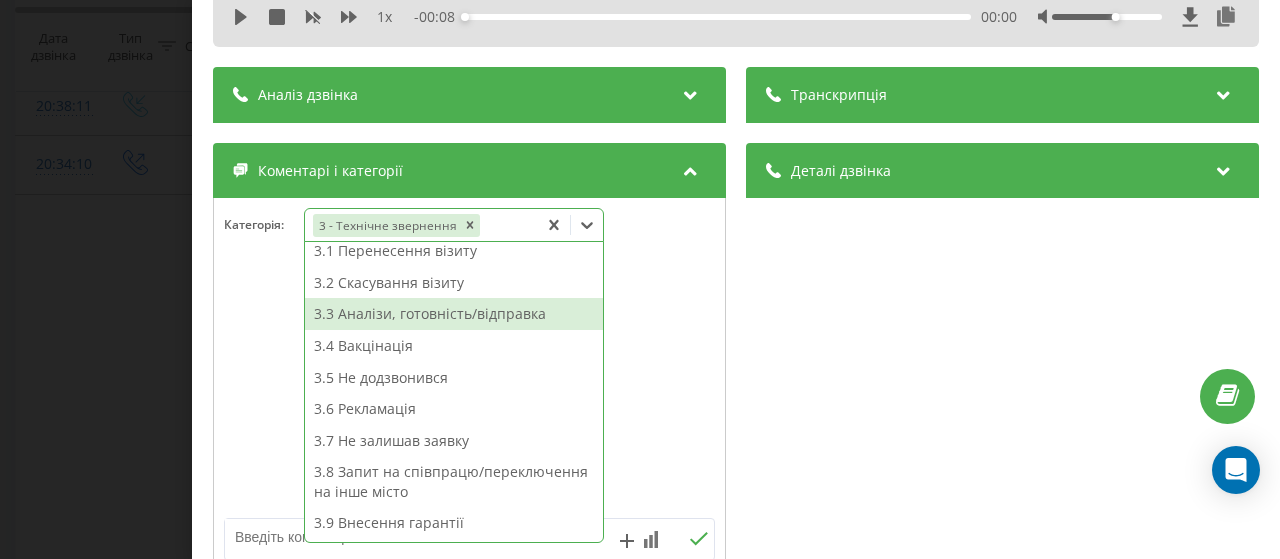 click at bounding box center [469, 388] 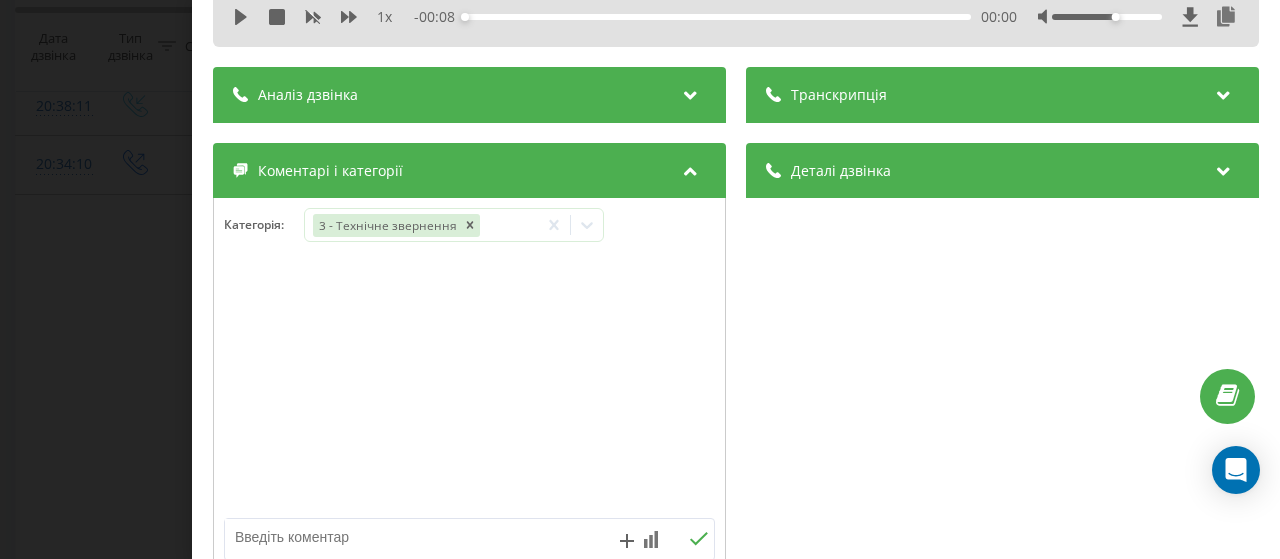 scroll, scrollTop: 300, scrollLeft: 0, axis: vertical 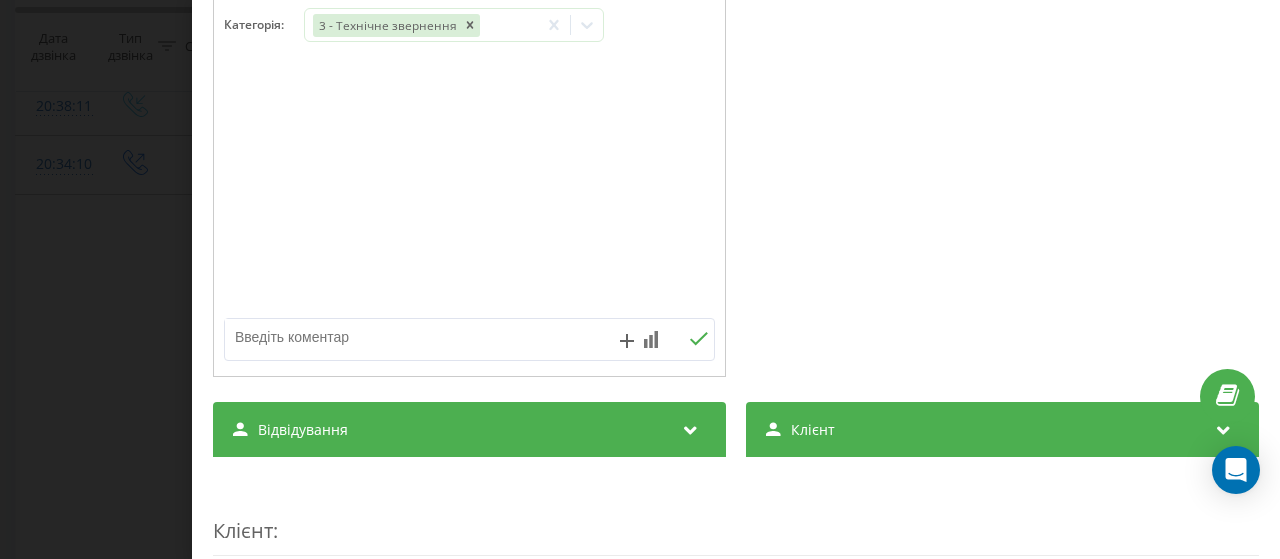 click at bounding box center (420, 337) 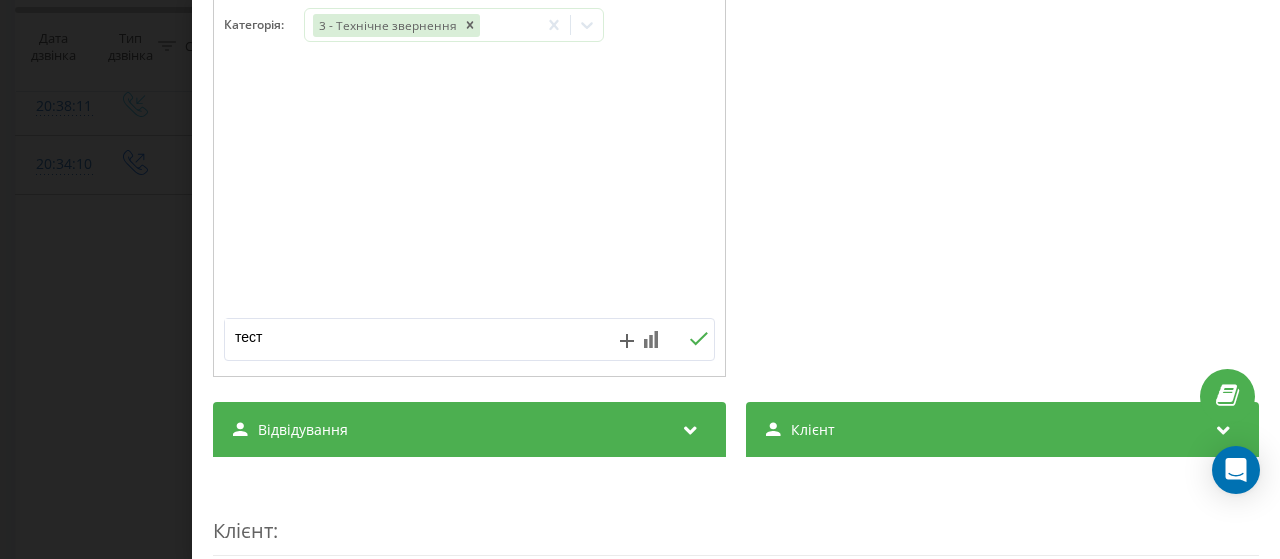 type on "тест" 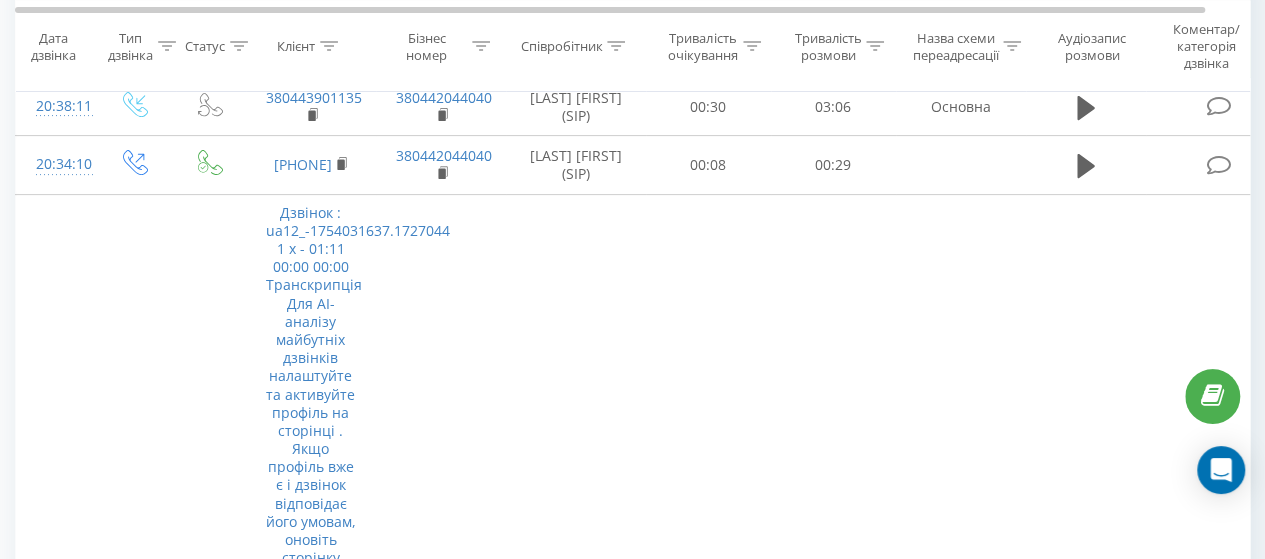 click at bounding box center (1218, 1453) 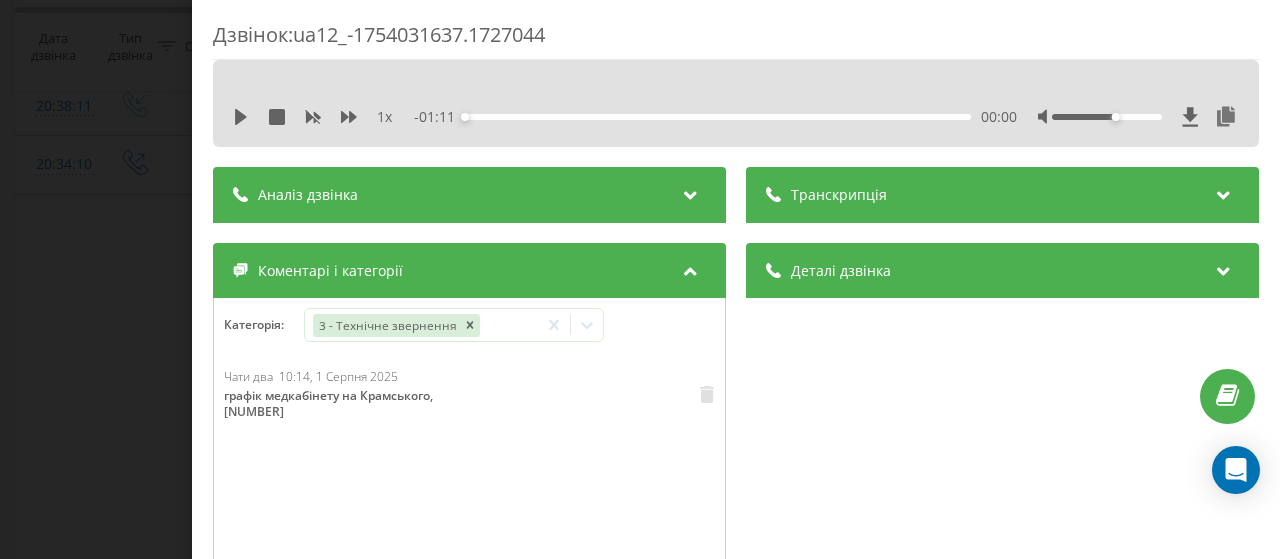 click on "Дзвінок :  ua12_-1754031637.1727044   1 x  - 01:11 00:00   00:00   Транскрипція Для AI-аналізу майбутніх дзвінків  налаштуйте та активуйте профіль на сторінці . Якщо профіль вже є і дзвінок відповідає його умовам, оновіть сторінку через 10 хвилин - AI аналізує поточний дзвінок. Аналіз дзвінка Для AI-аналізу майбутніх дзвінків  налаштуйте та активуйте профіль на сторінці . Якщо профіль вже є і дзвінок відповідає його умовам, оновіть сторінку через 10 хвилин - AI аналізує поточний дзвінок. Деталі дзвінка Загальне Дата дзвінка 2025-08-01 10:00:37 Тип дзвінка Вхідний Статус дзвінка Повторний 380676095848" at bounding box center (640, 279) 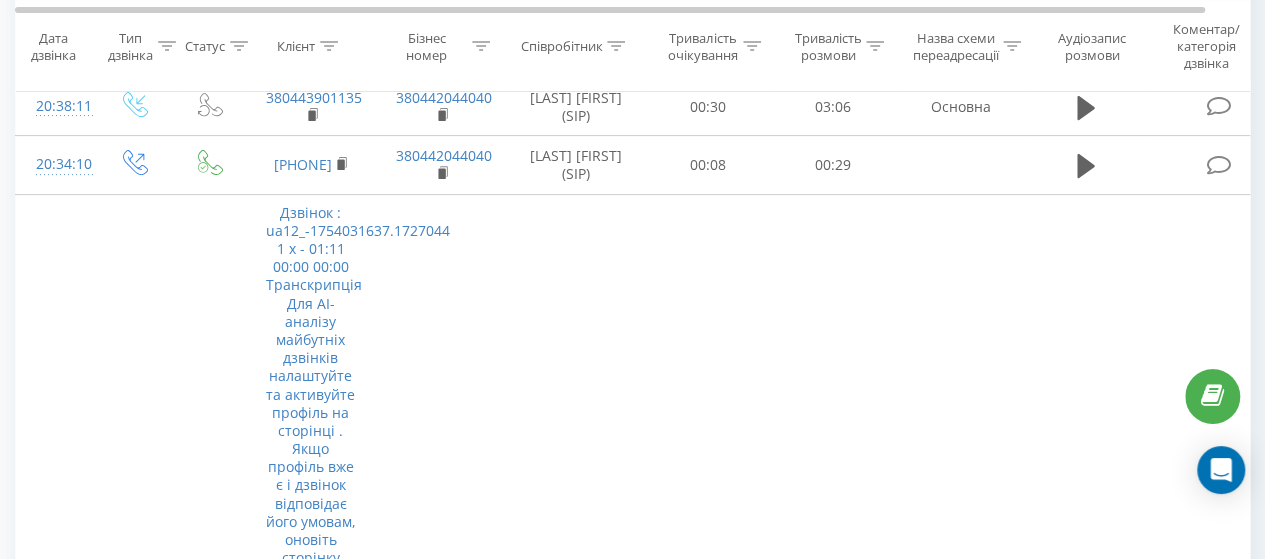 click at bounding box center [1218, 1355] 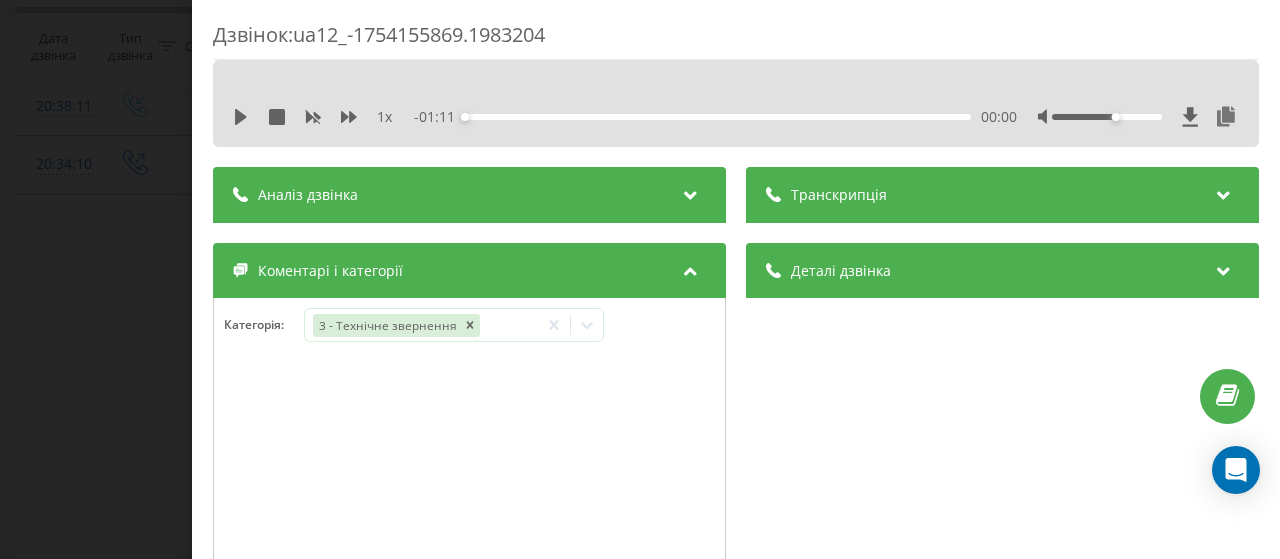 scroll, scrollTop: 300, scrollLeft: 0, axis: vertical 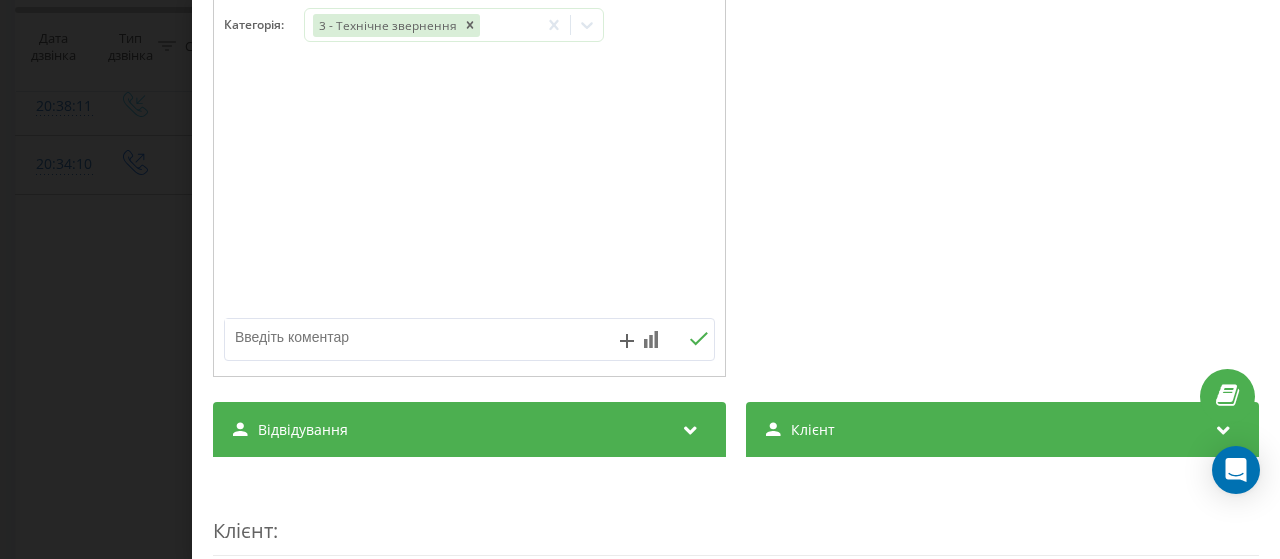 click at bounding box center (420, 337) 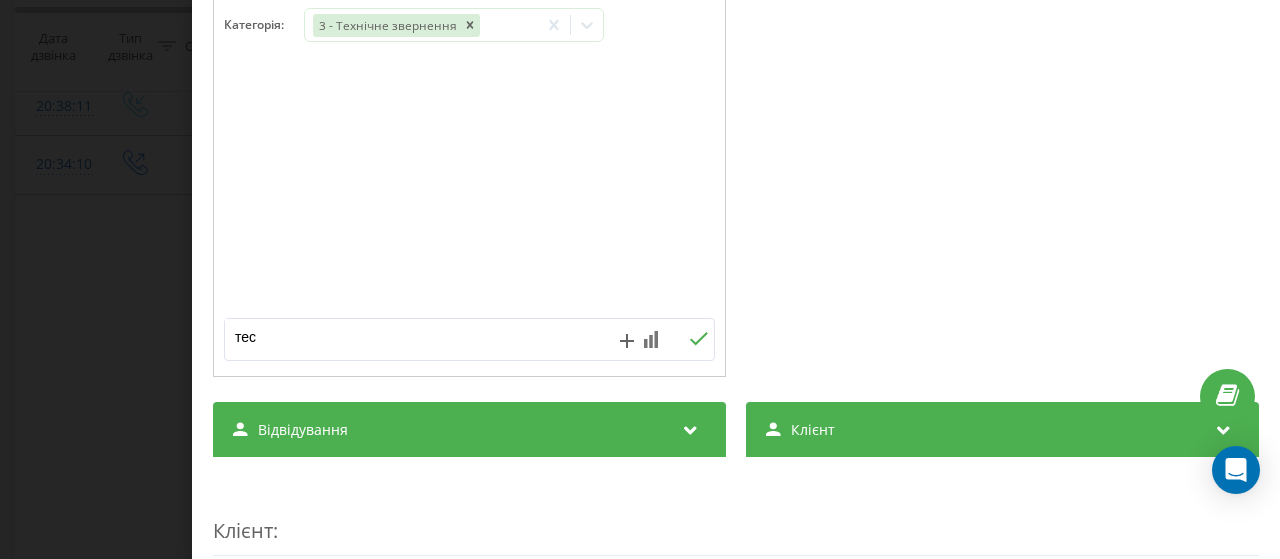 type on "тест" 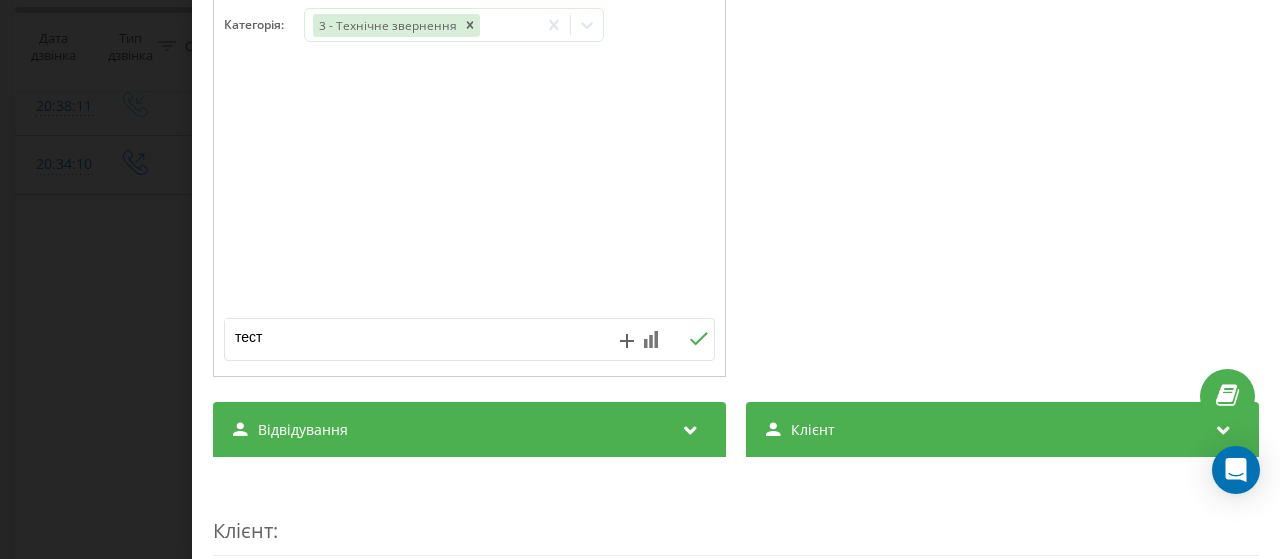 click 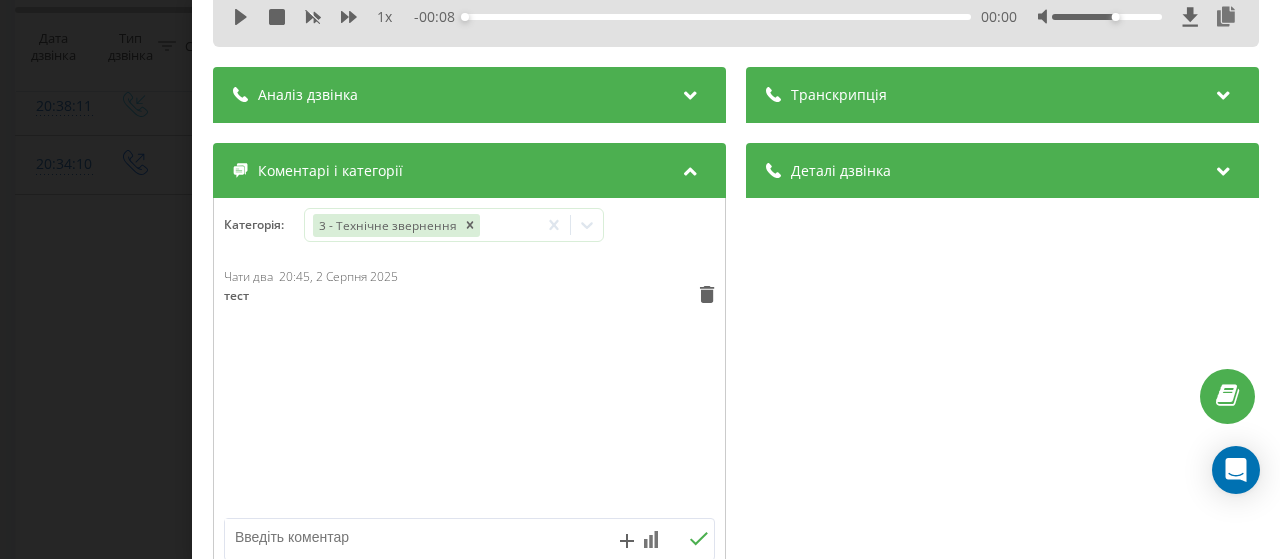 scroll, scrollTop: 0, scrollLeft: 0, axis: both 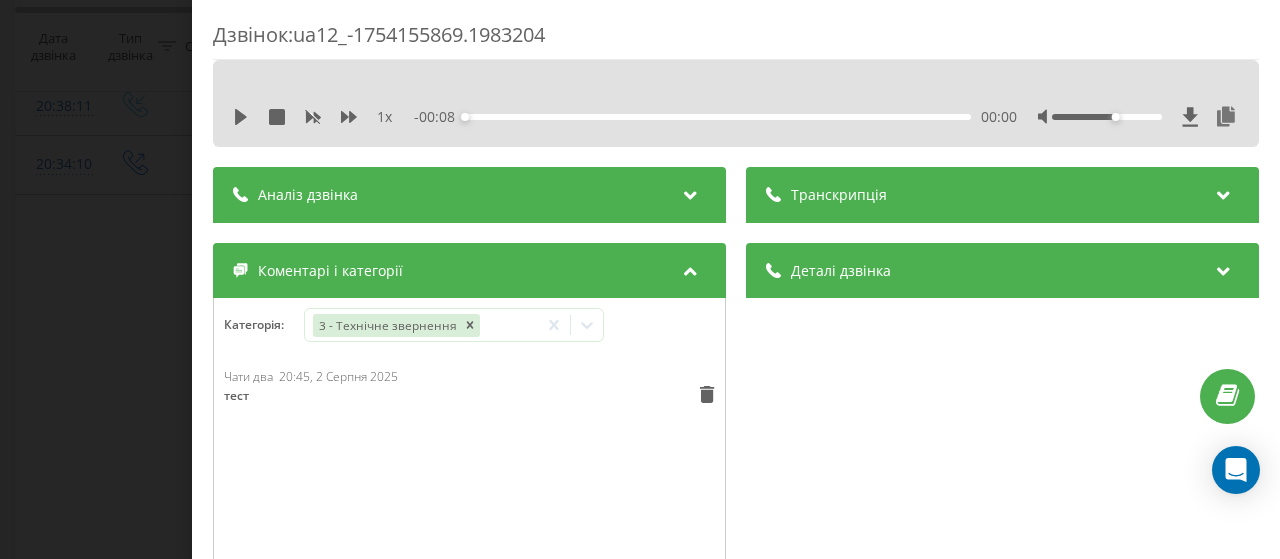 click on "Дзвінок :  ua12_-1754155869.1983204   1 x  - 00:08 00:00   00:00   Транскрипція Для AI-аналізу майбутніх дзвінків  налаштуйте та активуйте профіль на сторінці . Якщо профіль вже є і дзвінок відповідає його умовам, оновіть сторінку через 10 хвилин - AI аналізує поточний дзвінок. Аналіз дзвінка Для AI-аналізу майбутніх дзвінків  налаштуйте та активуйте профіль на сторінці . Якщо профіль вже є і дзвінок відповідає його умовам, оновіть сторінку через 10 хвилин - AI аналізує поточний дзвінок. Деталі дзвінка Загальне Дата дзвінка 2025-08-02 20:31:09 Тип дзвінка Вихідний Статус дзвінка Успішний 380442044040" at bounding box center [640, 279] 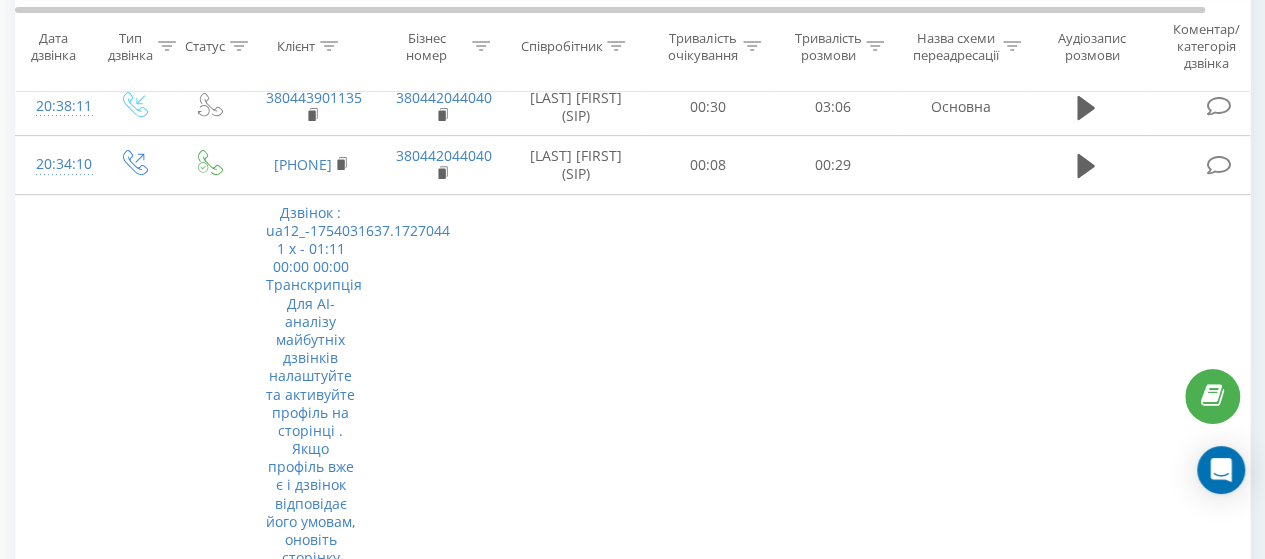 click 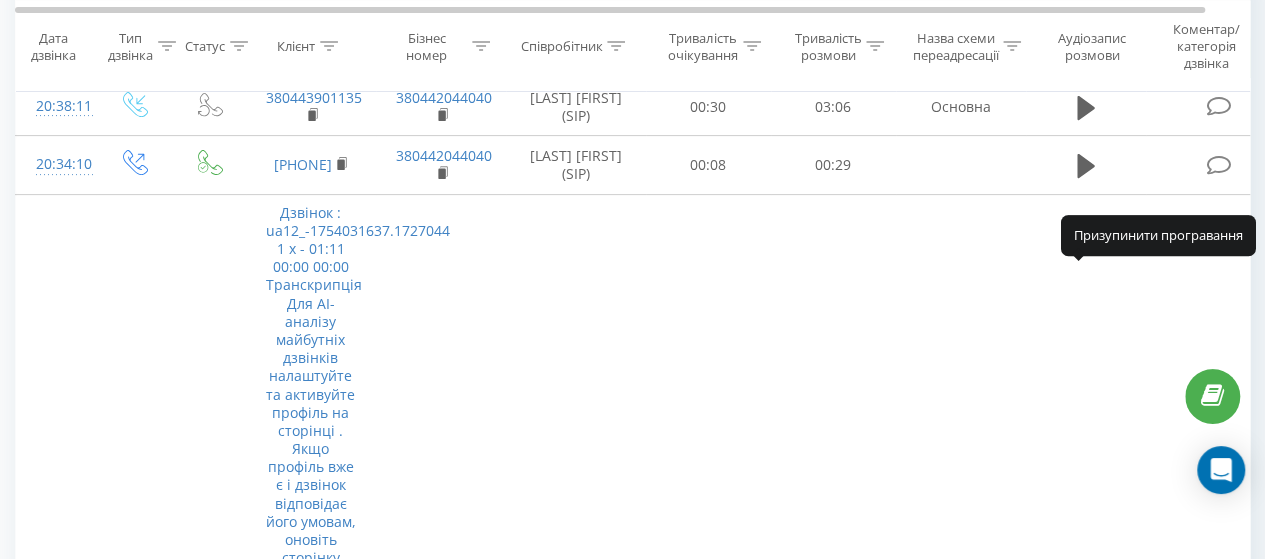 click 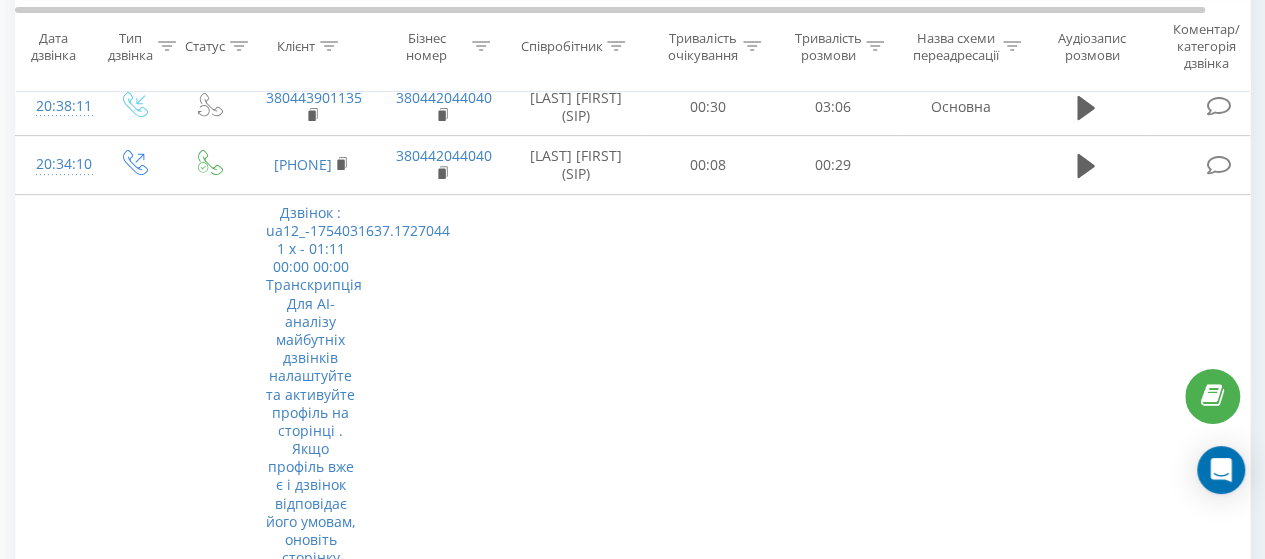 click at bounding box center [1218, 1297] 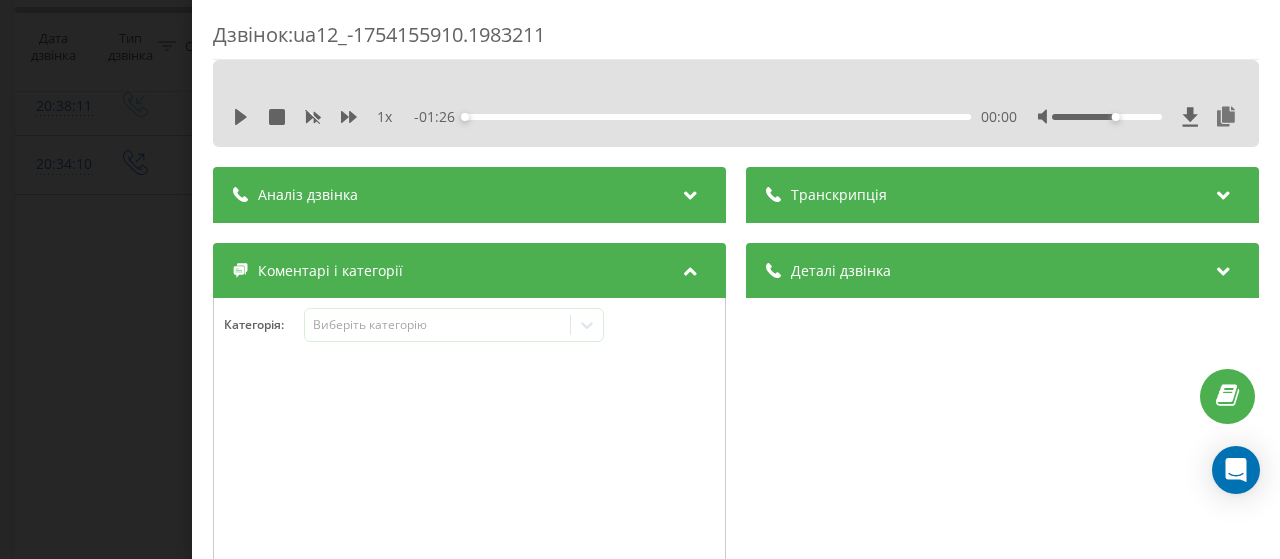 scroll, scrollTop: 100, scrollLeft: 0, axis: vertical 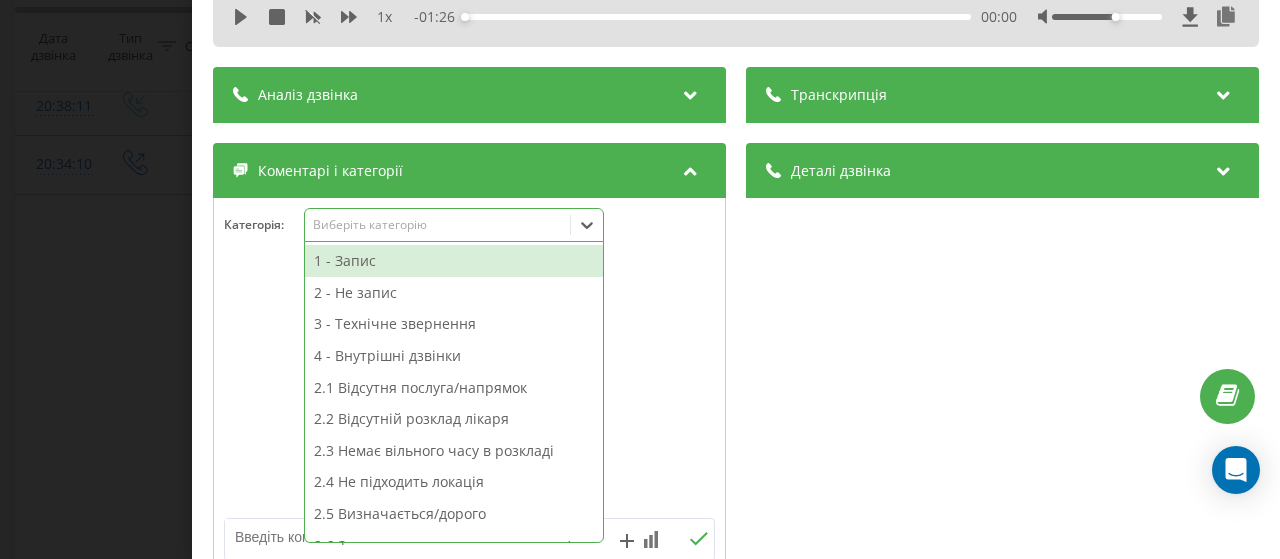 click 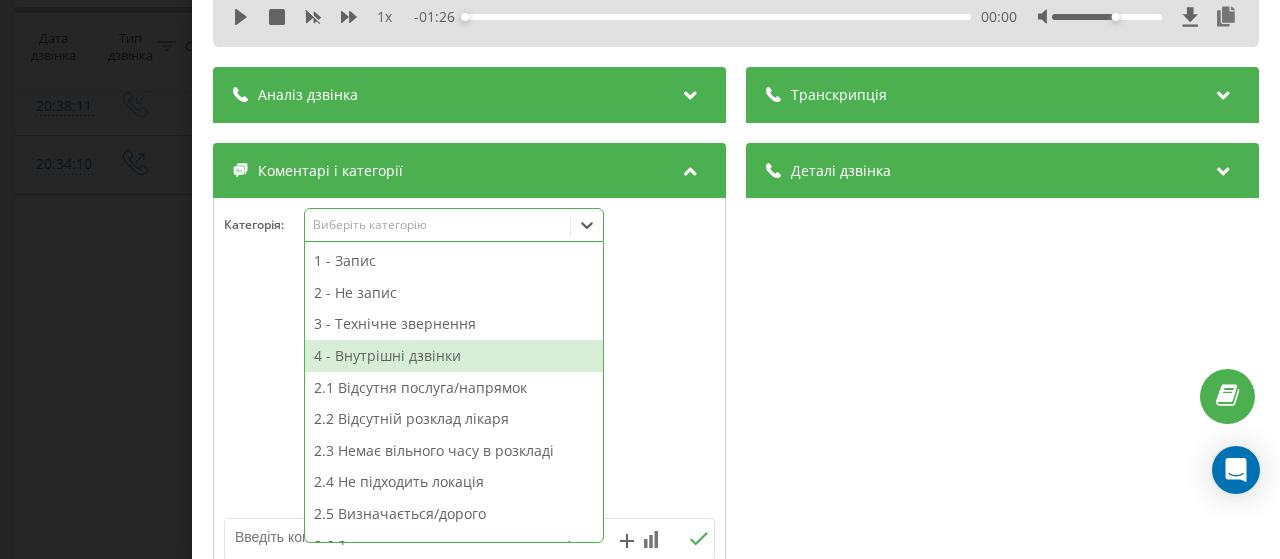 click on "4 - Внутрішні дзвінки" at bounding box center (454, 356) 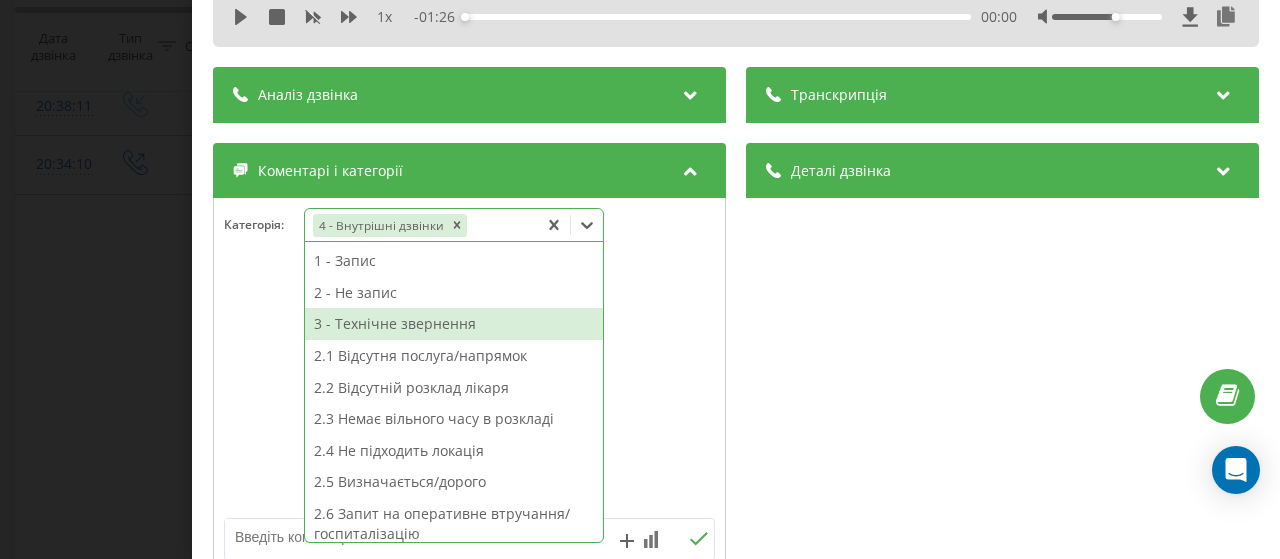scroll, scrollTop: 300, scrollLeft: 0, axis: vertical 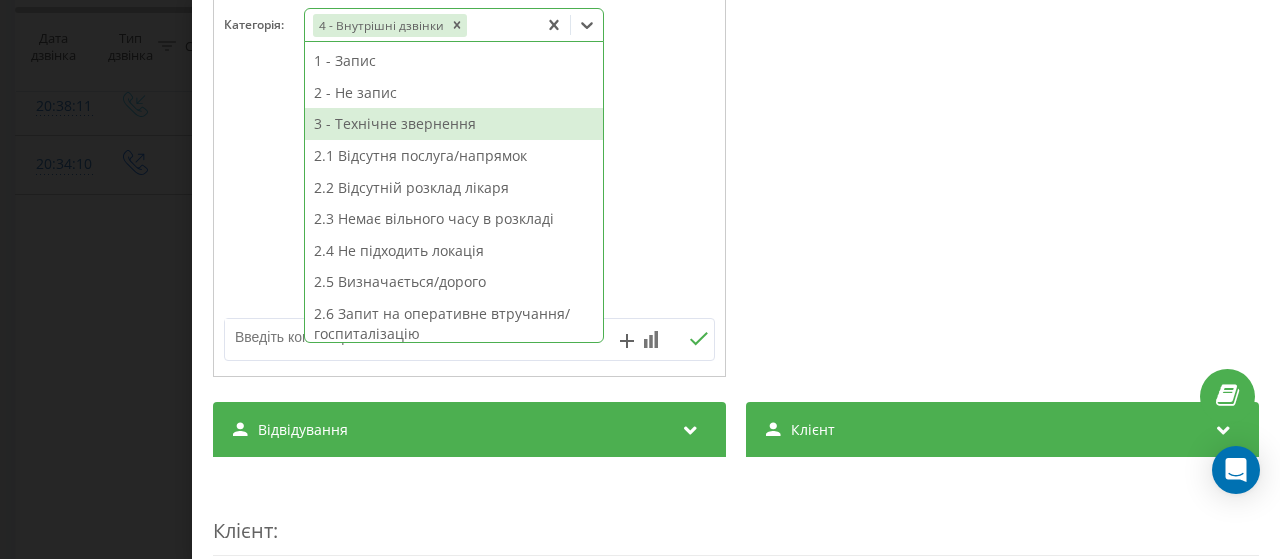 click at bounding box center [469, 188] 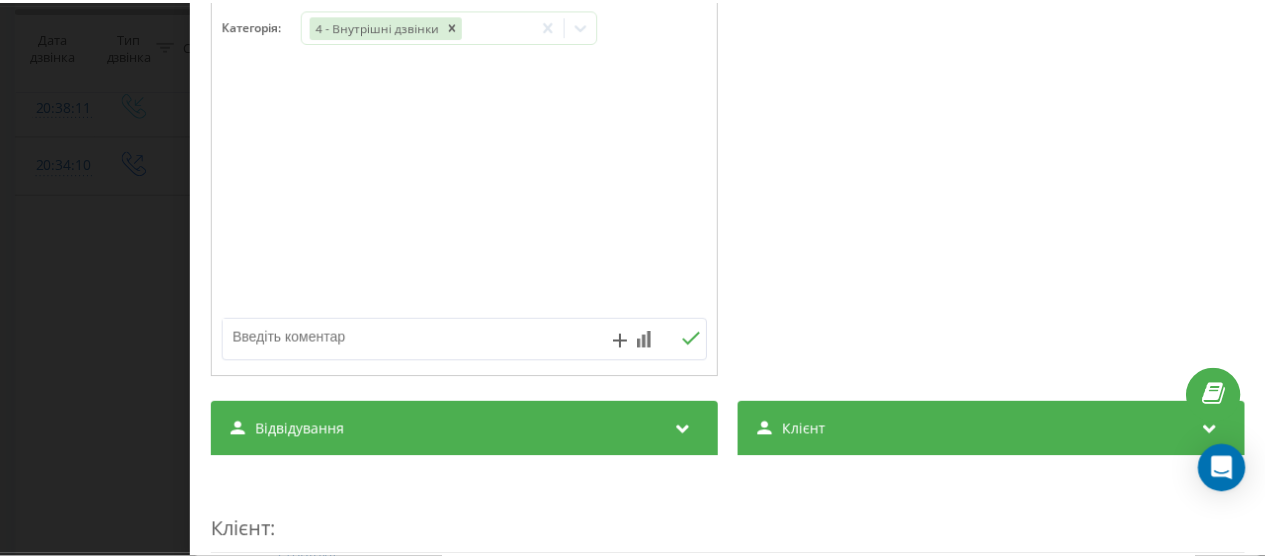 scroll, scrollTop: 200, scrollLeft: 0, axis: vertical 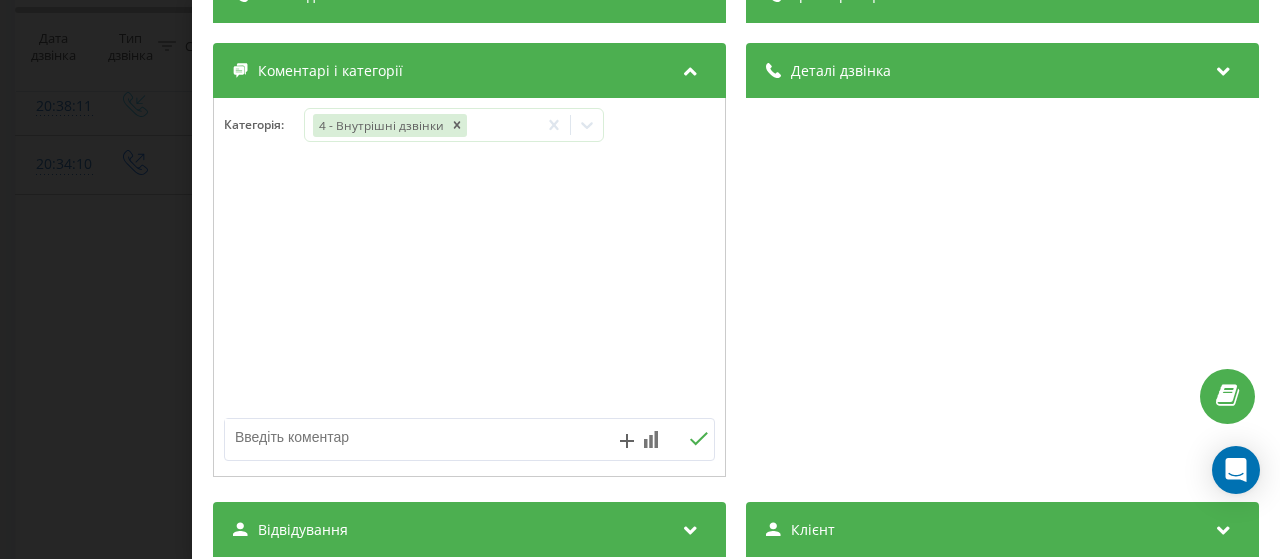 click on "Дзвінок :  ua12_-1754155910.1983211   1 x  - 01:26 00:00   00:00   Транскрипція Для AI-аналізу майбутніх дзвінків  налаштуйте та активуйте профіль на сторінці . Якщо профіль вже є і дзвінок відповідає його умовам, оновіть сторінку через 10 хвилин - AI аналізує поточний дзвінок. Аналіз дзвінка Для AI-аналізу майбутніх дзвінків  налаштуйте та активуйте профіль на сторінці . Якщо профіль вже є і дзвінок відповідає його умовам, оновіть сторінку через 10 хвилин - AI аналізує поточний дзвінок. Деталі дзвінка Загальне Дата дзвінка 2025-08-02 20:31:50 Тип дзвінка Вихідний Статус дзвінка Успішний 380442044040" at bounding box center (640, 279) 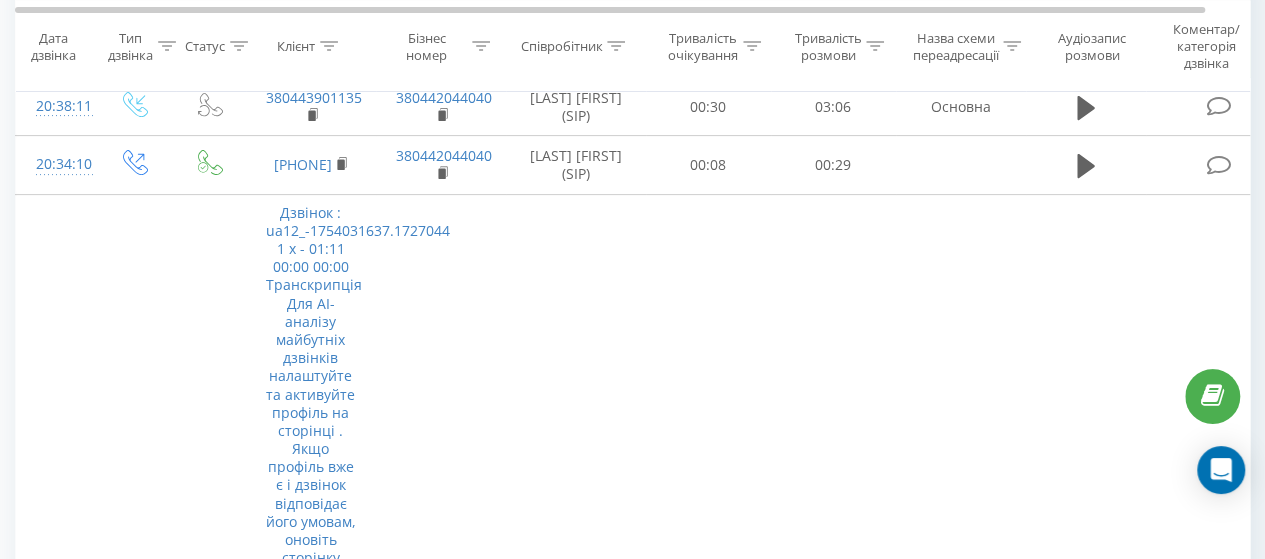 click 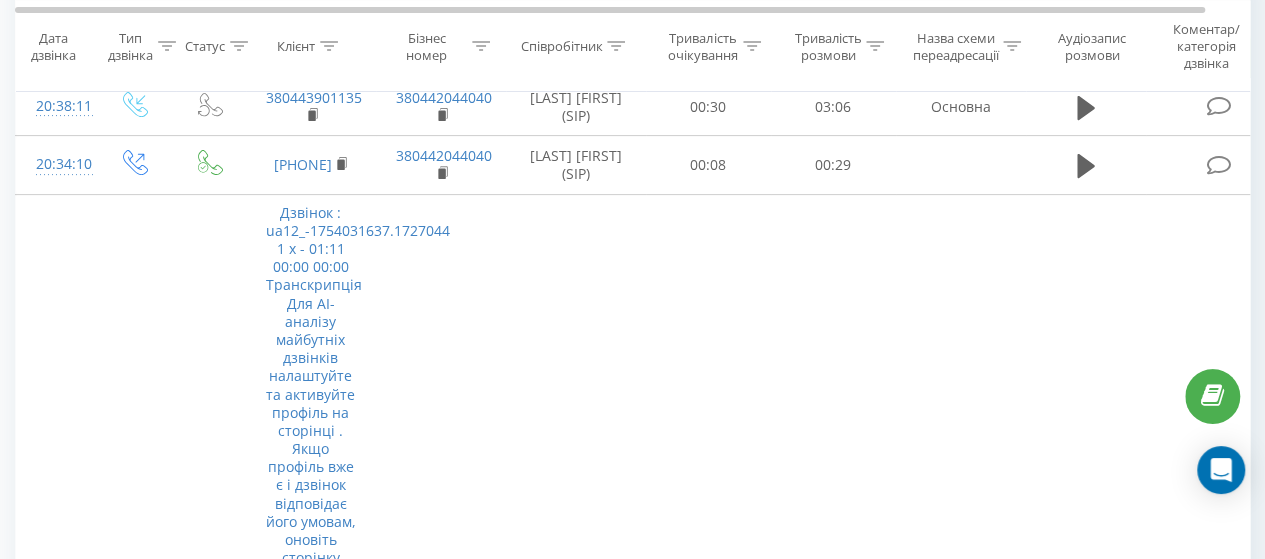drag, startPoint x: 1084, startPoint y: 277, endPoint x: 1179, endPoint y: 253, distance: 97.984695 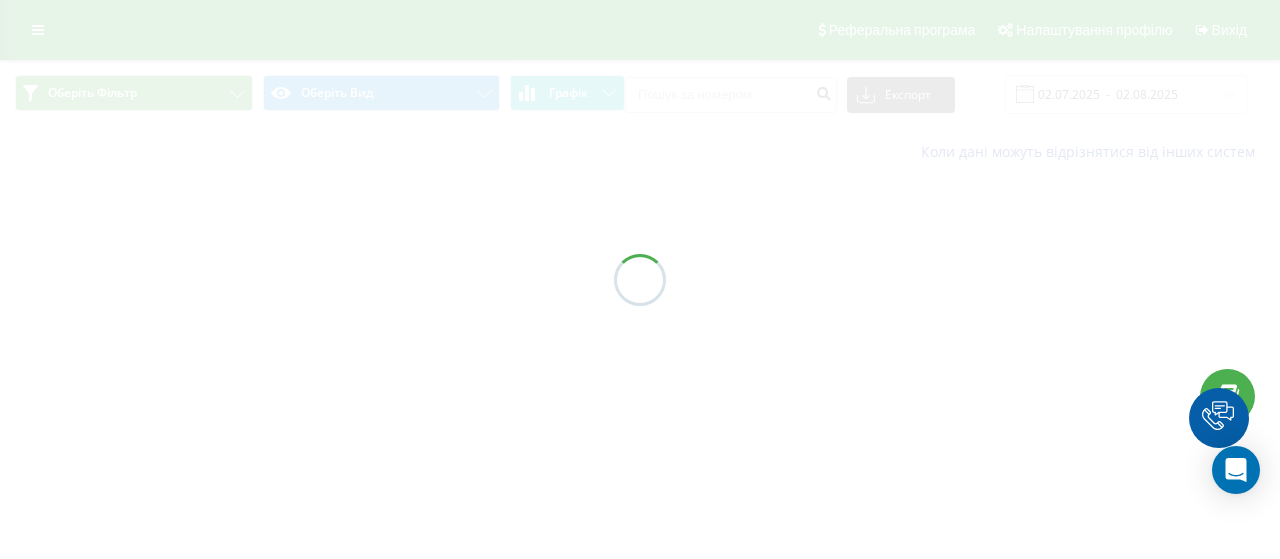 scroll, scrollTop: 0, scrollLeft: 0, axis: both 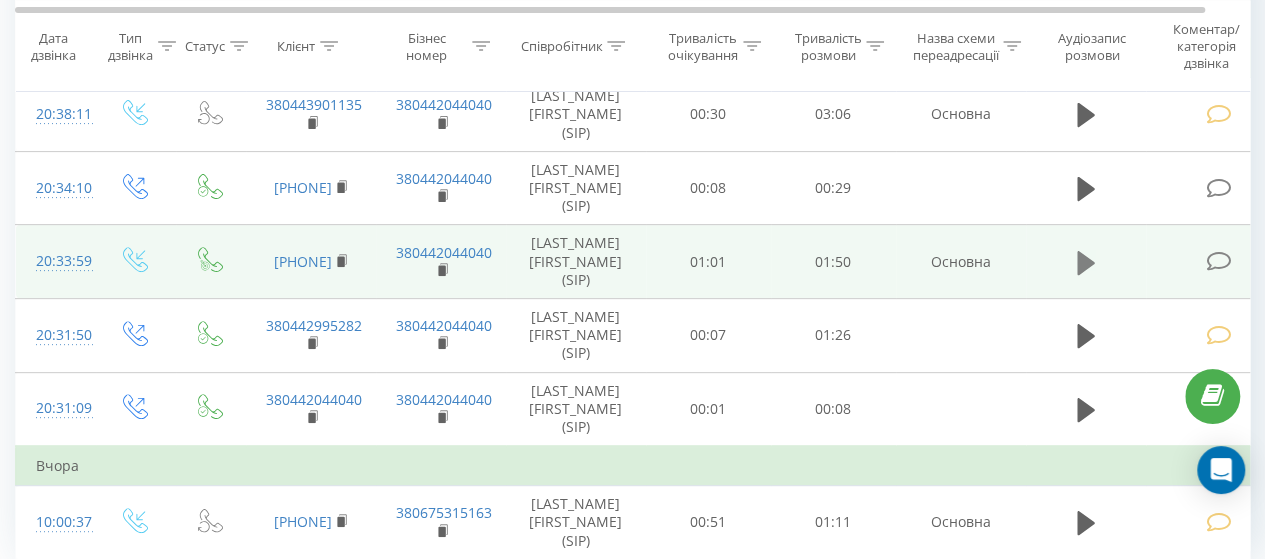click 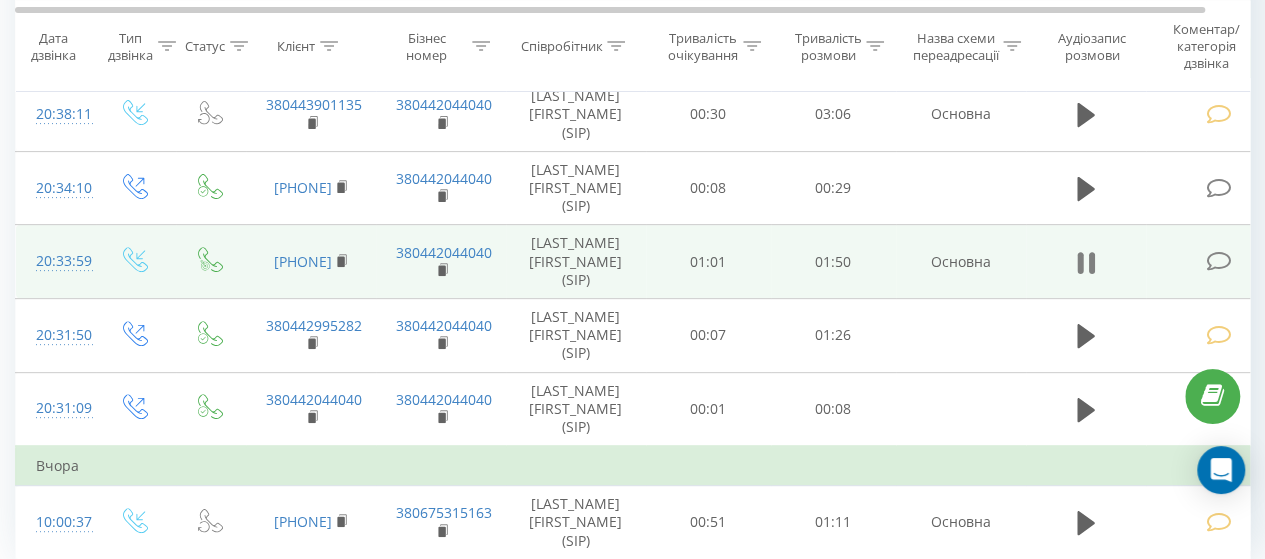 click 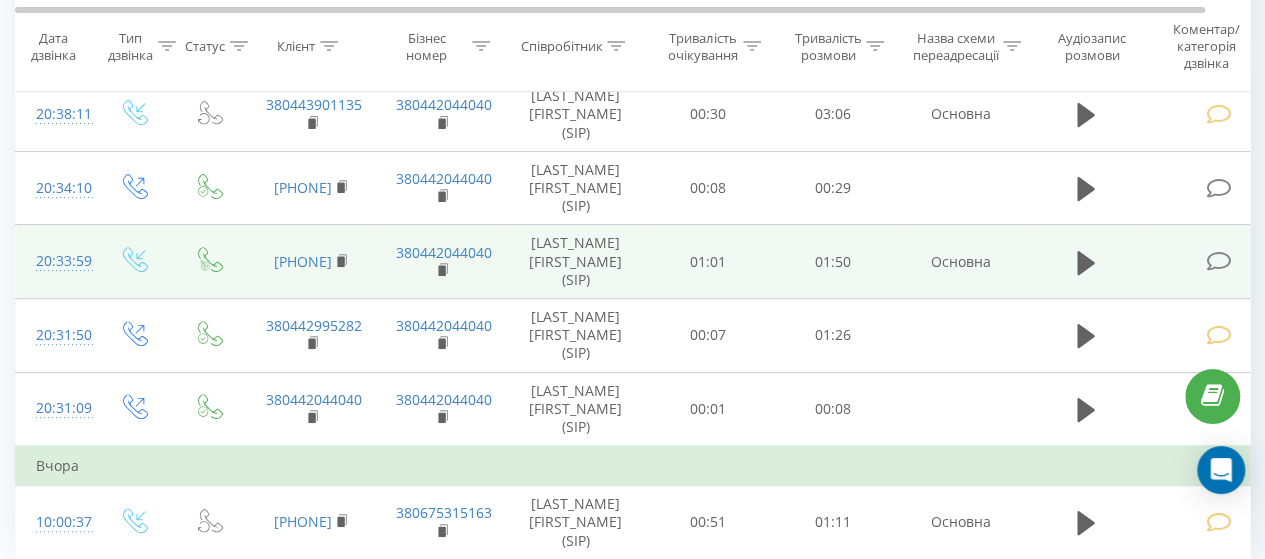 click at bounding box center [1218, 261] 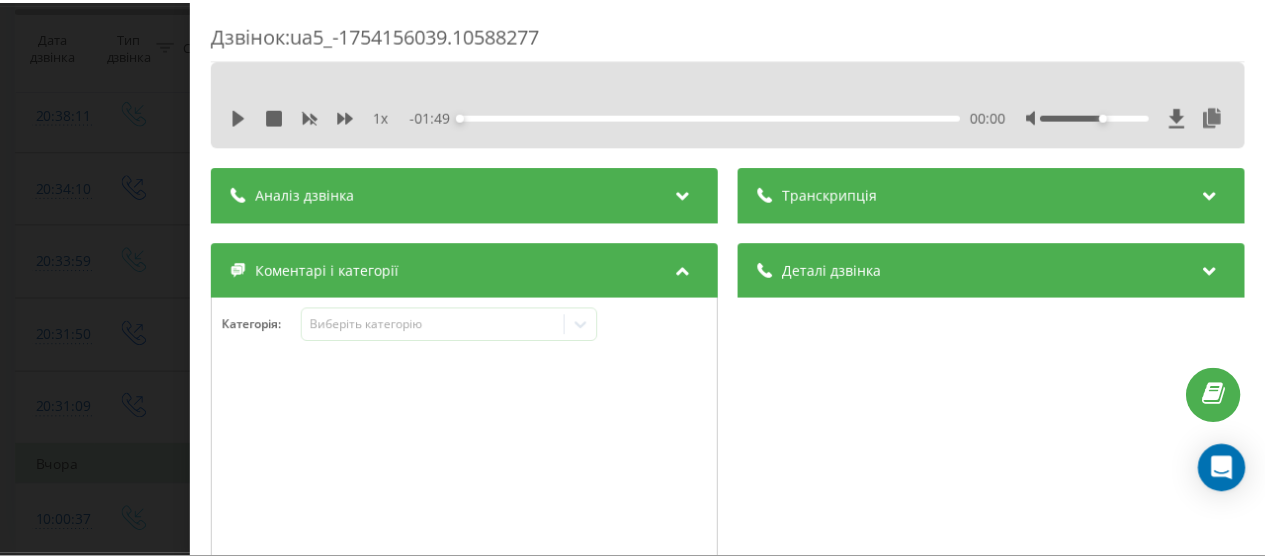 scroll, scrollTop: 200, scrollLeft: 0, axis: vertical 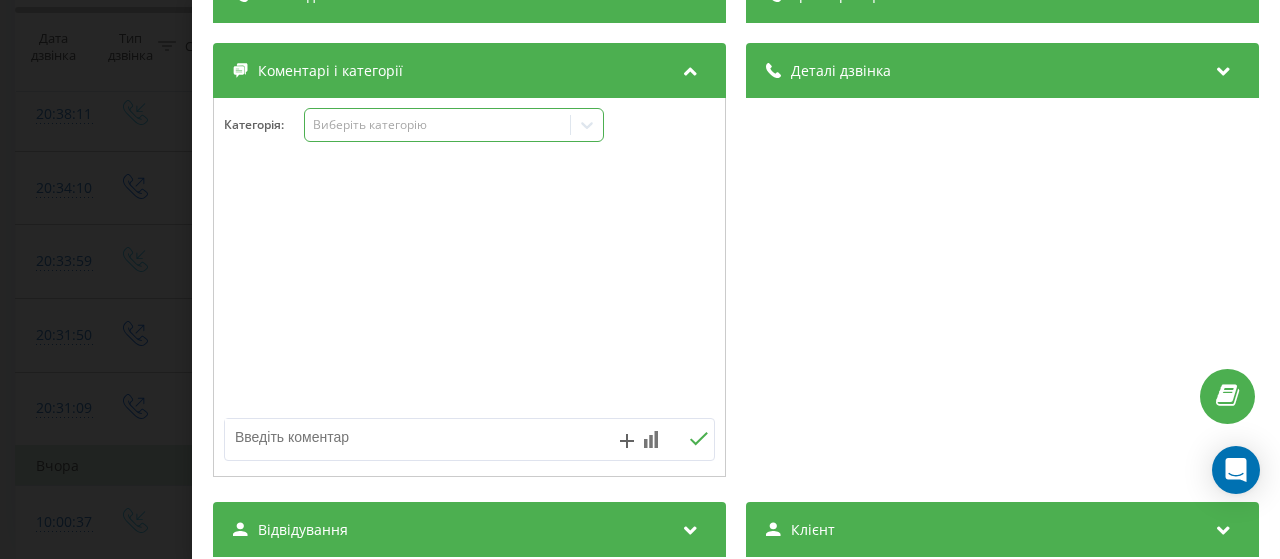 click 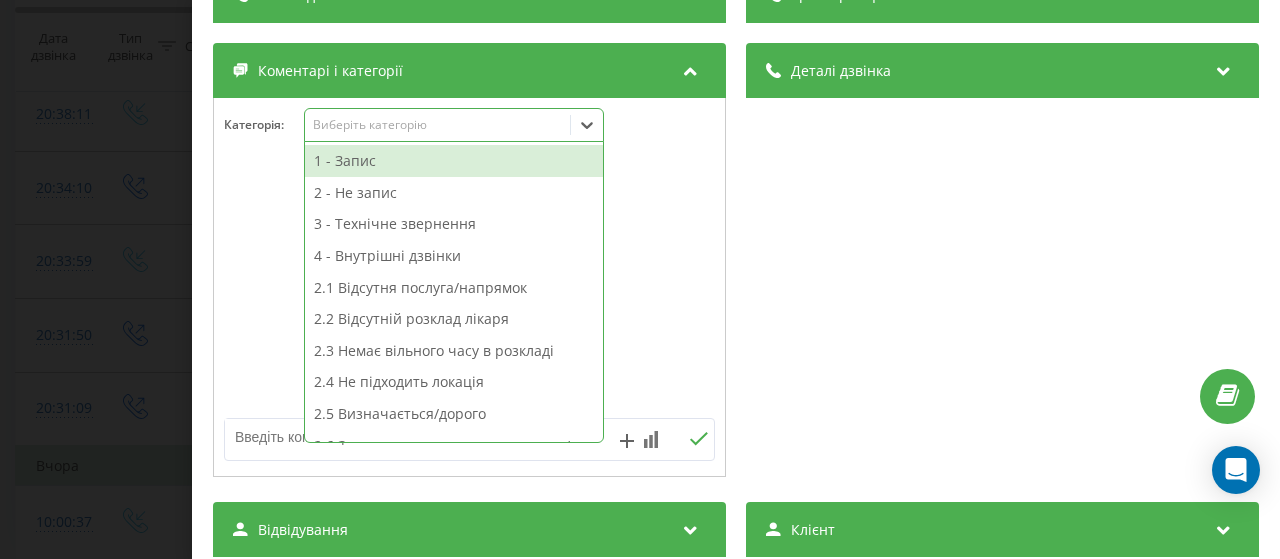 click on "1 - Запис" at bounding box center [454, 161] 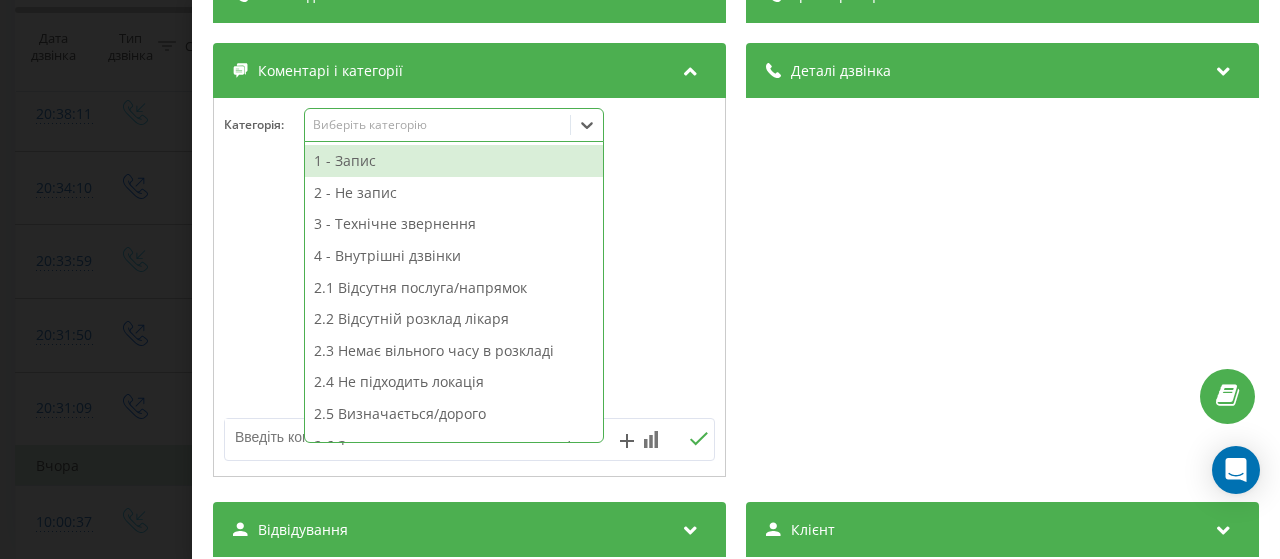 click on "1 - Запис" at bounding box center (454, 161) 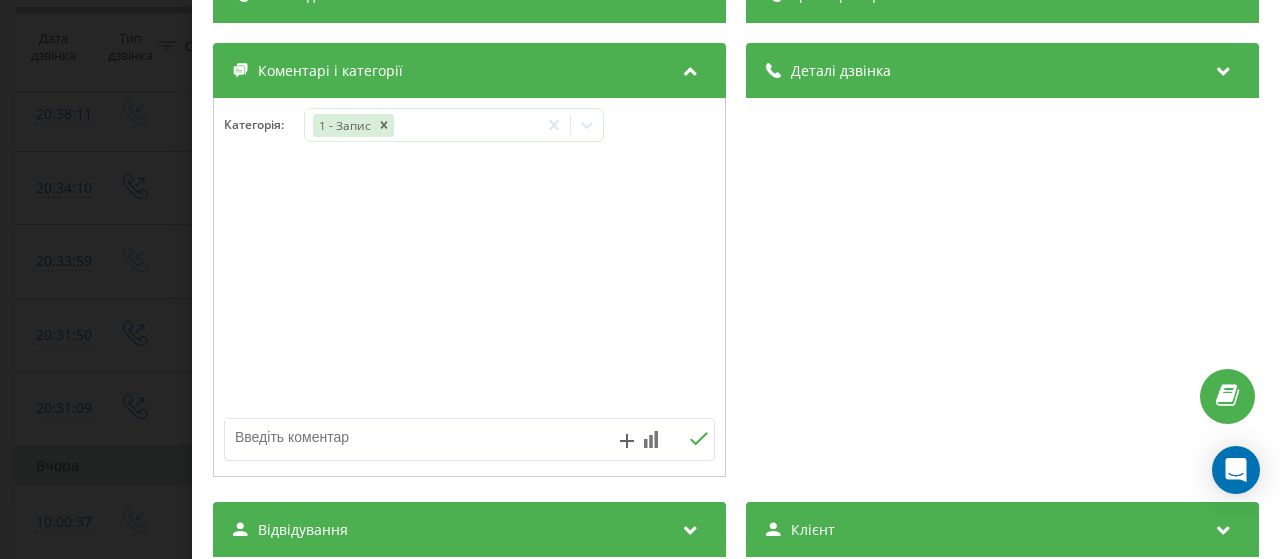 click at bounding box center [469, 288] 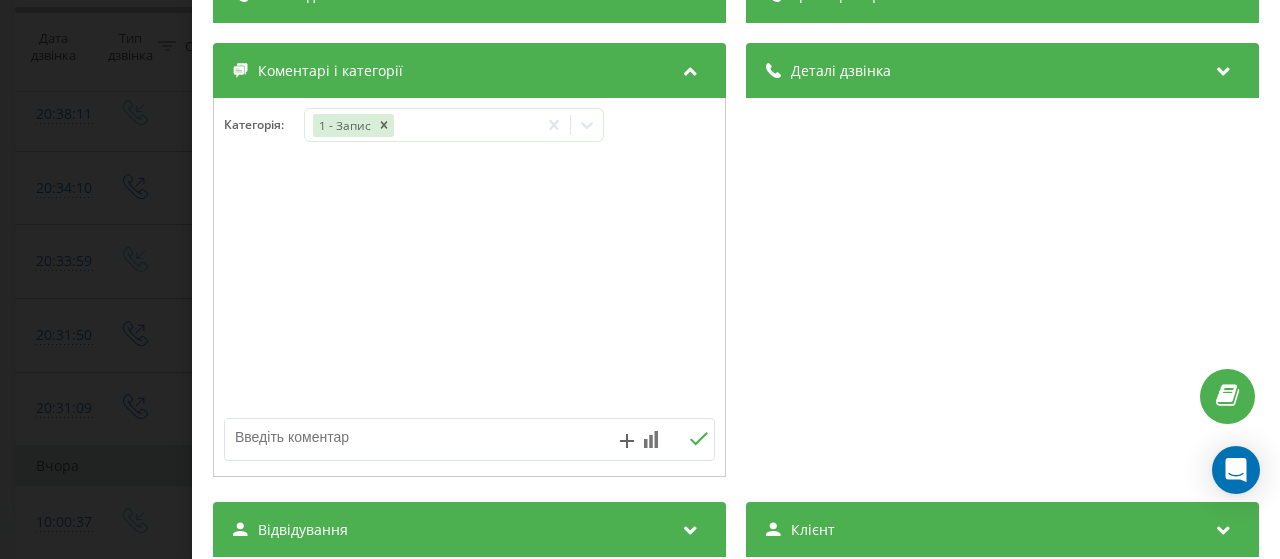 click on "Дзвінок :  ua5_-1754156039.10588277   1 x  - 01:49 00:00   00:00   Транскрипція Для AI-аналізу майбутніх дзвінків  налаштуйте та активуйте профіль на сторінці . Якщо профіль вже є і дзвінок відповідає його умовам, оновіть сторінку через 10 хвилин - AI аналізує поточний дзвінок. Аналіз дзвінка Для AI-аналізу майбутніх дзвінків  налаштуйте та активуйте профіль на сторінці . Якщо профіль вже є і дзвінок відповідає його умовам, оновіть сторінку через 10 хвилин - AI аналізує поточний дзвінок. Деталі дзвінка Загальне Дата дзвінка 2025-08-02 20:33:59 Тип дзвінка Вхідний Статус дзвінка Цільовий 380679691580 :" at bounding box center [640, 279] 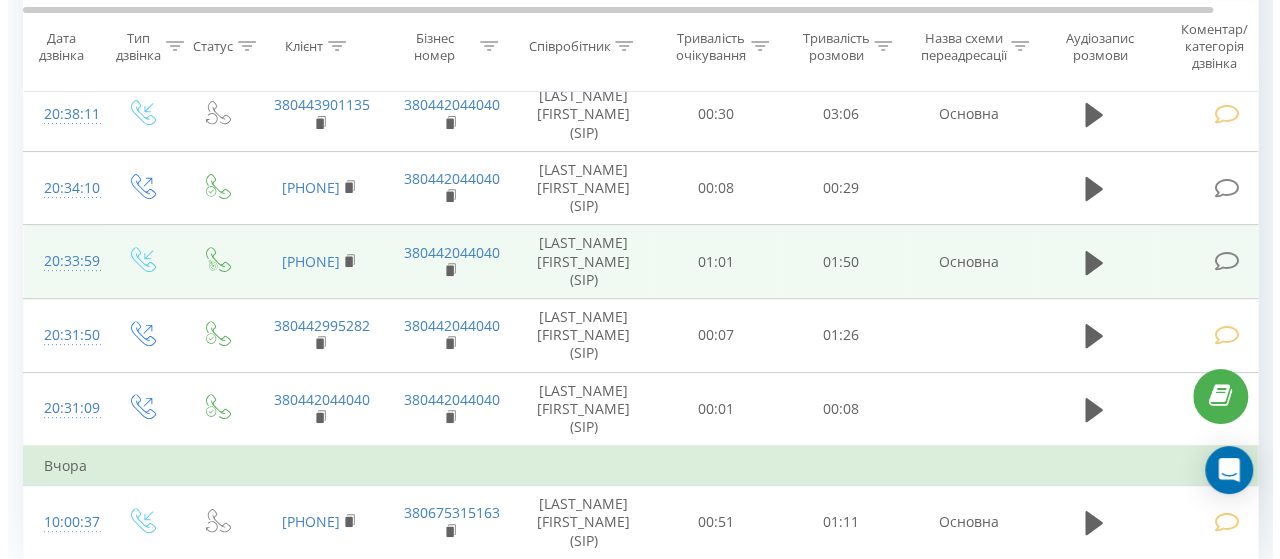 scroll, scrollTop: 138, scrollLeft: 0, axis: vertical 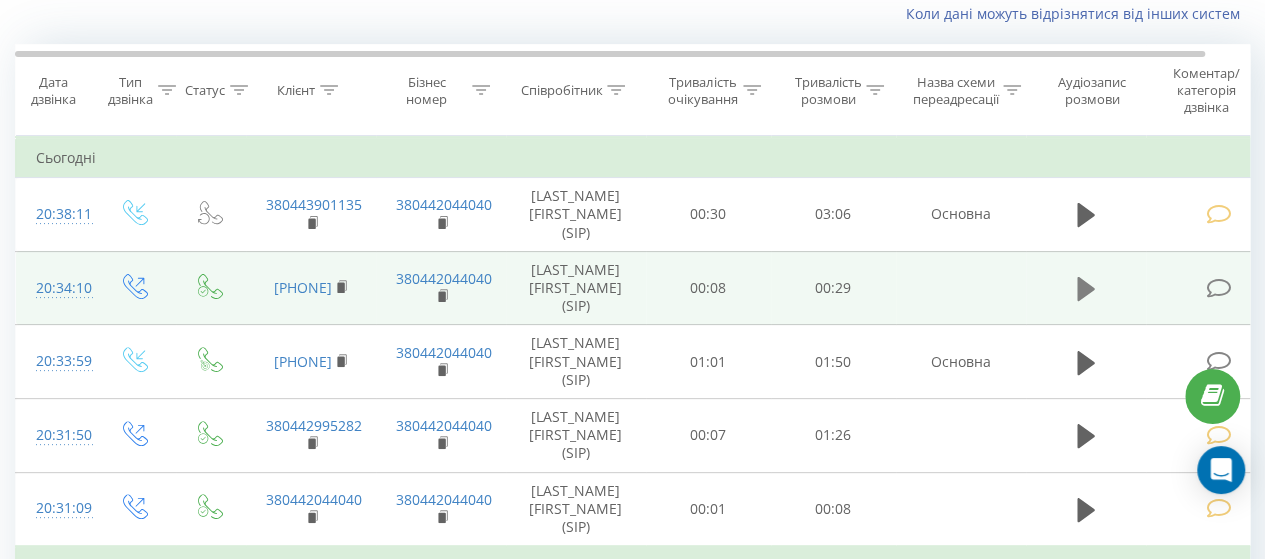 click 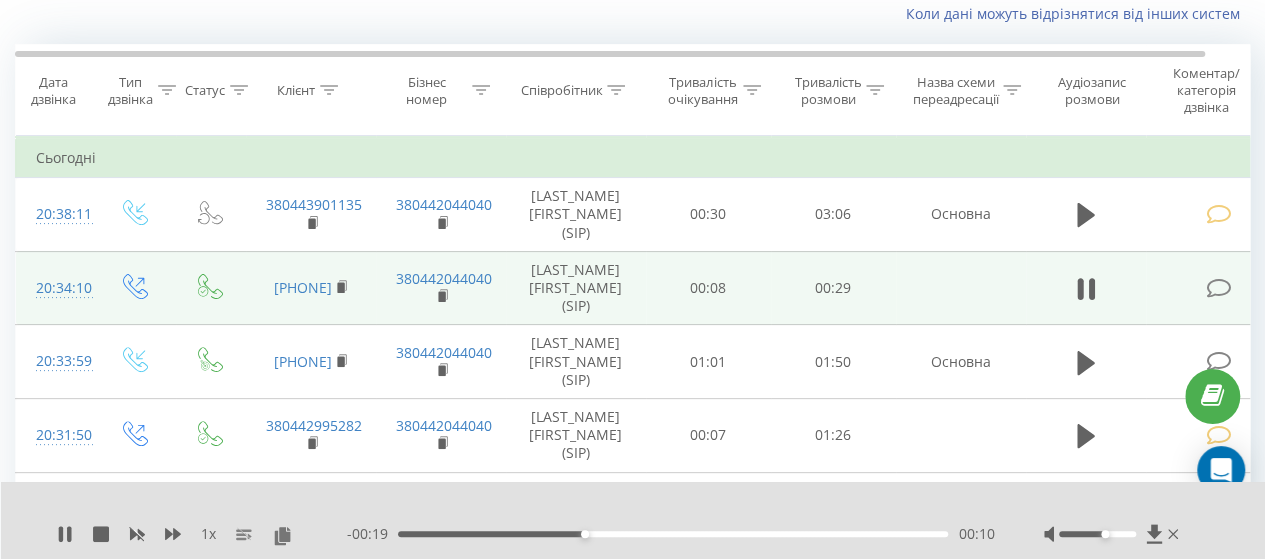 click 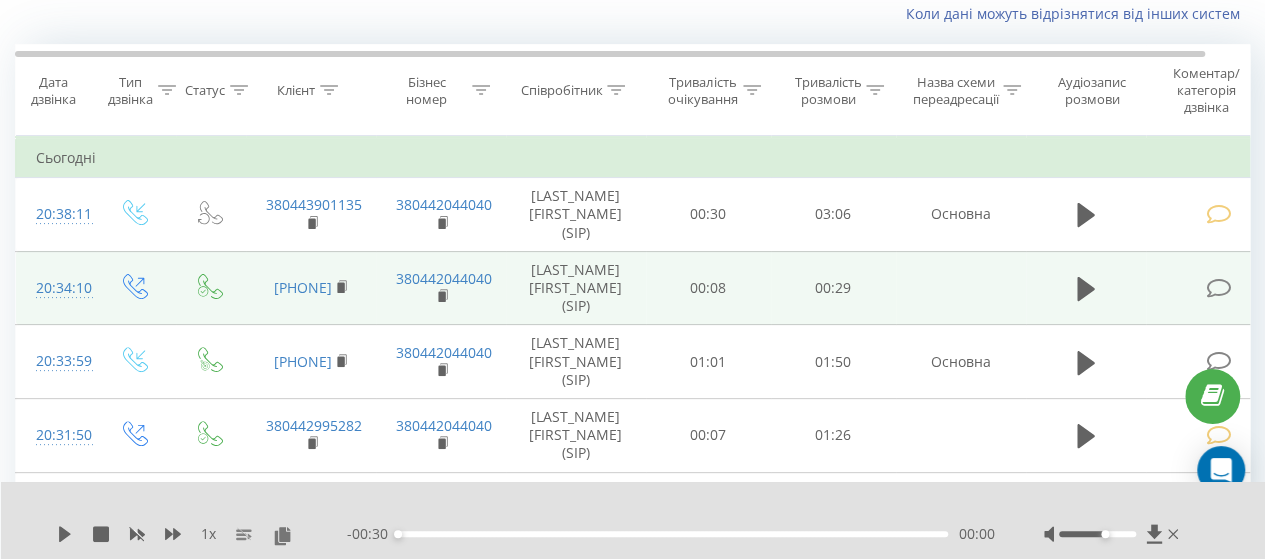 click at bounding box center (1218, 288) 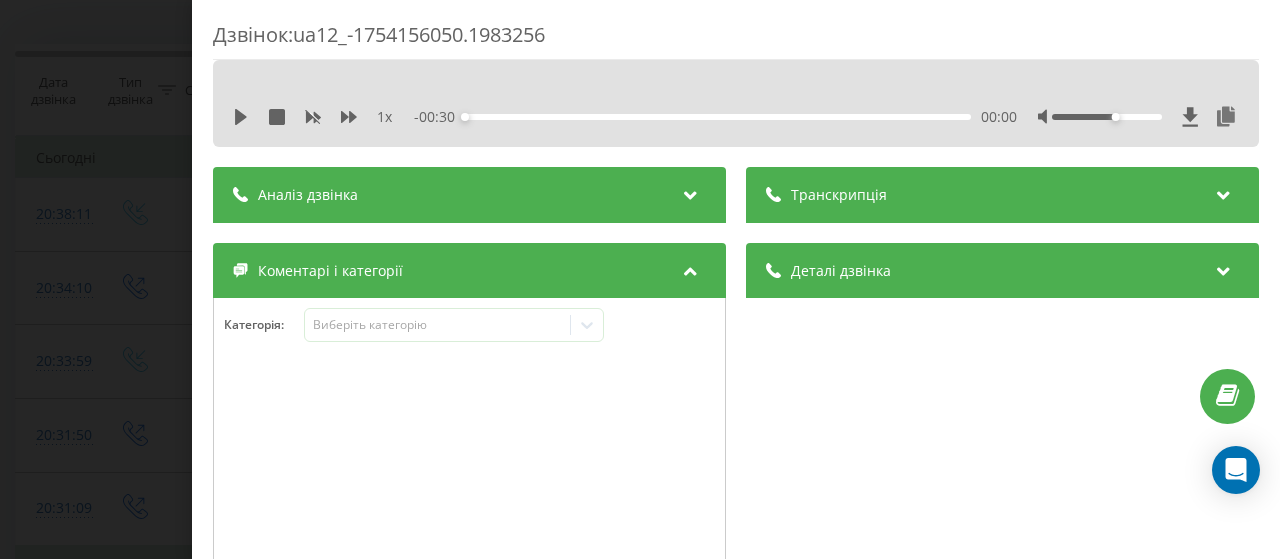 scroll, scrollTop: 100, scrollLeft: 0, axis: vertical 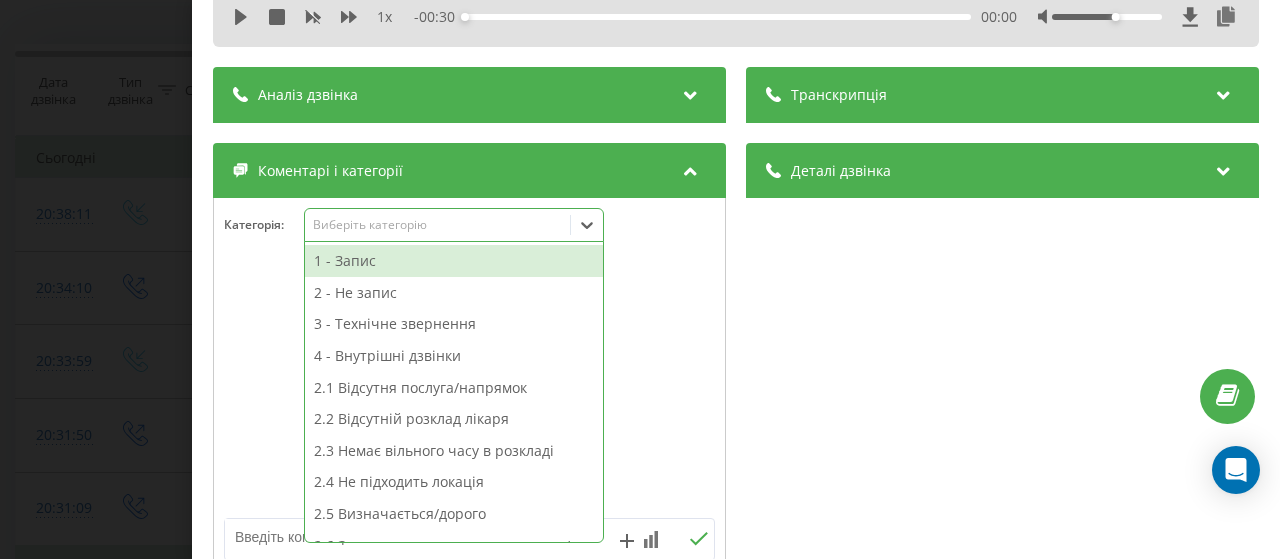 click 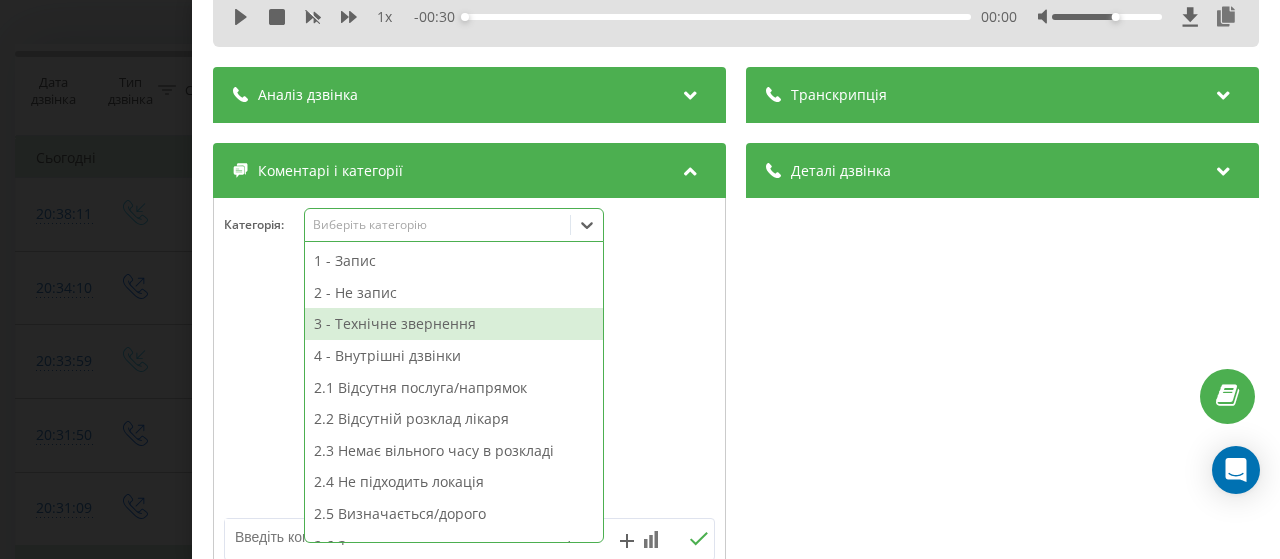 click on "3 - Технічне звернення" at bounding box center (454, 324) 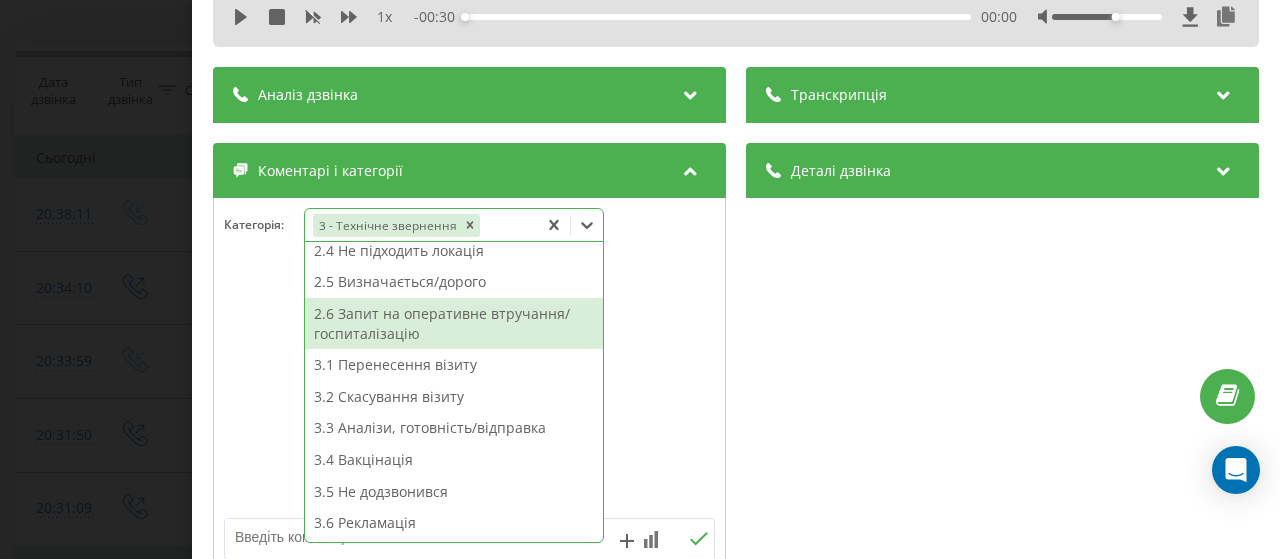 scroll, scrollTop: 314, scrollLeft: 0, axis: vertical 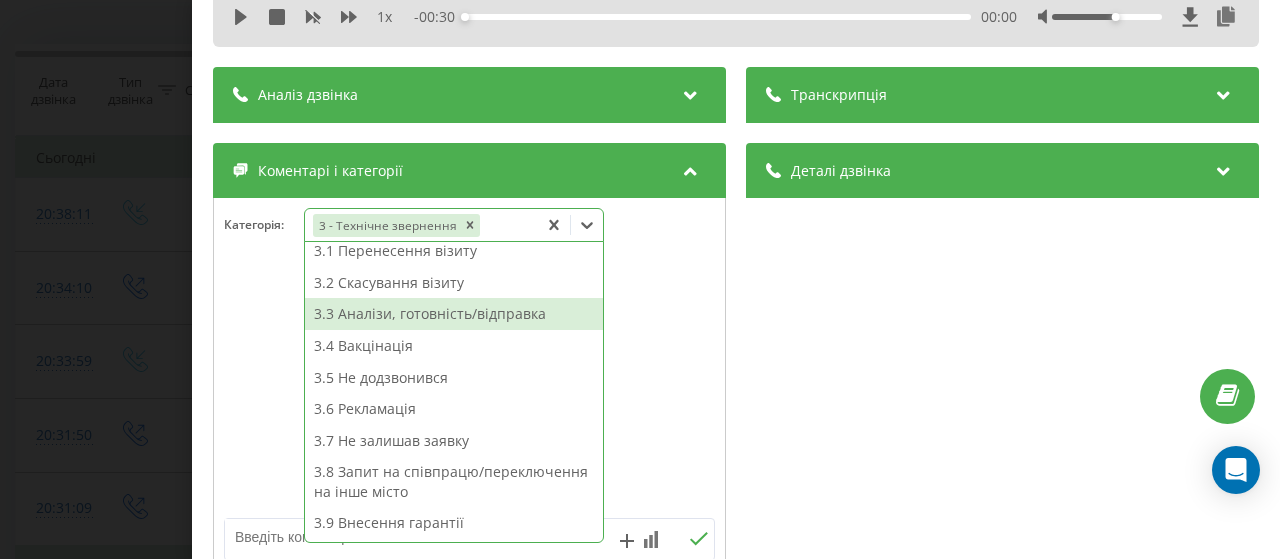 click at bounding box center (469, 388) 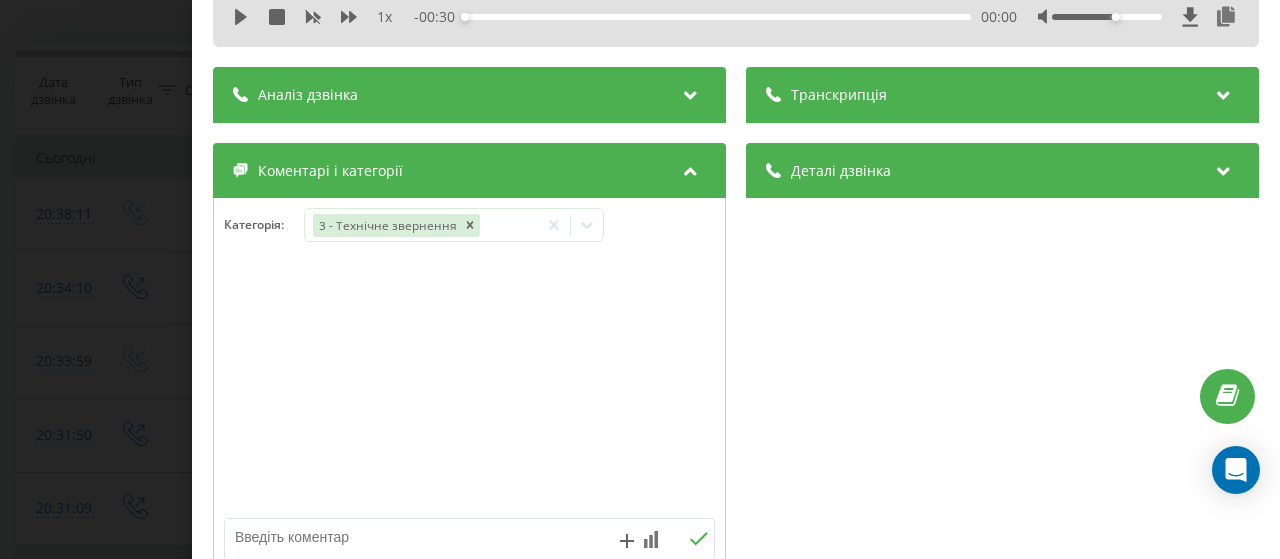 scroll, scrollTop: 200, scrollLeft: 0, axis: vertical 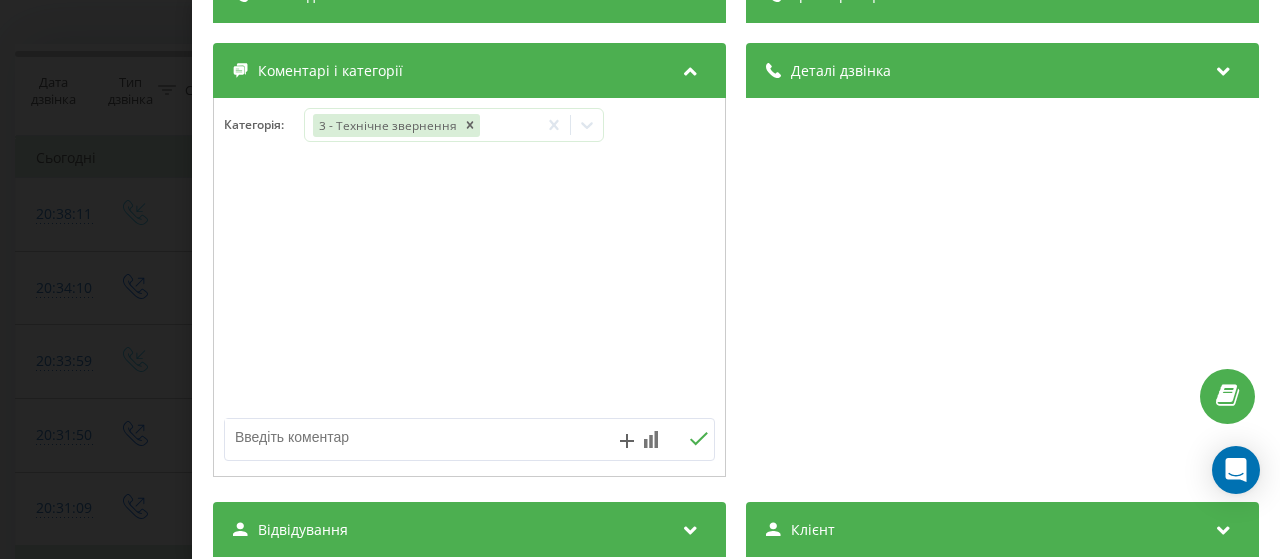 click at bounding box center [420, 437] 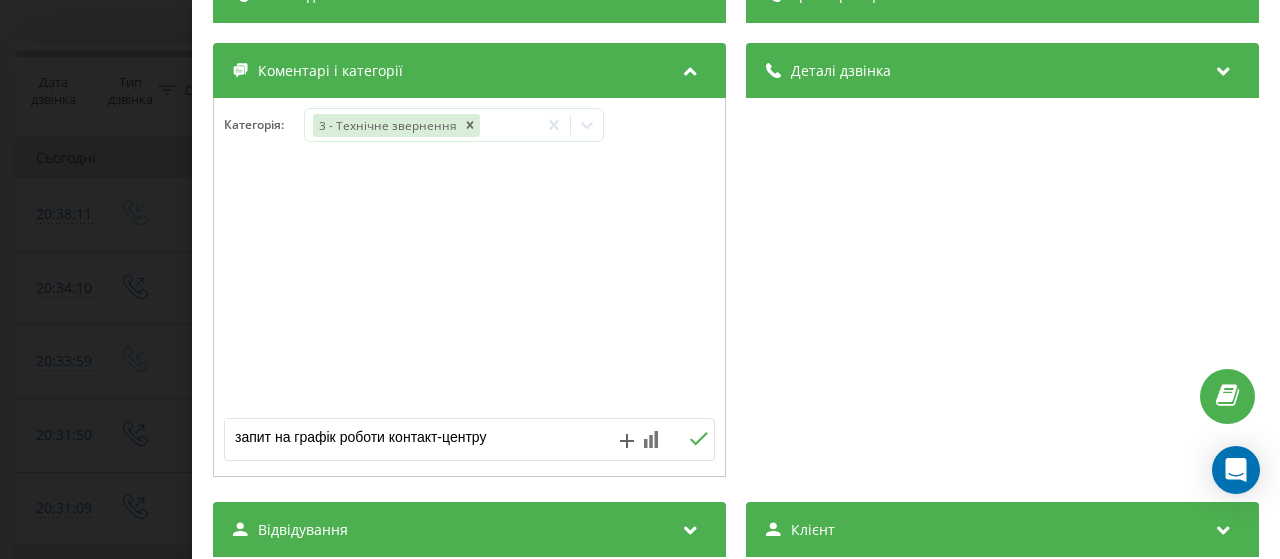 type on "запит на графік роботи контакт-центру" 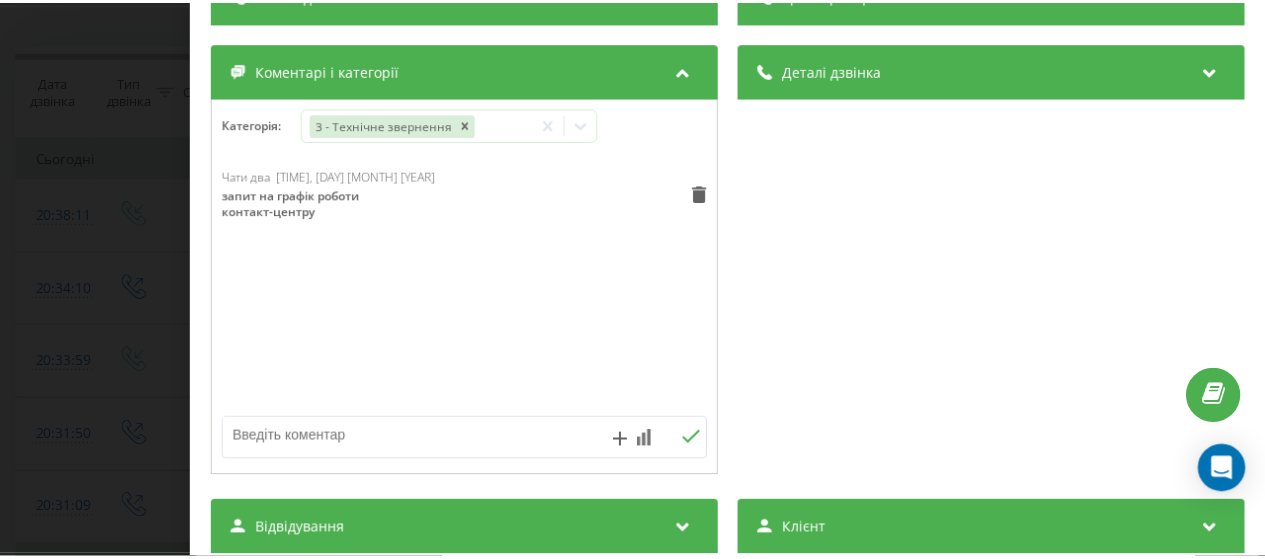 scroll, scrollTop: 0, scrollLeft: 0, axis: both 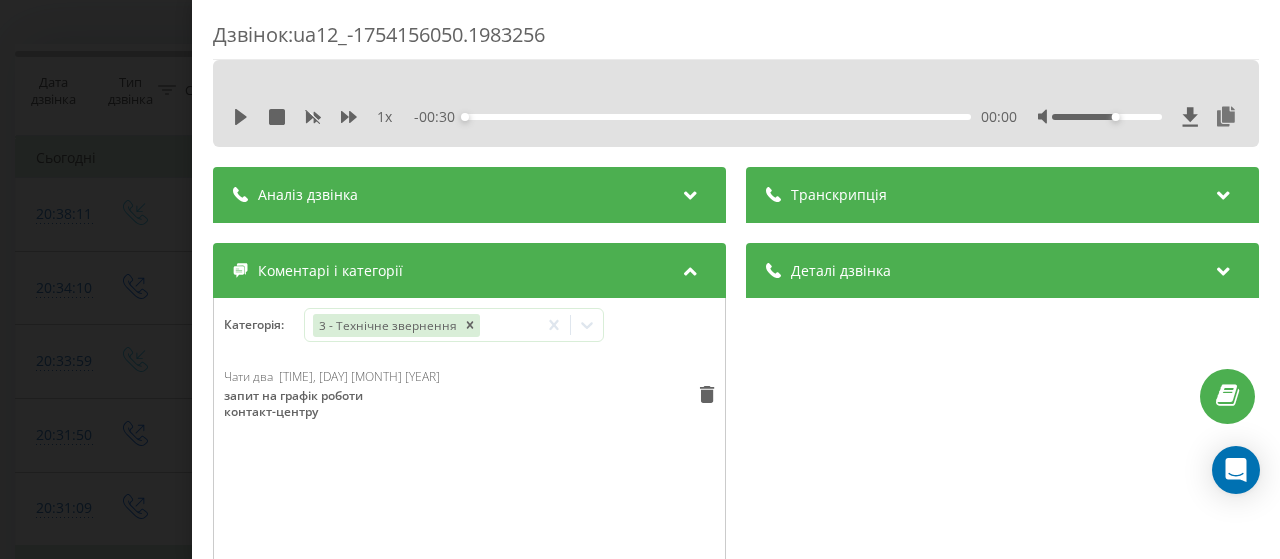 click on "Дзвінок :  ua12_-1754156050.1983256   1 x  - 00:30 00:00   00:00   Транскрипція Для AI-аналізу майбутніх дзвінків  налаштуйте та активуйте профіль на сторінці . Якщо профіль вже є і дзвінок відповідає його умовам, оновіть сторінку через 10 хвилин - AI аналізує поточний дзвінок. Аналіз дзвінка Для AI-аналізу майбутніх дзвінків  налаштуйте та активуйте профіль на сторінці . Якщо профіль вже є і дзвінок відповідає його умовам, оновіть сторінку через 10 хвилин - AI аналізує поточний дзвінок. Деталі дзвінка Загальне Дата дзвінка 2025-08-02 20:34:10 Тип дзвінка Вихідний Статус дзвінка Успішний 380442044040" at bounding box center [640, 279] 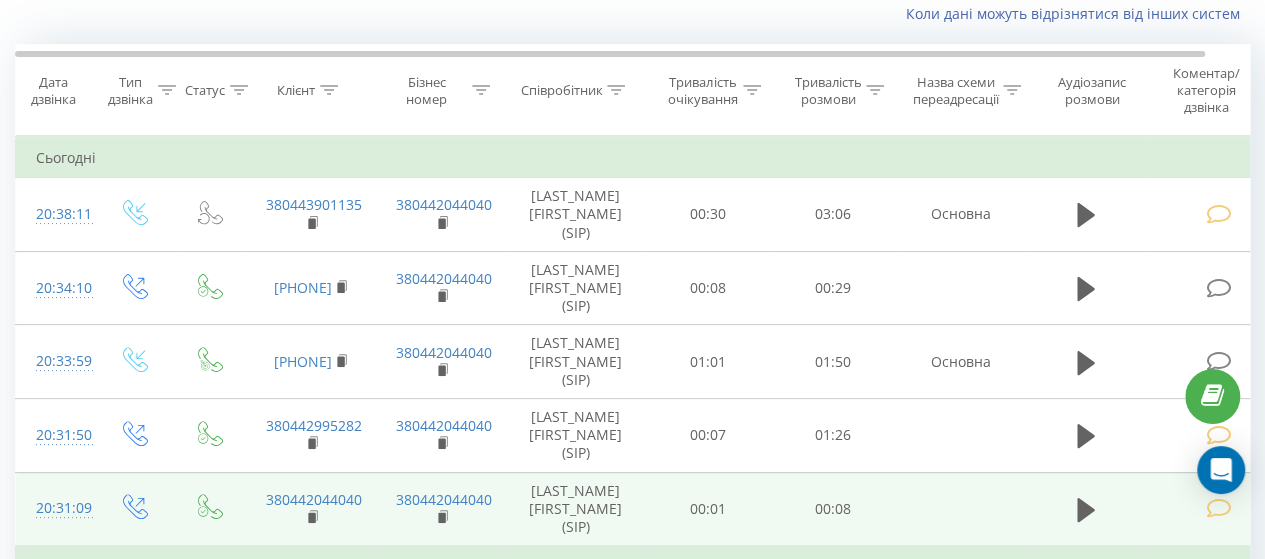 scroll, scrollTop: 238, scrollLeft: 0, axis: vertical 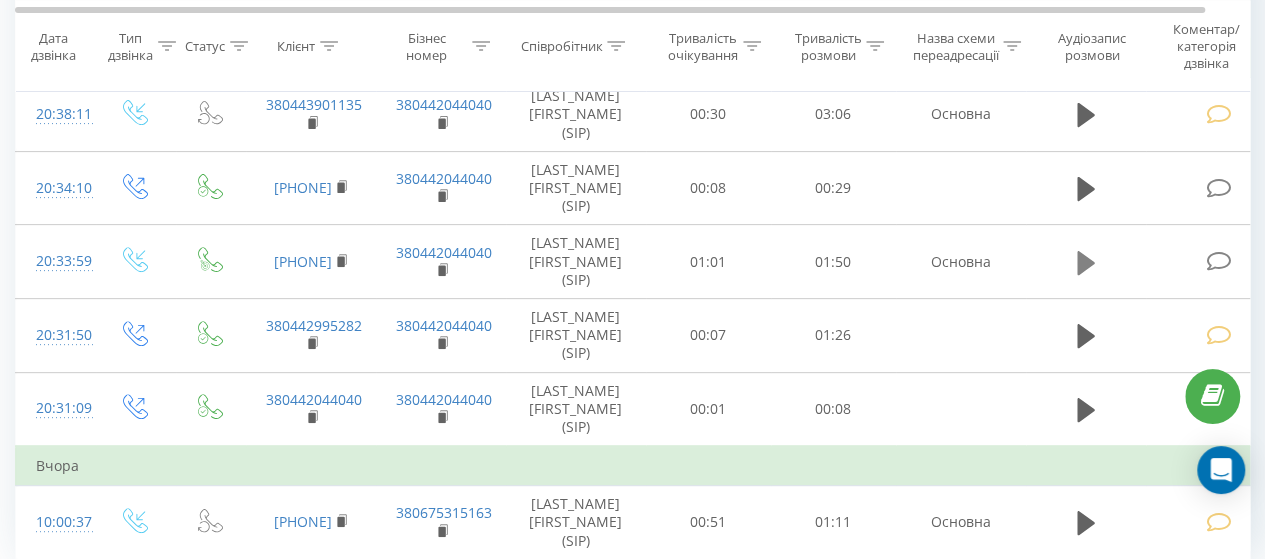 click 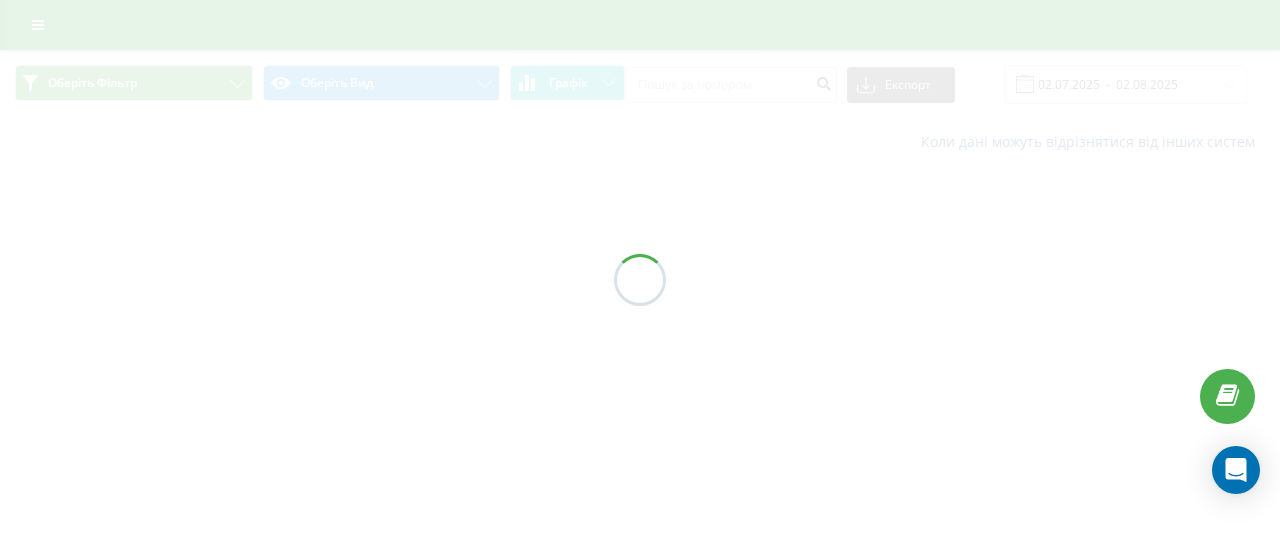 scroll, scrollTop: 0, scrollLeft: 0, axis: both 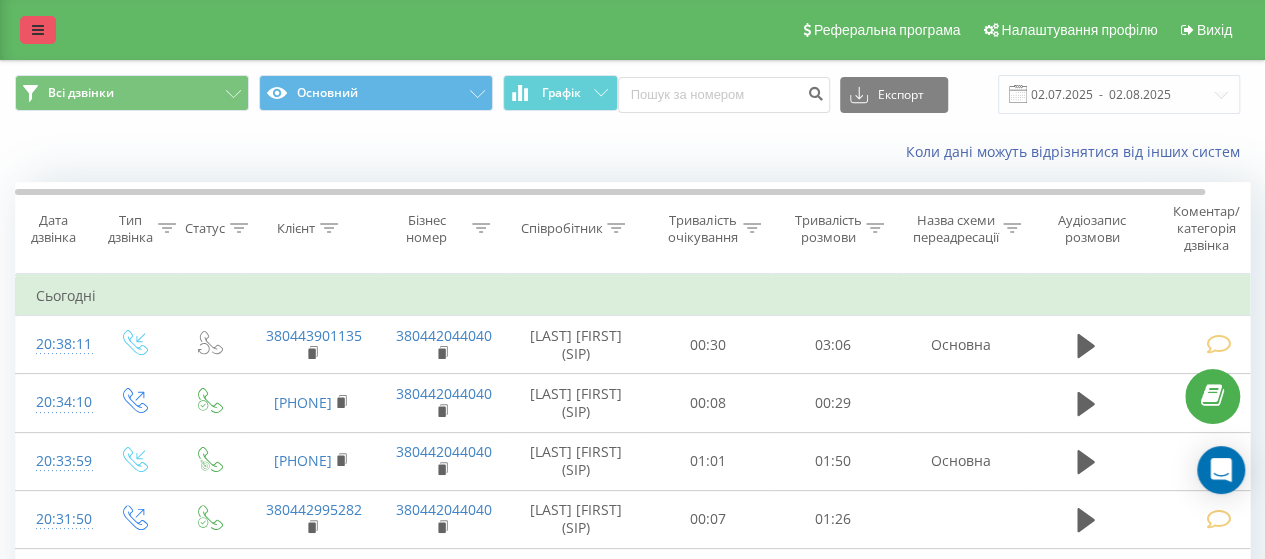 click at bounding box center (38, 30) 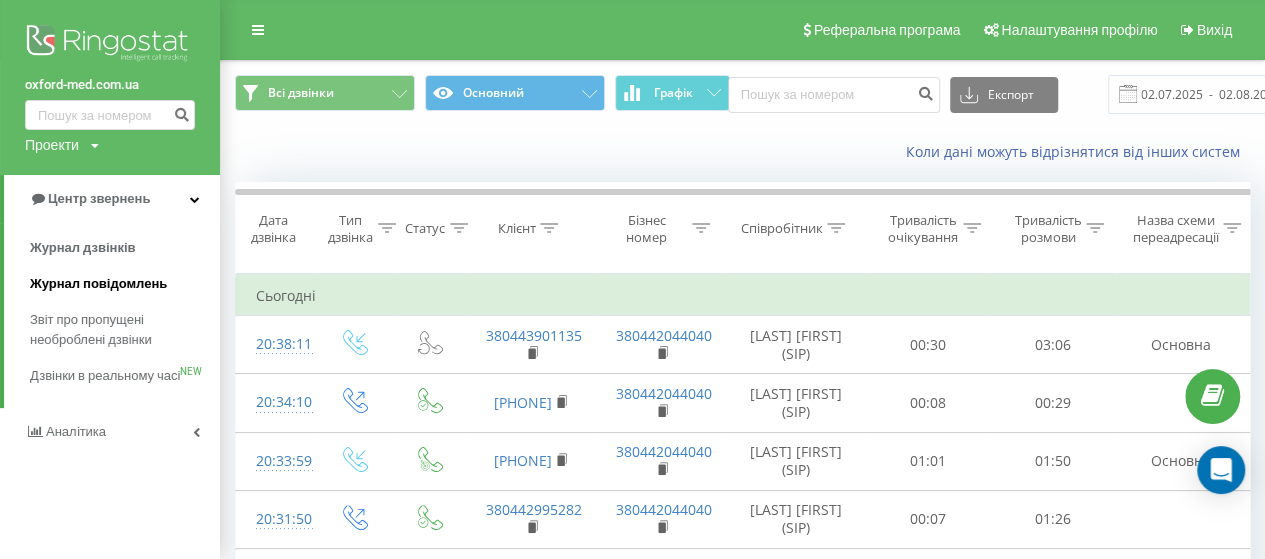 click on "Журнал повідомлень" at bounding box center [98, 284] 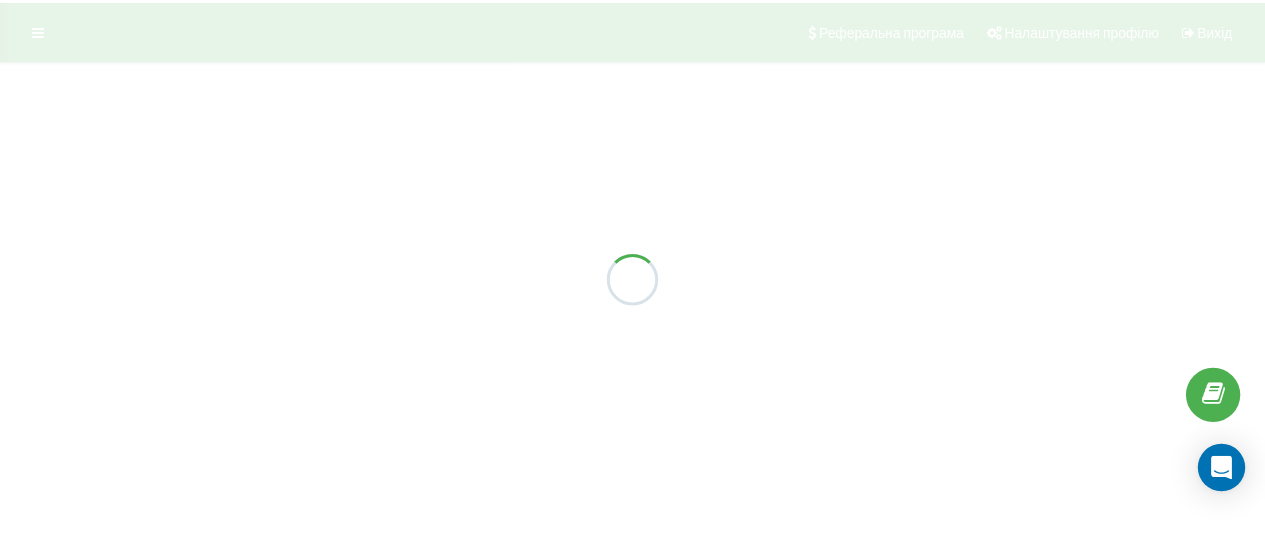 scroll, scrollTop: 0, scrollLeft: 0, axis: both 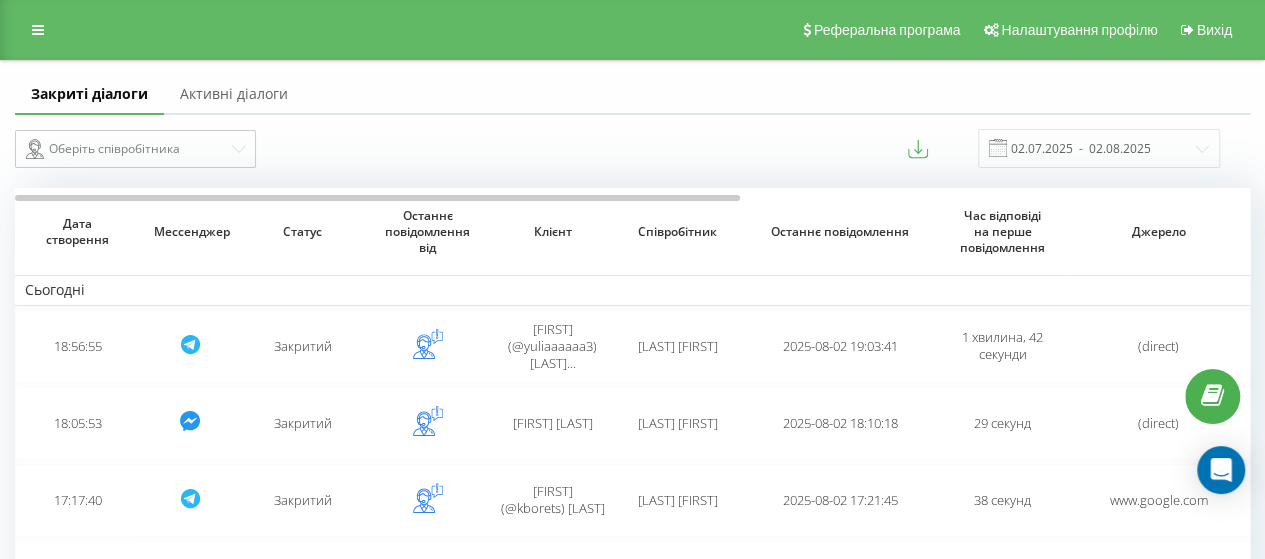 click on "Активні діалоги" at bounding box center (234, 95) 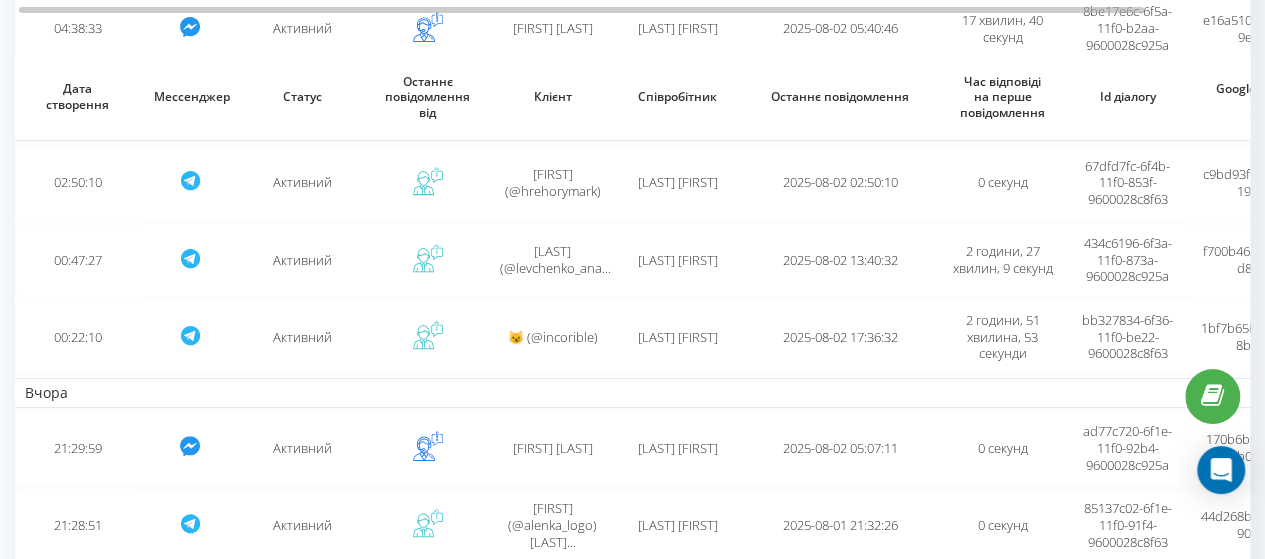 scroll, scrollTop: 0, scrollLeft: 0, axis: both 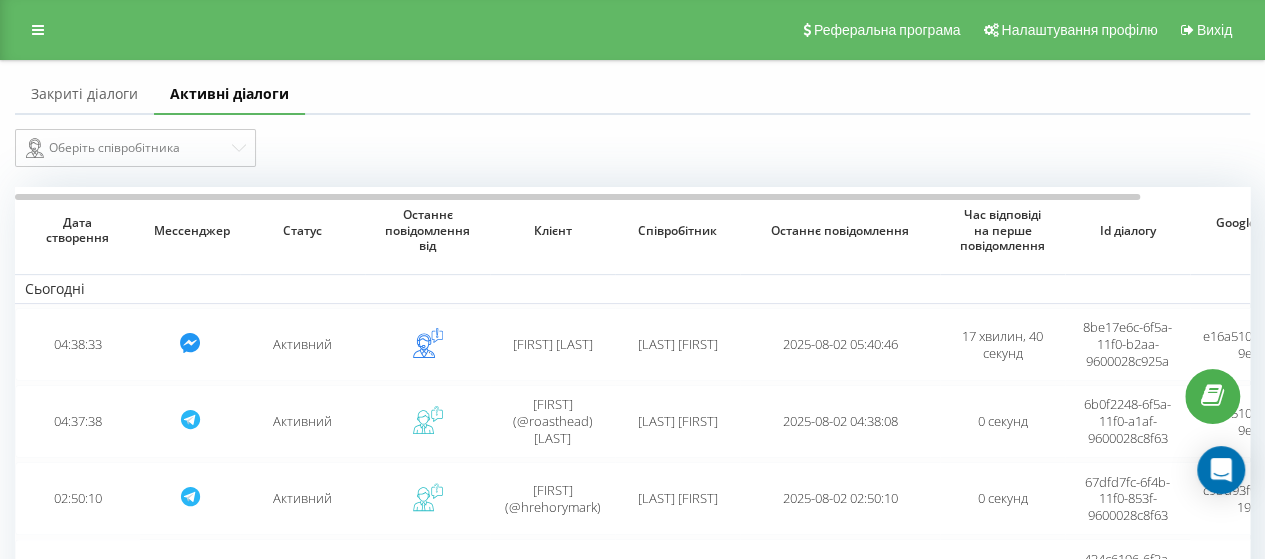 click on "Активні діалоги" at bounding box center [229, 95] 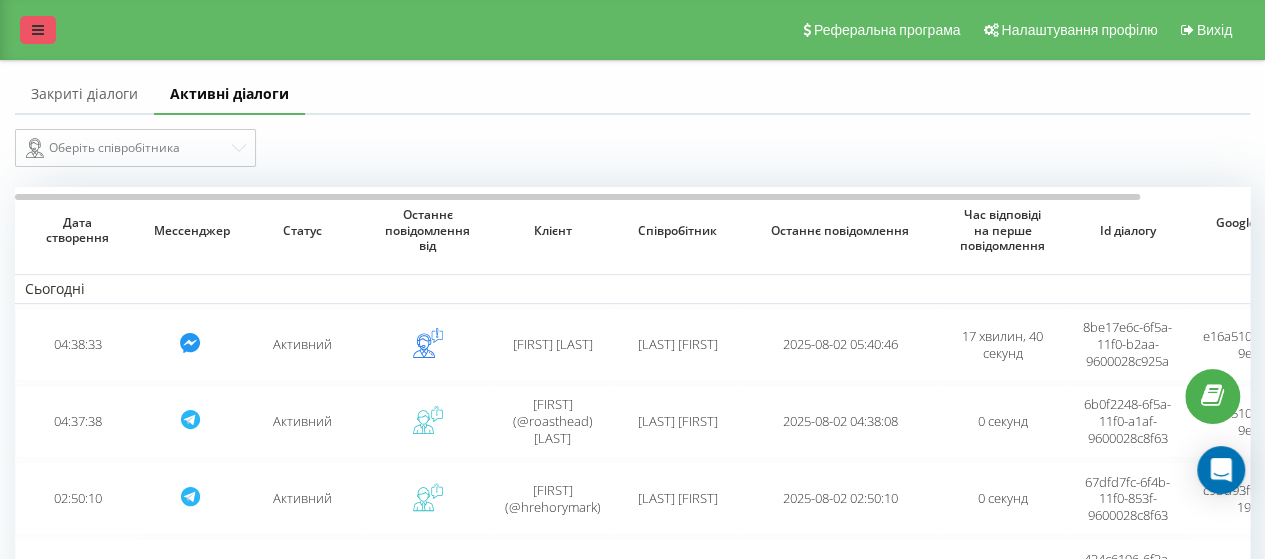 click at bounding box center (38, 30) 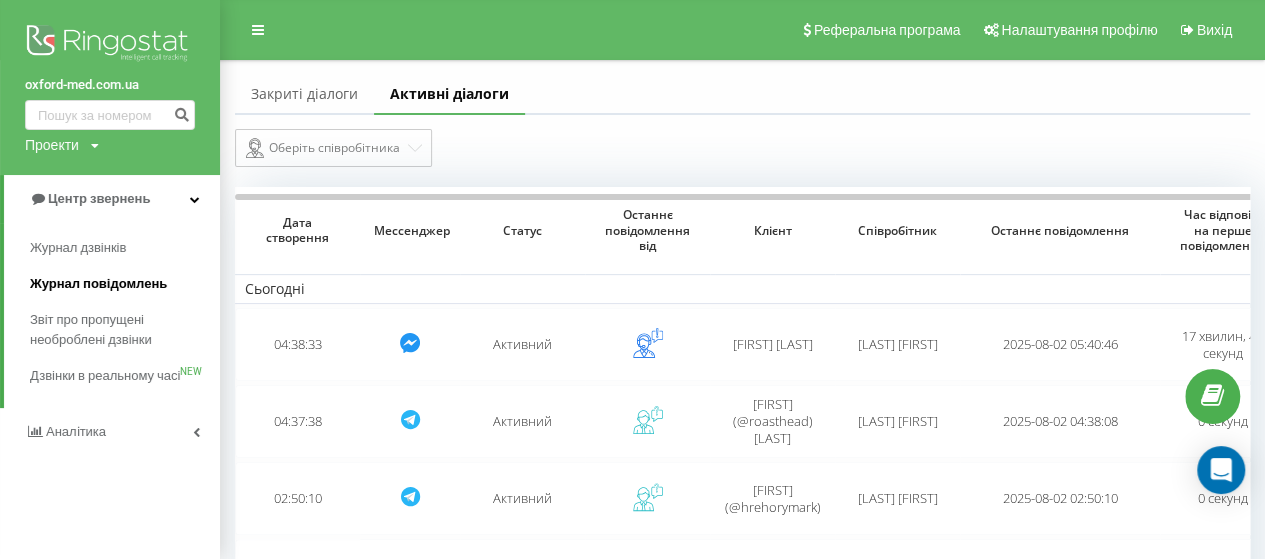 click on "Журнал повідомлень" at bounding box center (98, 284) 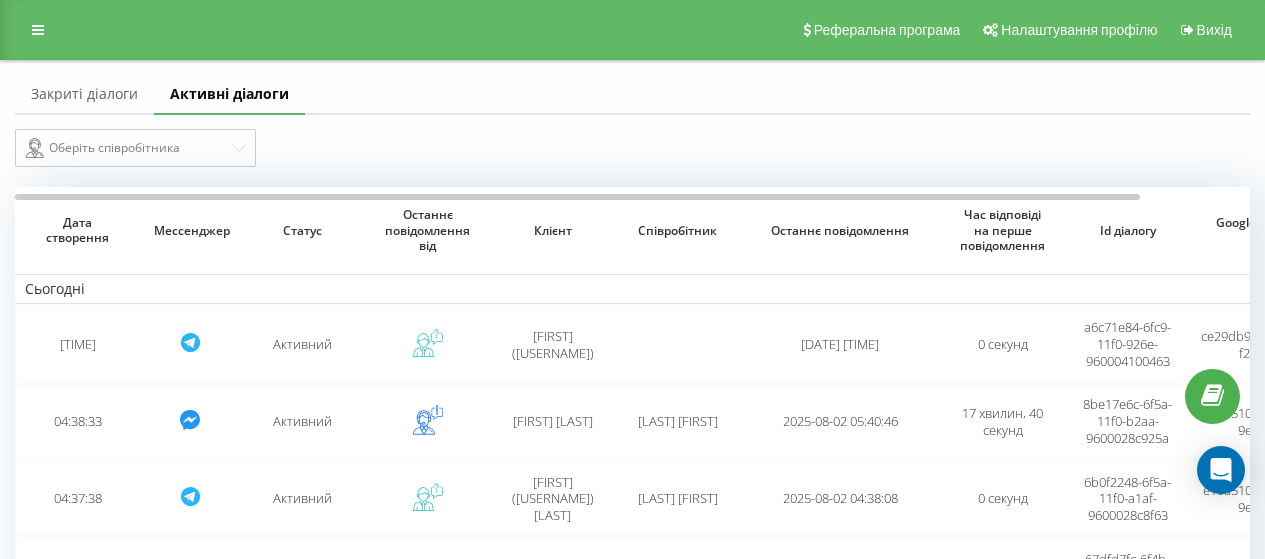 scroll, scrollTop: 0, scrollLeft: 0, axis: both 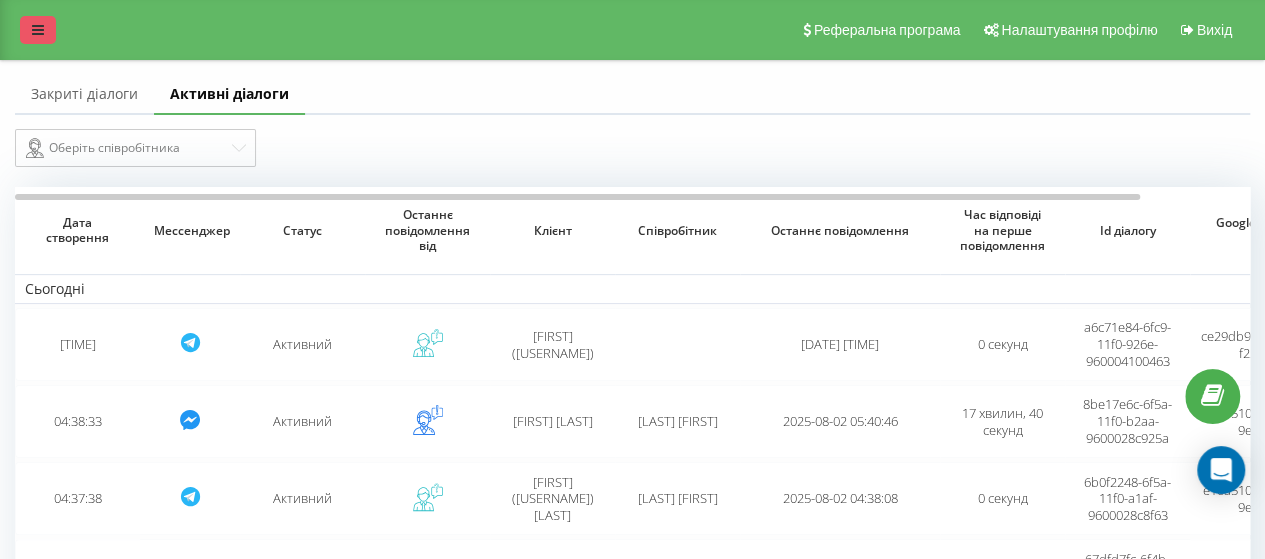click at bounding box center [38, 30] 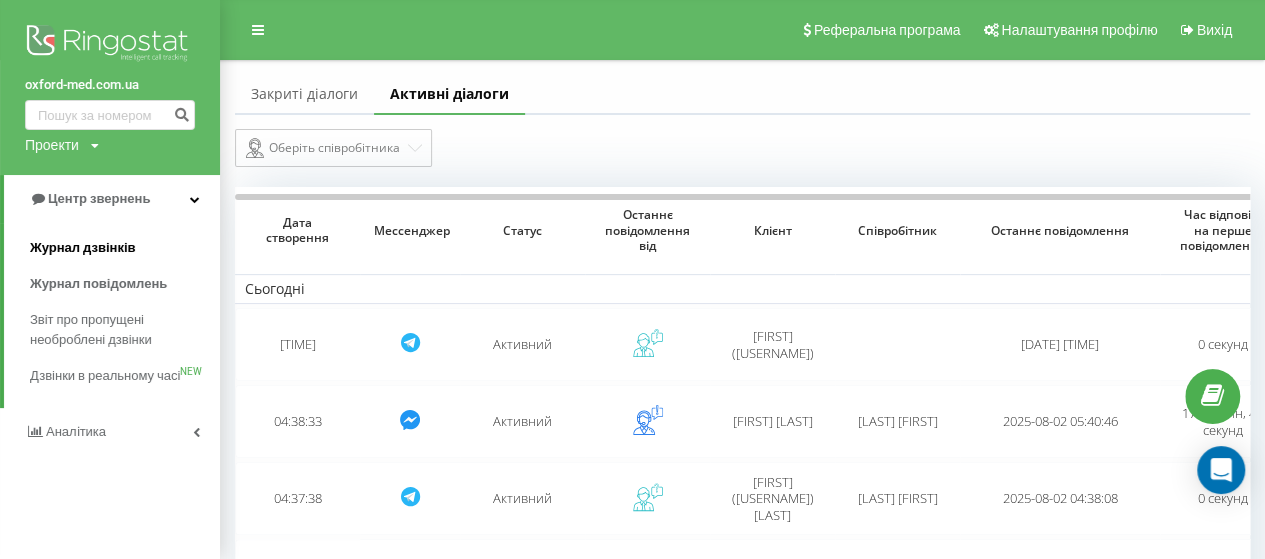 click on "Журнал дзвінків" at bounding box center (83, 248) 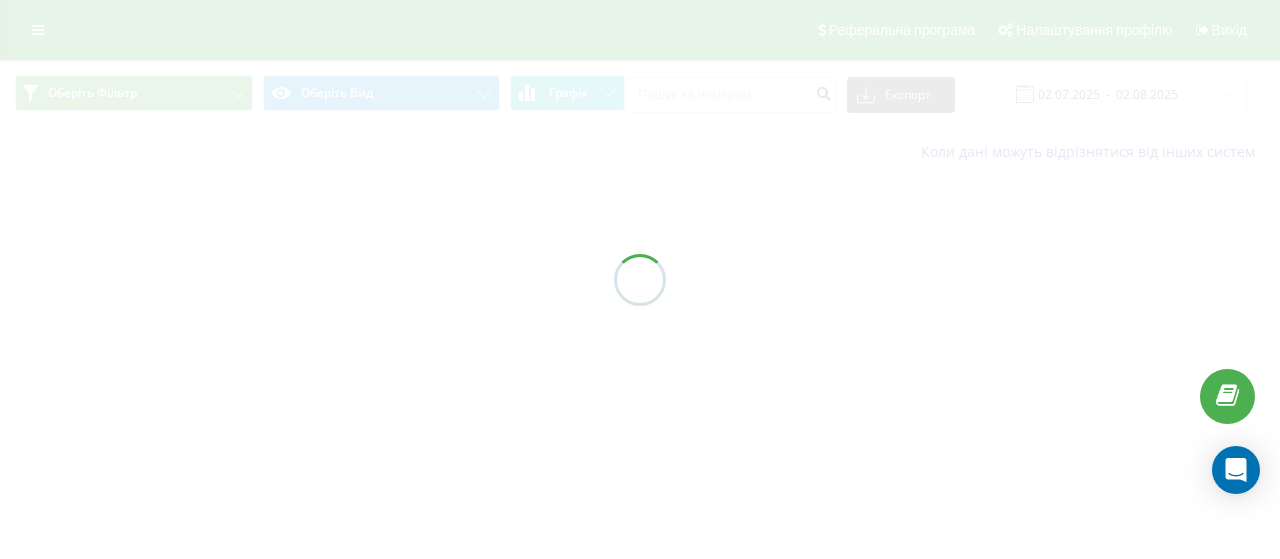 scroll, scrollTop: 0, scrollLeft: 0, axis: both 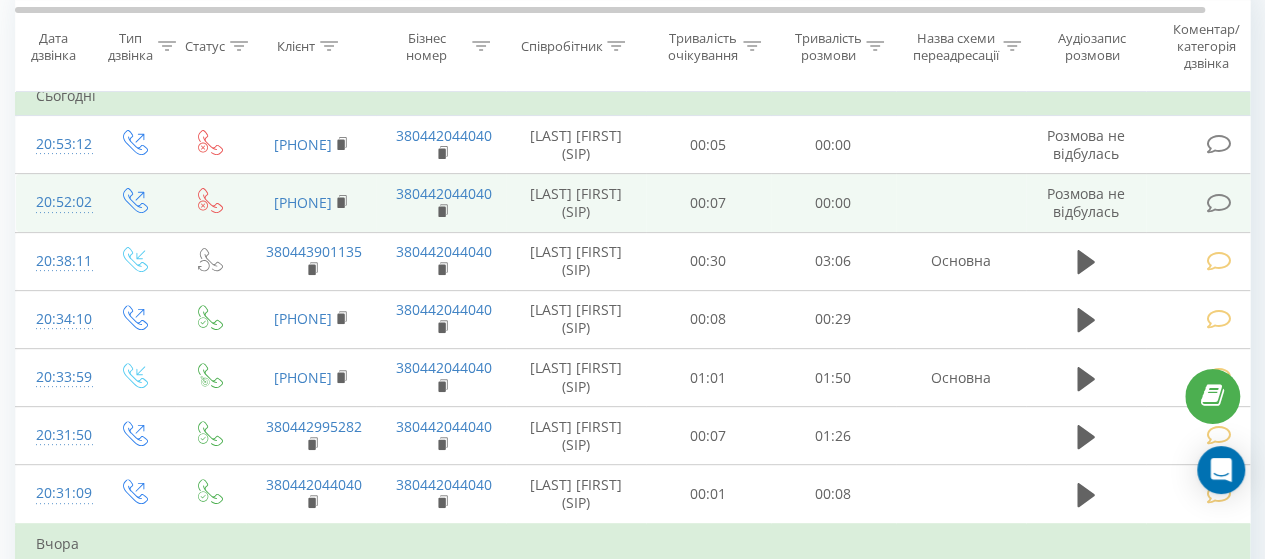 click at bounding box center (1218, 203) 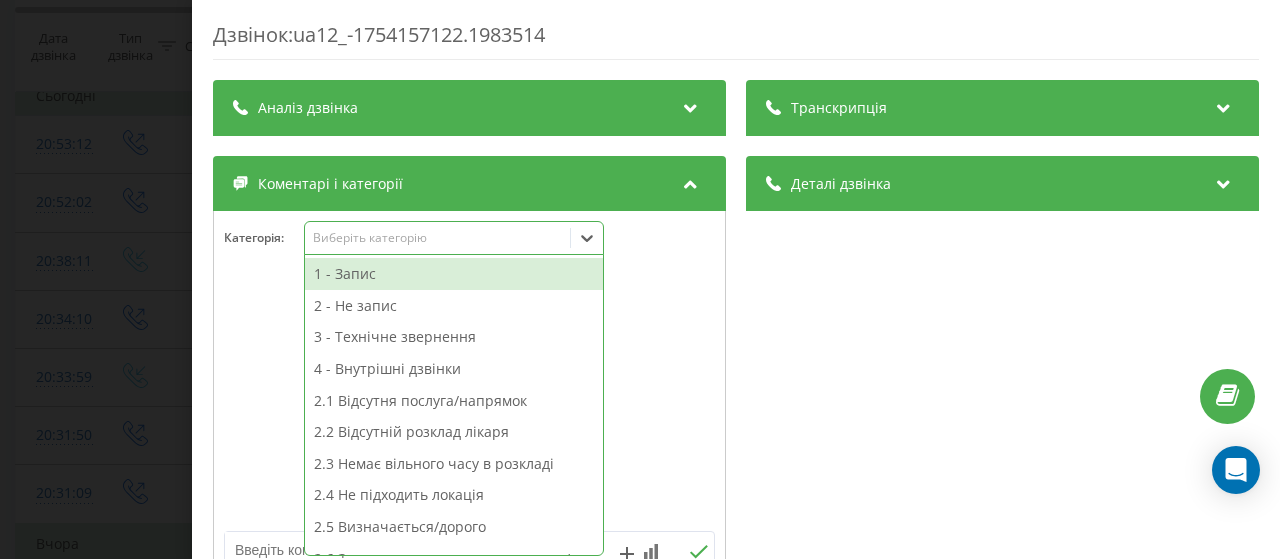 click 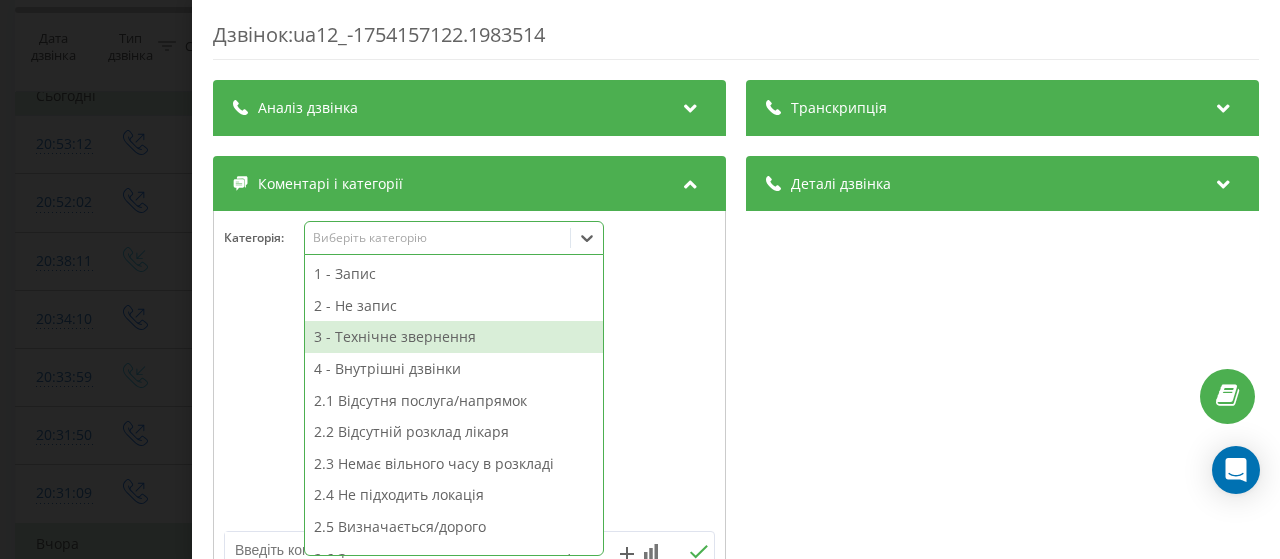 click on "3 - Технічне звернення" at bounding box center [454, 337] 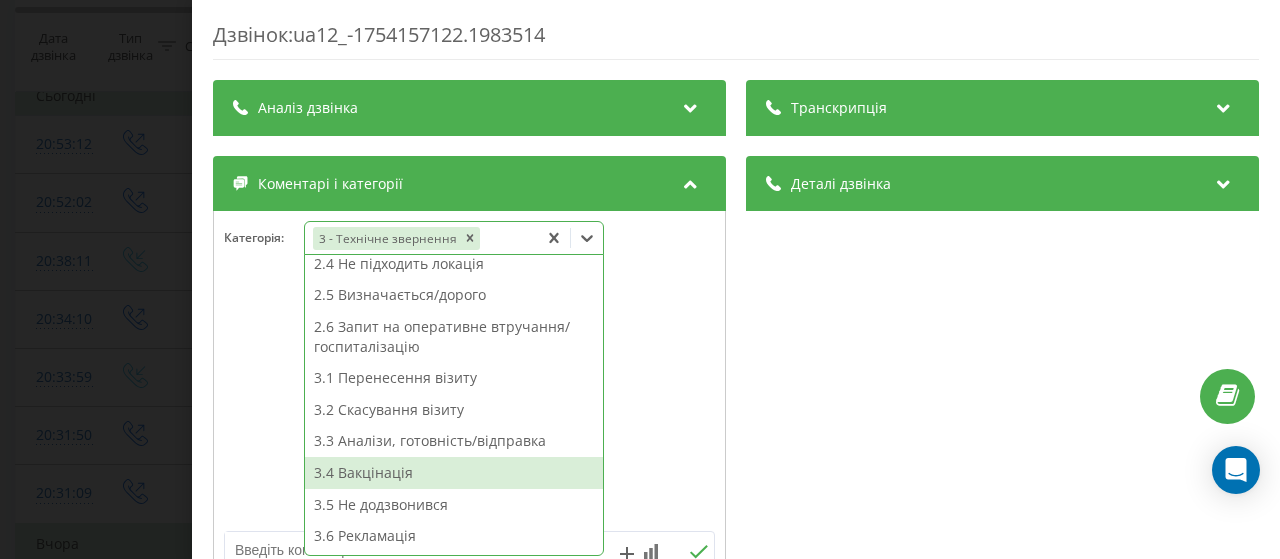 scroll, scrollTop: 300, scrollLeft: 0, axis: vertical 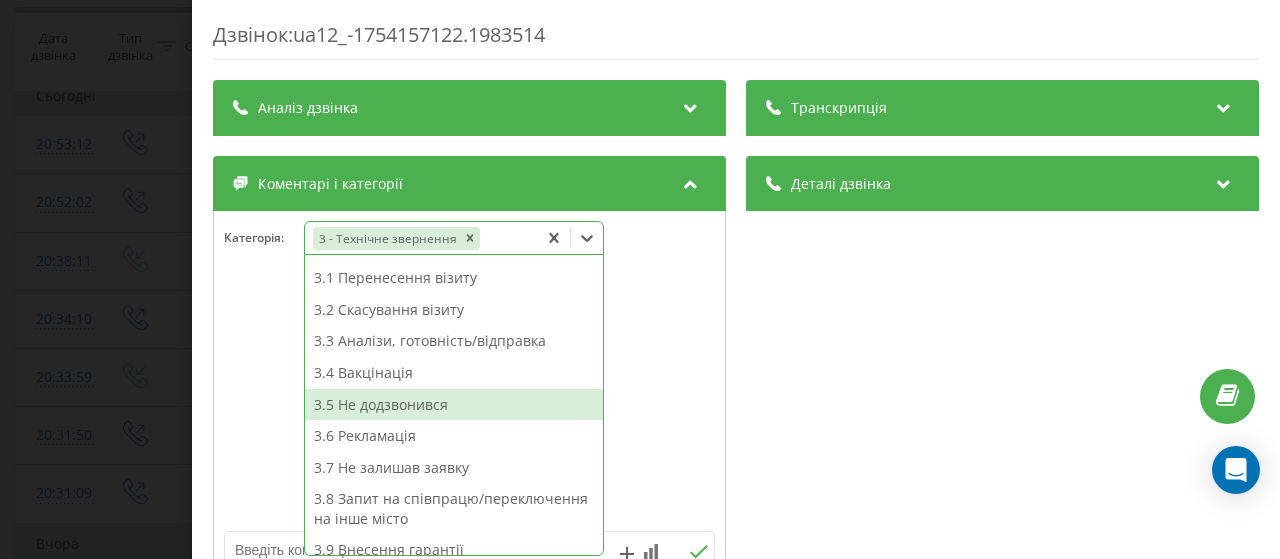 click on "3.5 Не додзвонився" at bounding box center (454, 405) 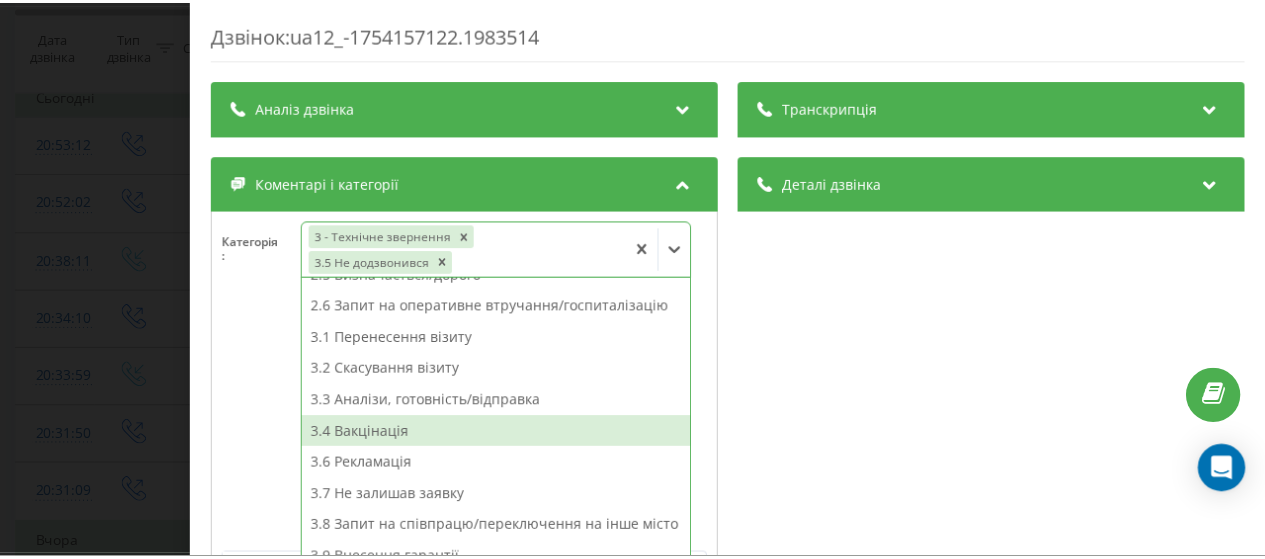 scroll, scrollTop: 282, scrollLeft: 0, axis: vertical 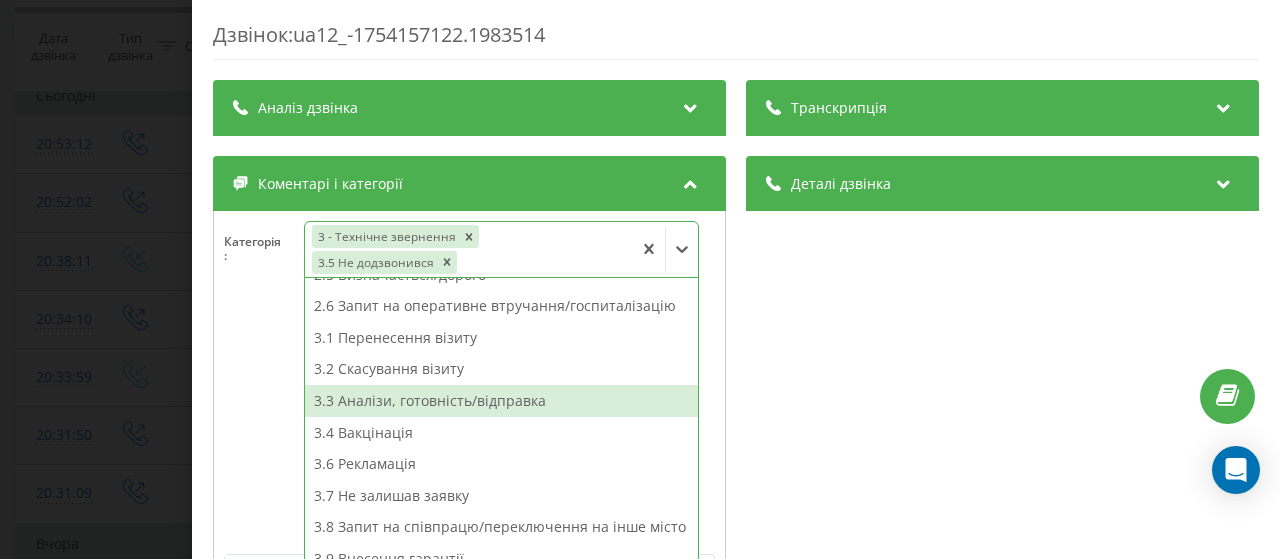 click at bounding box center [469, 424] 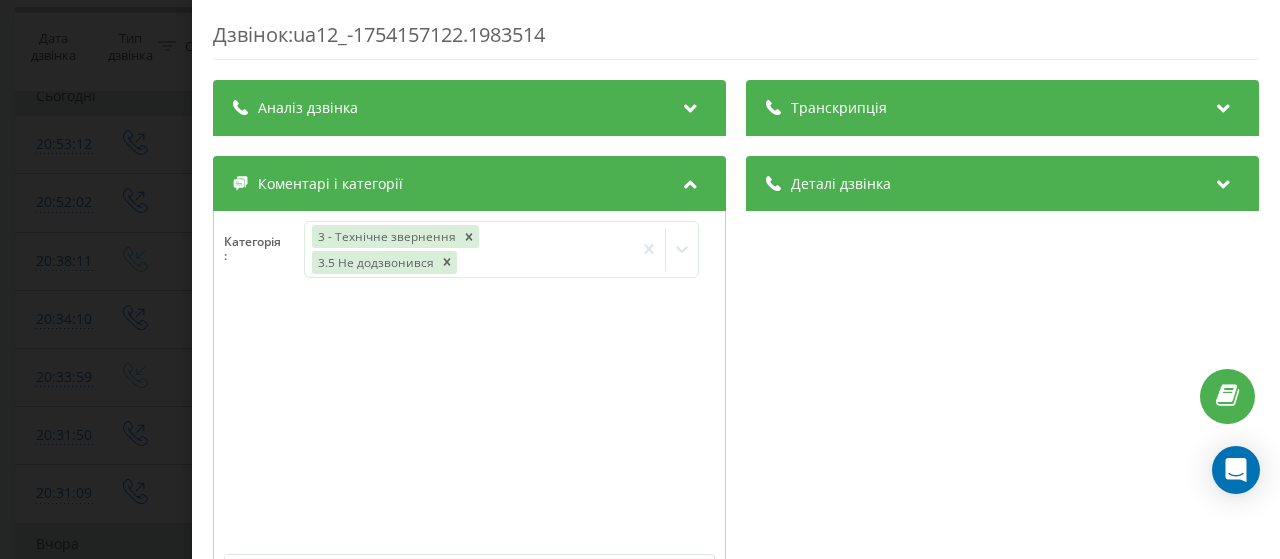 click on "Дзвінок :  ua12_-1754157122.1983514 Транскрипція Для AI-аналізу майбутніх дзвінків  налаштуйте та активуйте профіль на сторінці . Якщо профіль вже є і дзвінок відповідає його умовам, оновіть сторінку через 10 хвилин - AI аналізує поточний дзвінок. Аналіз дзвінка Для AI-аналізу майбутніх дзвінків  налаштуйте та активуйте профіль на сторінці . Якщо профіль вже є і дзвінок відповідає його умовам, оновіть сторінку через 10 хвилин - AI аналізує поточний дзвінок. Деталі дзвінка Загальне Дата дзвінка [DATE] [TIME] Тип дзвінка Вихідний Статус дзвінка Немає відповіді Хто дзвонив - n/a :" at bounding box center (640, 279) 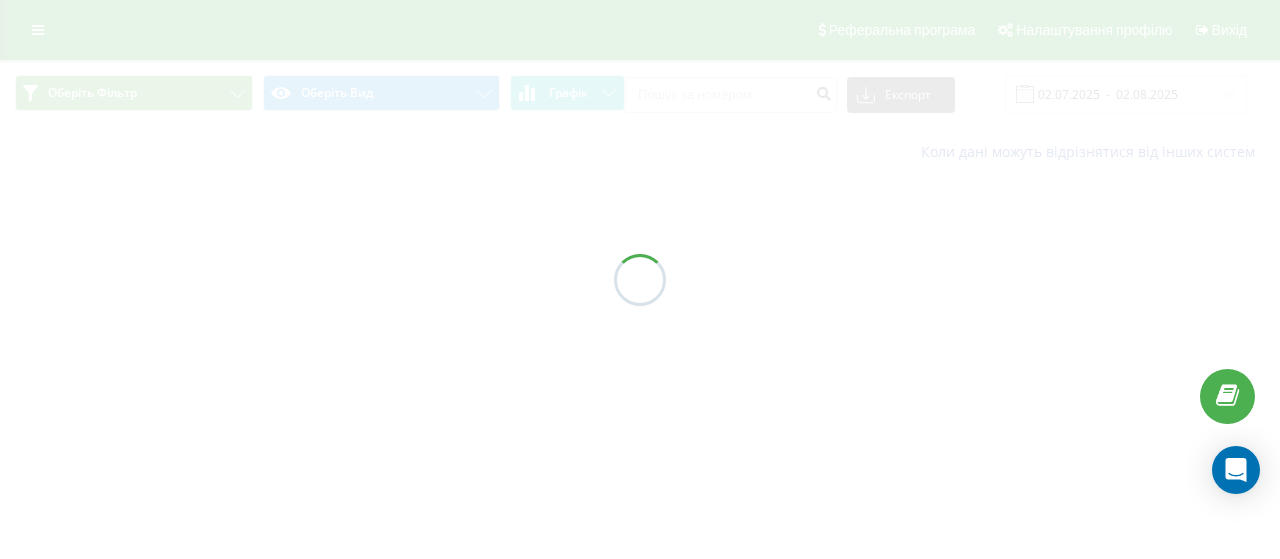 scroll, scrollTop: 0, scrollLeft: 0, axis: both 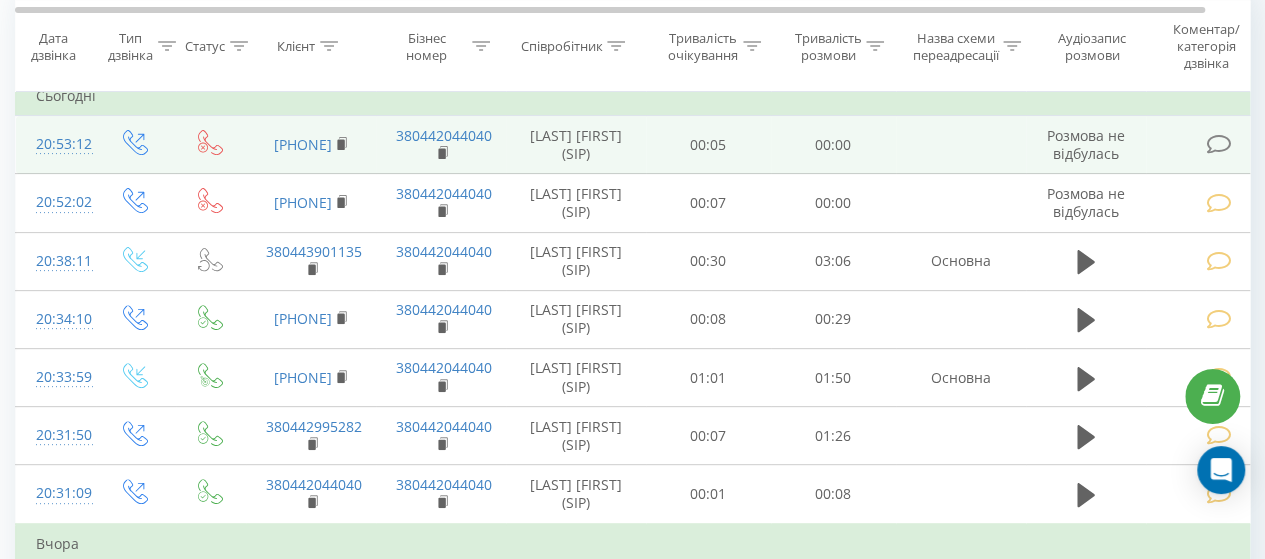 click at bounding box center [1218, 144] 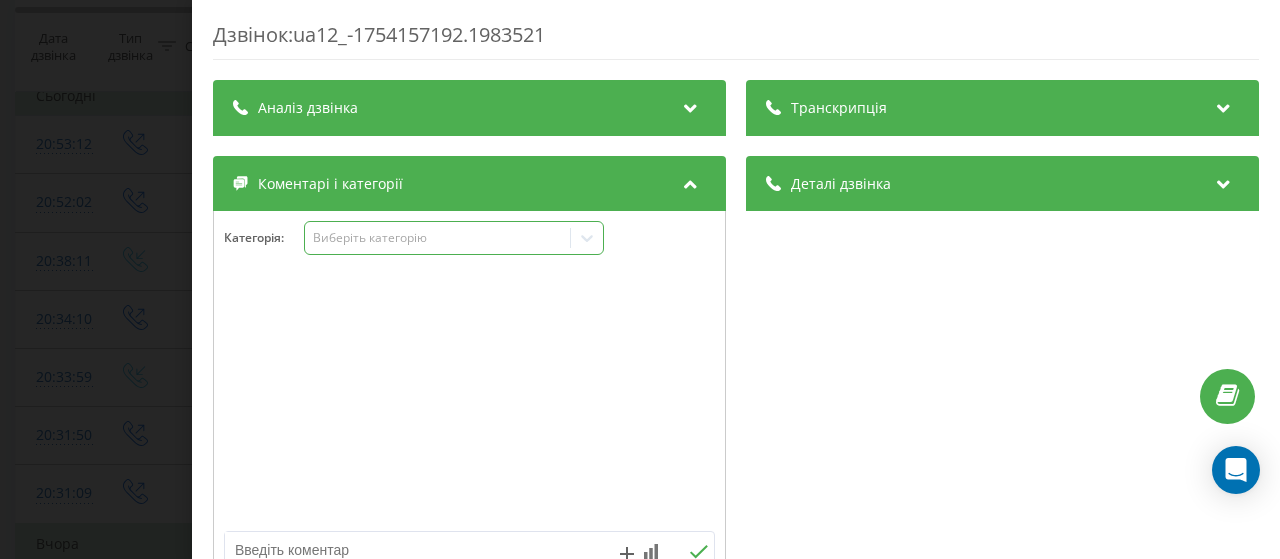 click 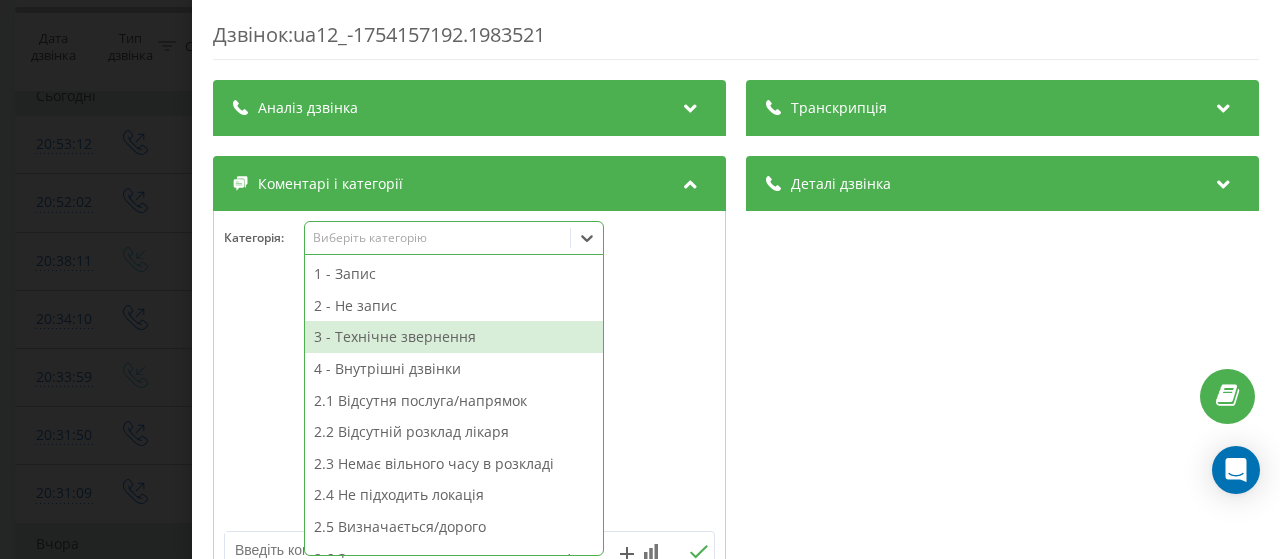 click on "3 - Технічне звернення" at bounding box center (454, 337) 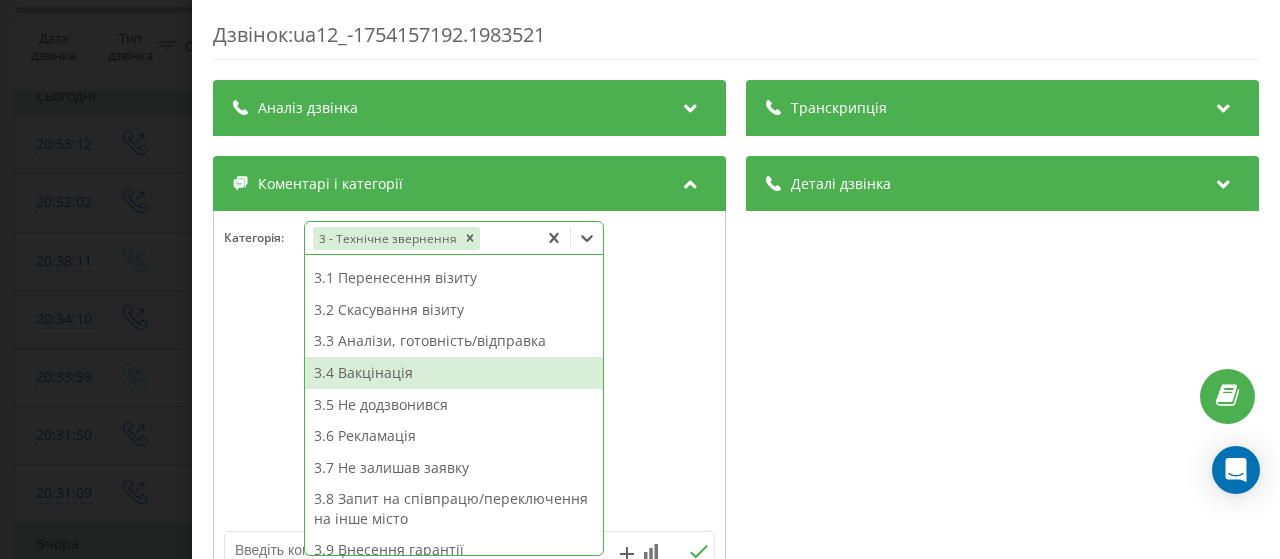 scroll, scrollTop: 314, scrollLeft: 0, axis: vertical 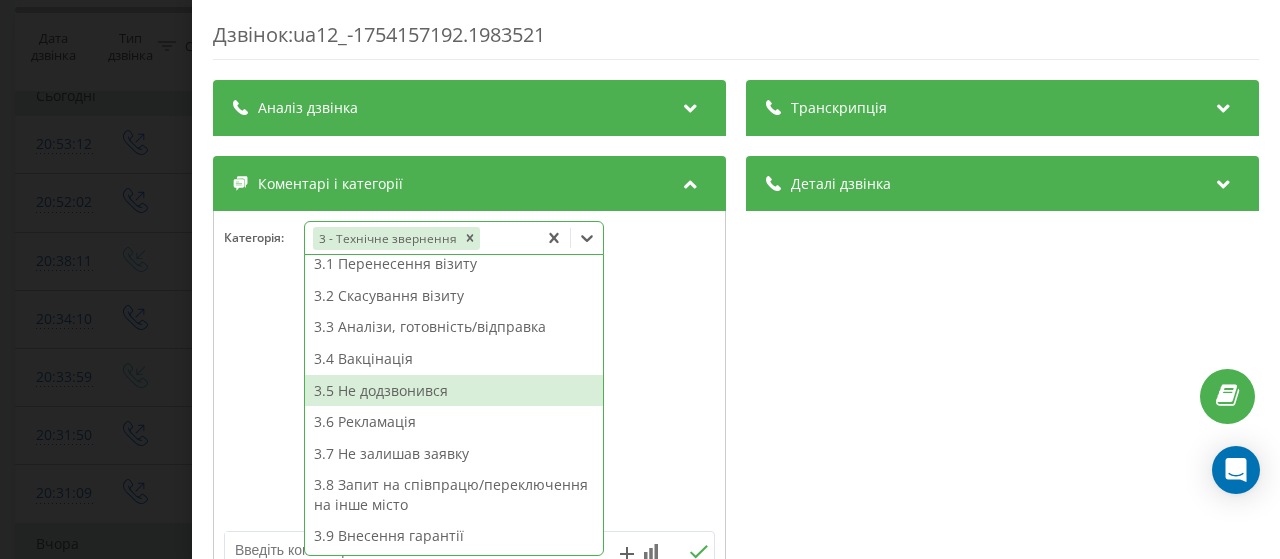click on "3.5 Не додзвонився" at bounding box center [454, 391] 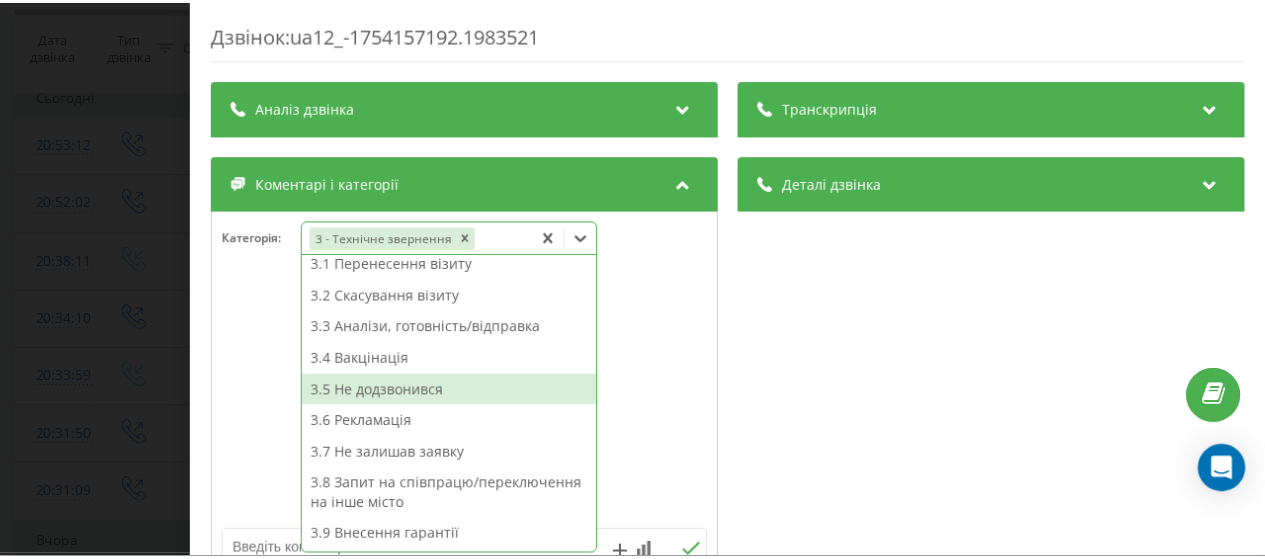 scroll, scrollTop: 282, scrollLeft: 0, axis: vertical 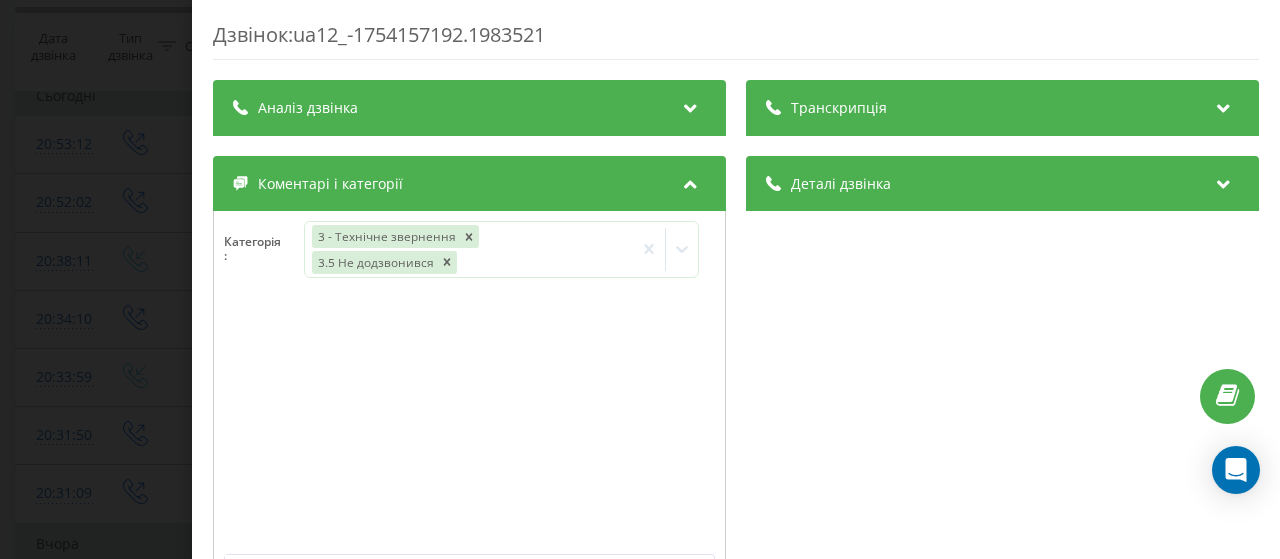 click on "Дзвінок :  ua12_-1754157192.1983521 Транскрипція Для AI-аналізу майбутніх дзвінків  налаштуйте та активуйте профіль на сторінці . Якщо профіль вже є і дзвінок відповідає його умовам, оновіть сторінку через 10 хвилин - AI аналізує поточний дзвінок. Аналіз дзвінка Для AI-аналізу майбутніх дзвінків  налаштуйте та активуйте профіль на сторінці . Якщо профіль вже є і дзвінок відповідає його умовам, оновіть сторінку через 10 хвилин - AI аналізує поточний дзвінок. Деталі дзвінка Загальне Дата дзвінка 2025-08-02 20:53:12 Тип дзвінка Вихідний Статус дзвінка Немає відповіді Хто дзвонив - n/a :" at bounding box center [640, 279] 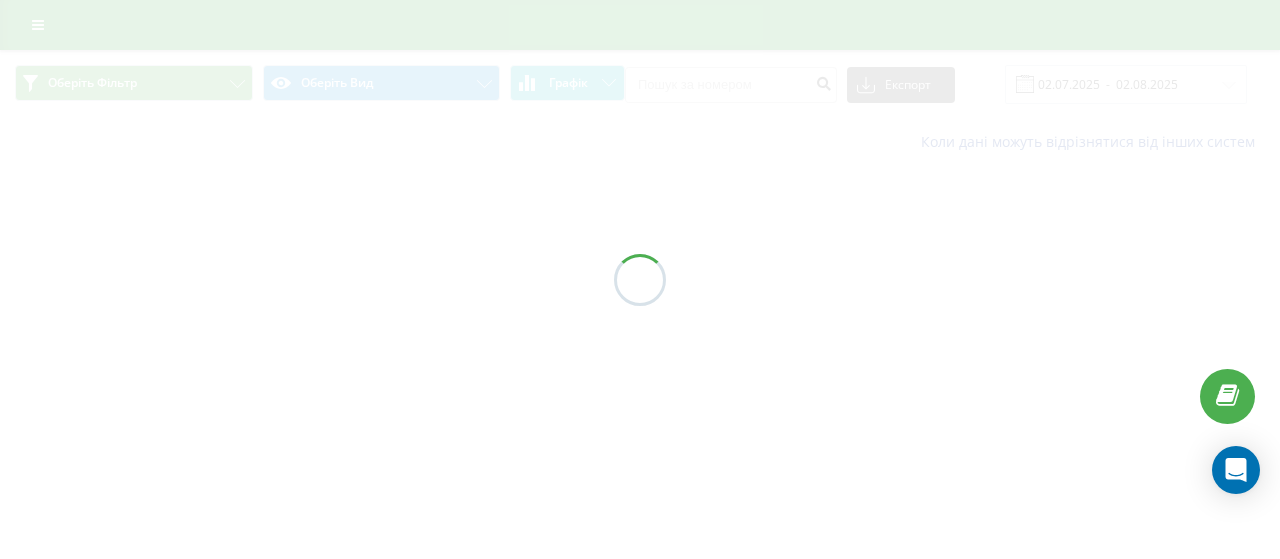 scroll, scrollTop: 0, scrollLeft: 0, axis: both 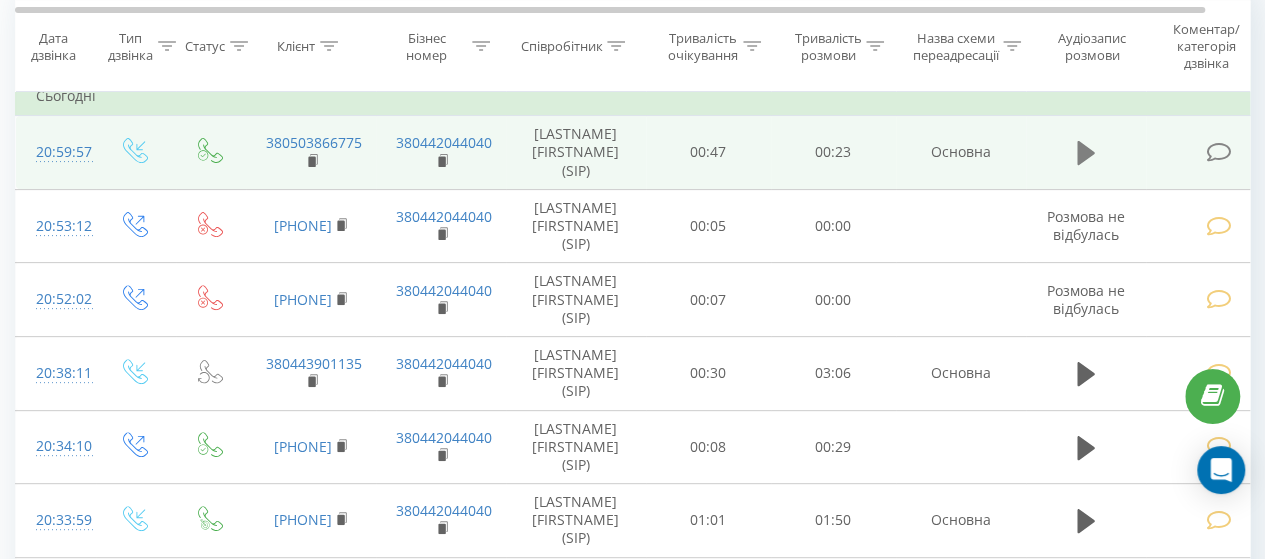 click 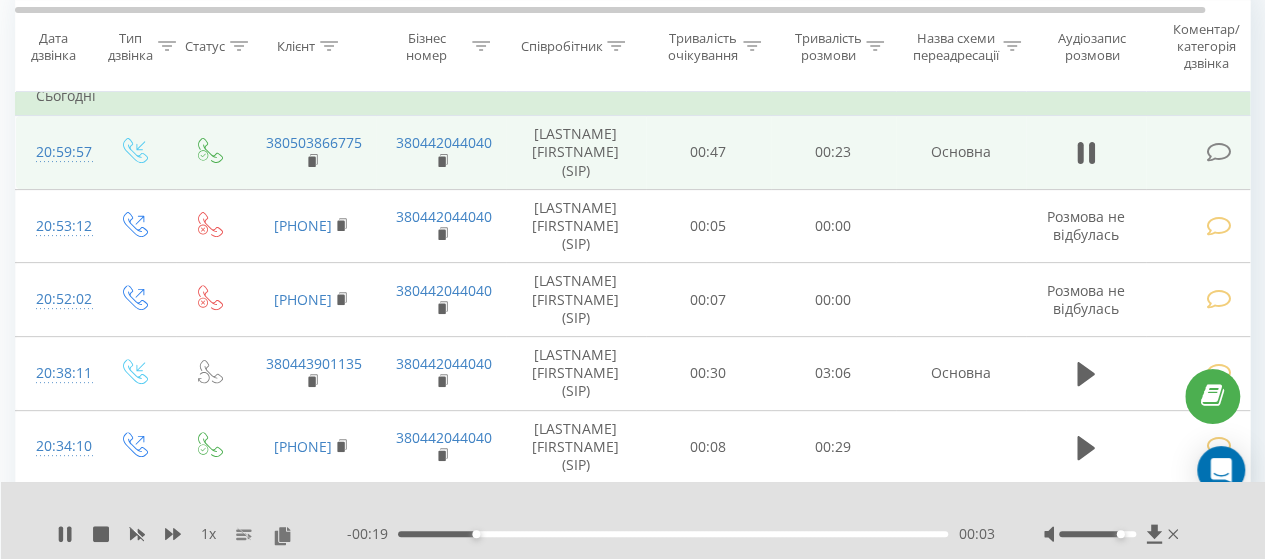 click at bounding box center [1097, 534] 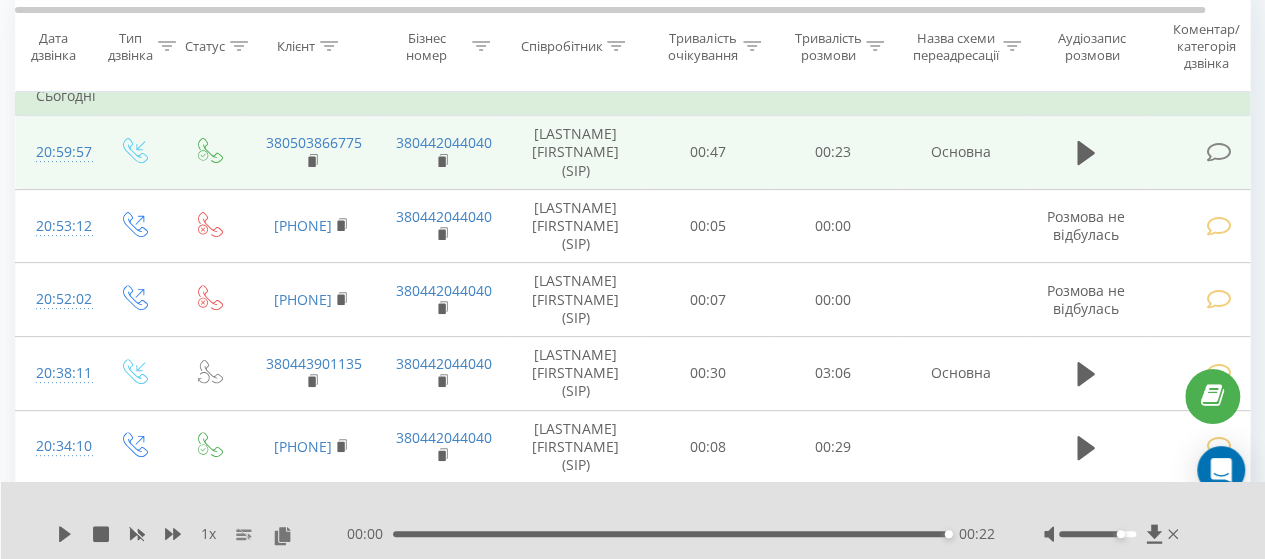 click at bounding box center (1218, 152) 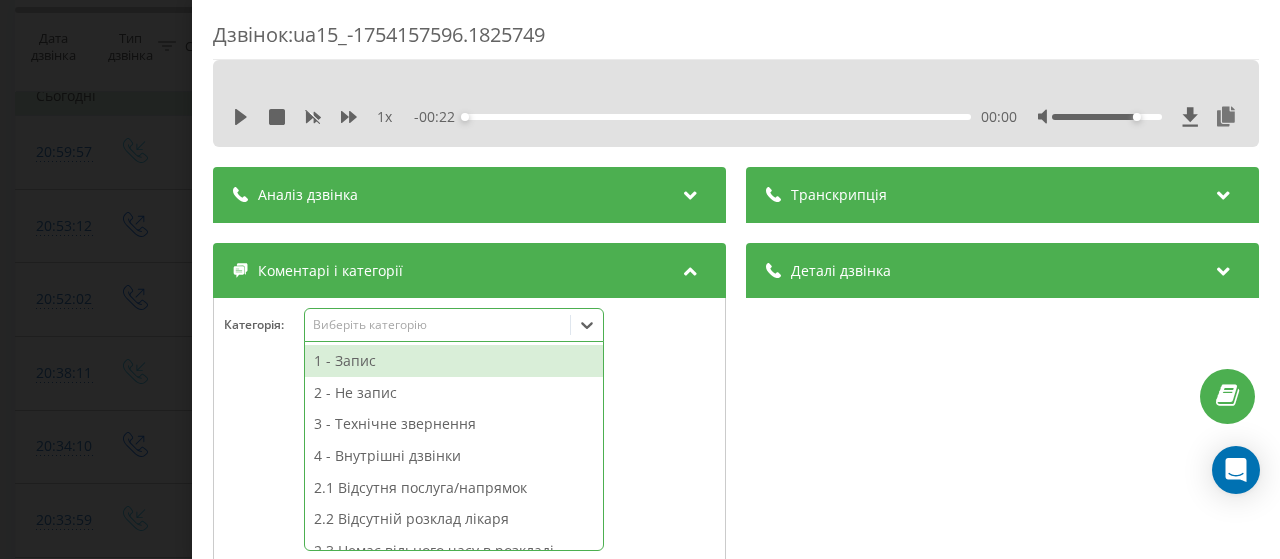 click 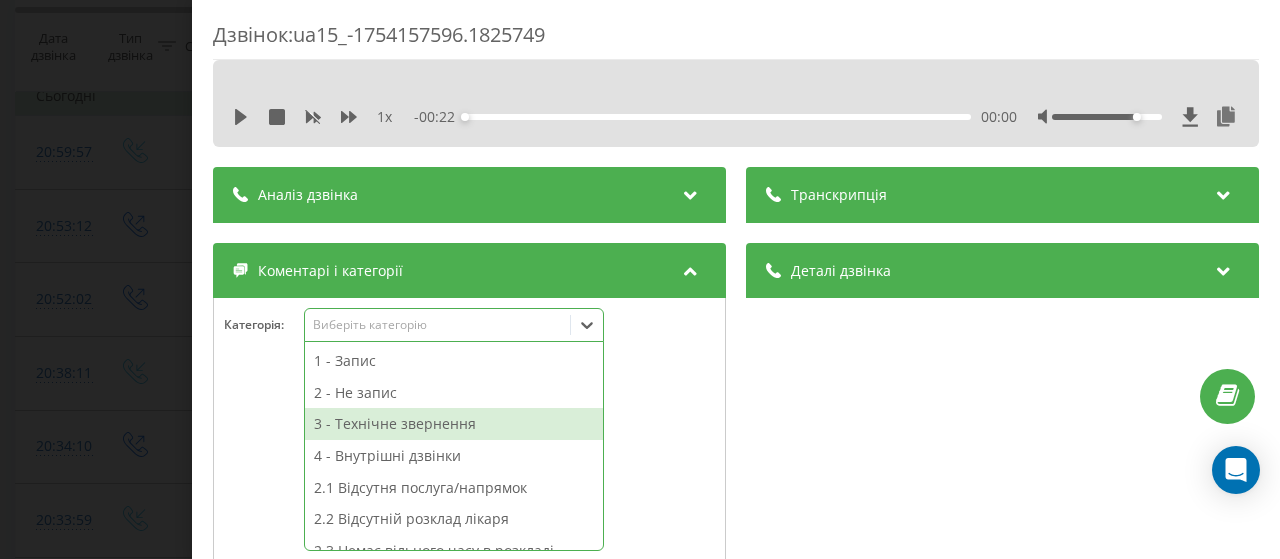 click on "3 - Технічне звернення" at bounding box center (454, 424) 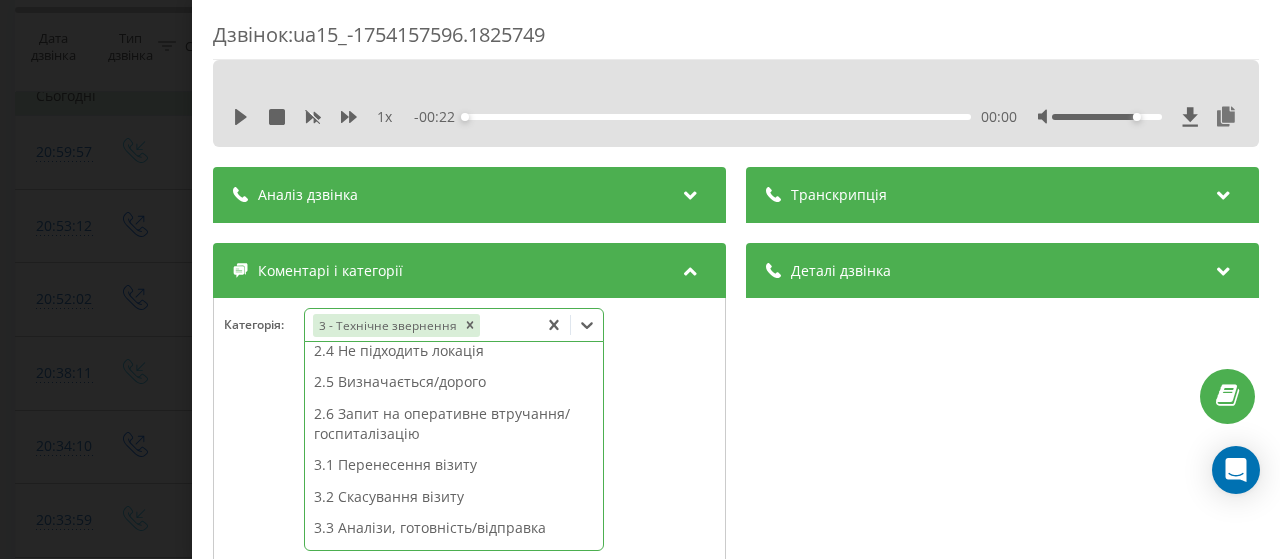 scroll, scrollTop: 406, scrollLeft: 0, axis: vertical 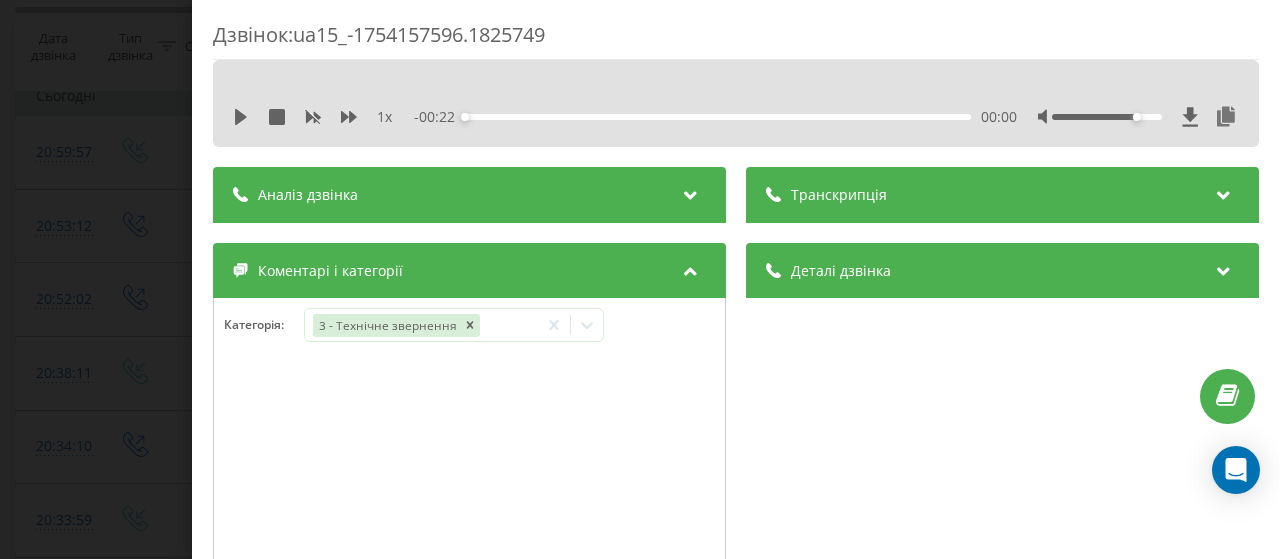 click on "Категорія : 3 - Технічне звернення" at bounding box center [469, 338] 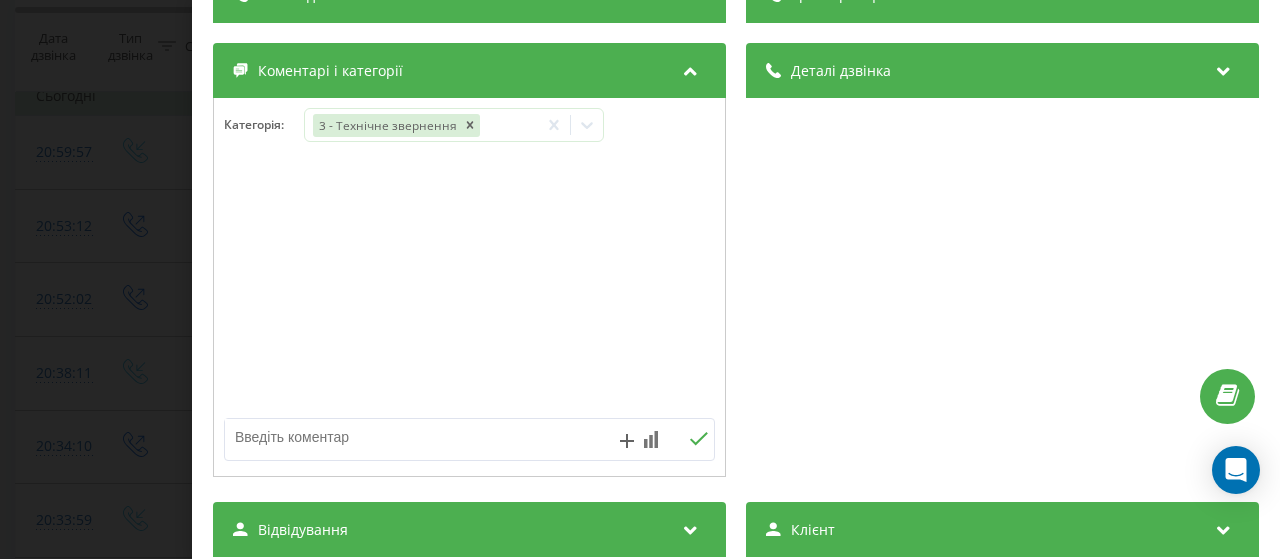 click at bounding box center [420, 437] 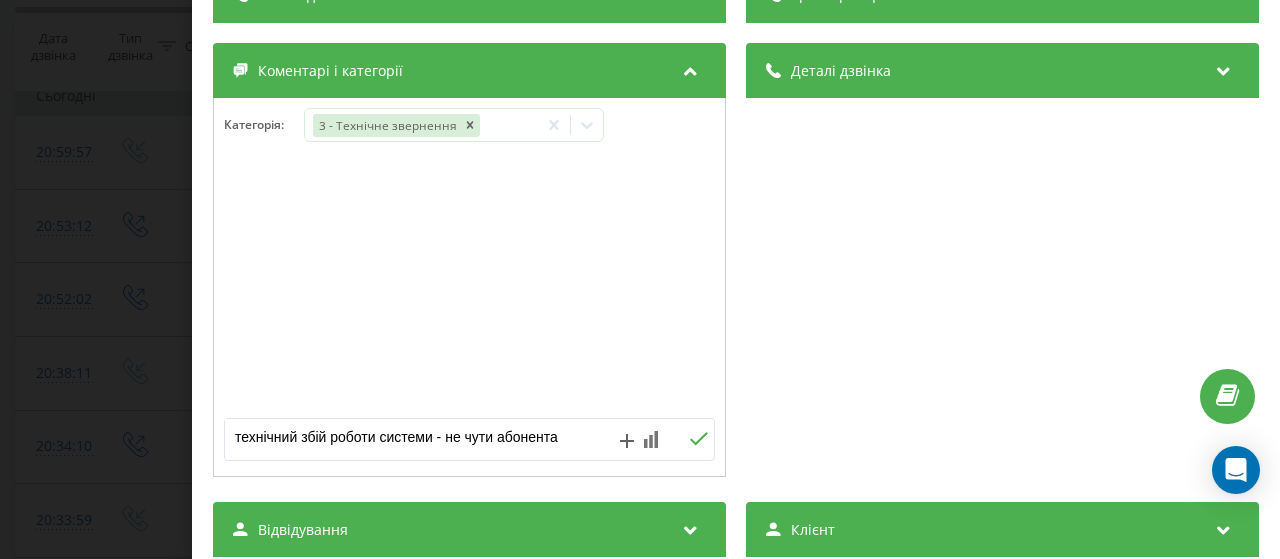 scroll, scrollTop: 300, scrollLeft: 0, axis: vertical 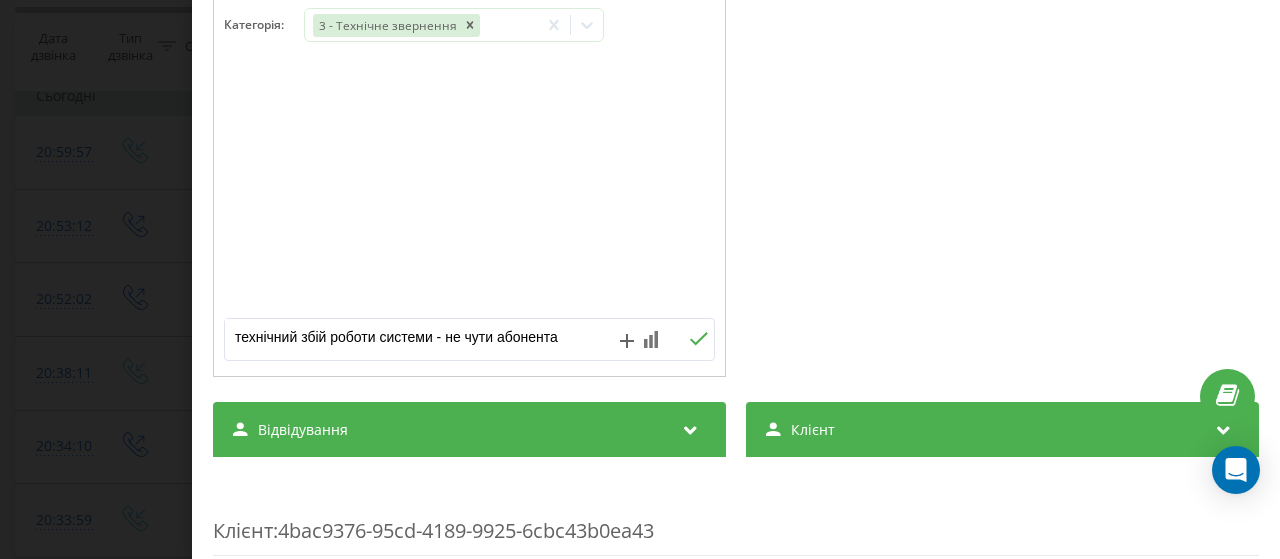 type on "технічний збій роботи системи - не чути абонента" 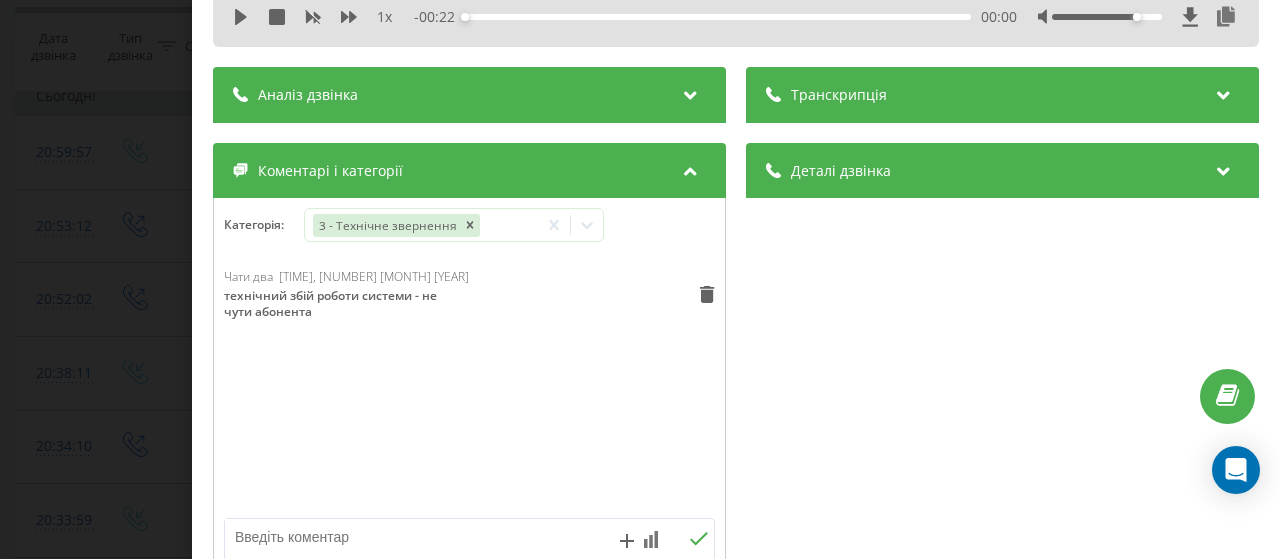 scroll, scrollTop: 0, scrollLeft: 0, axis: both 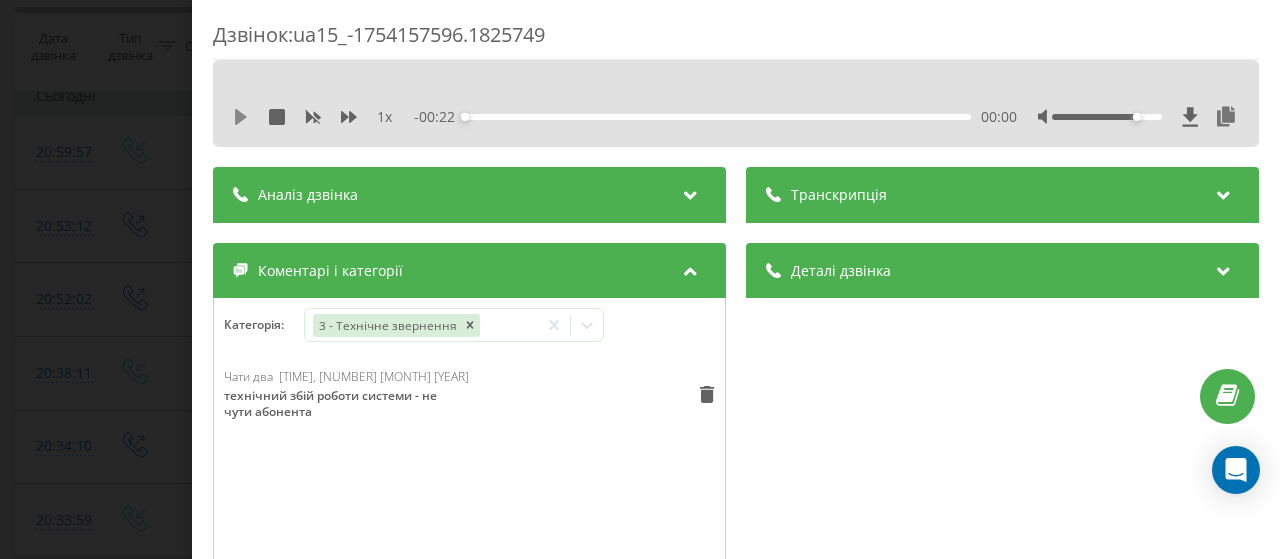 click 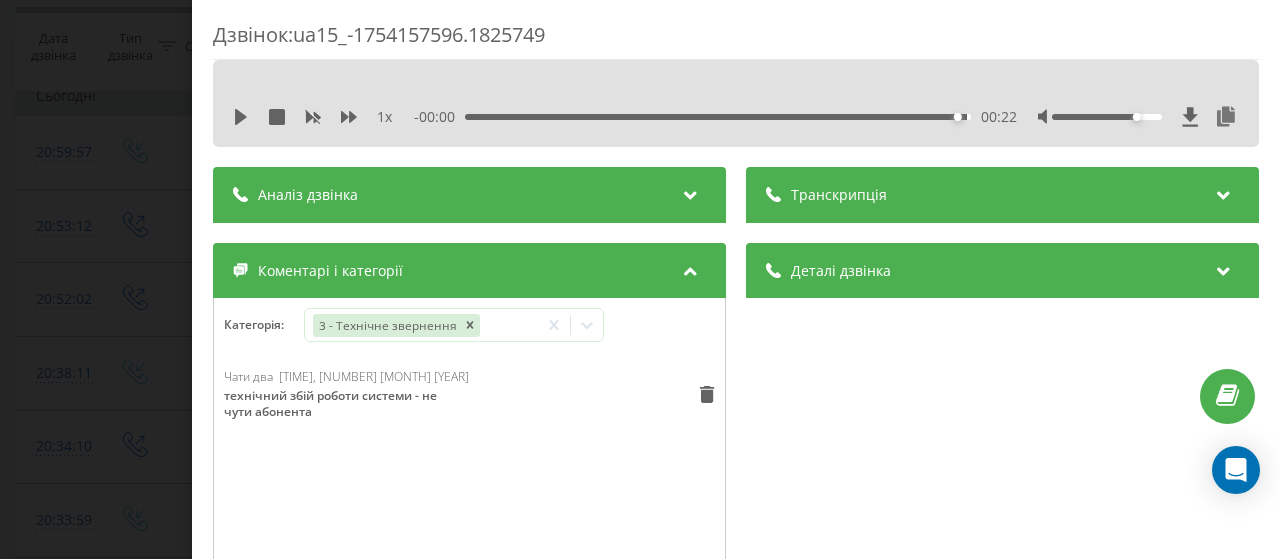 click 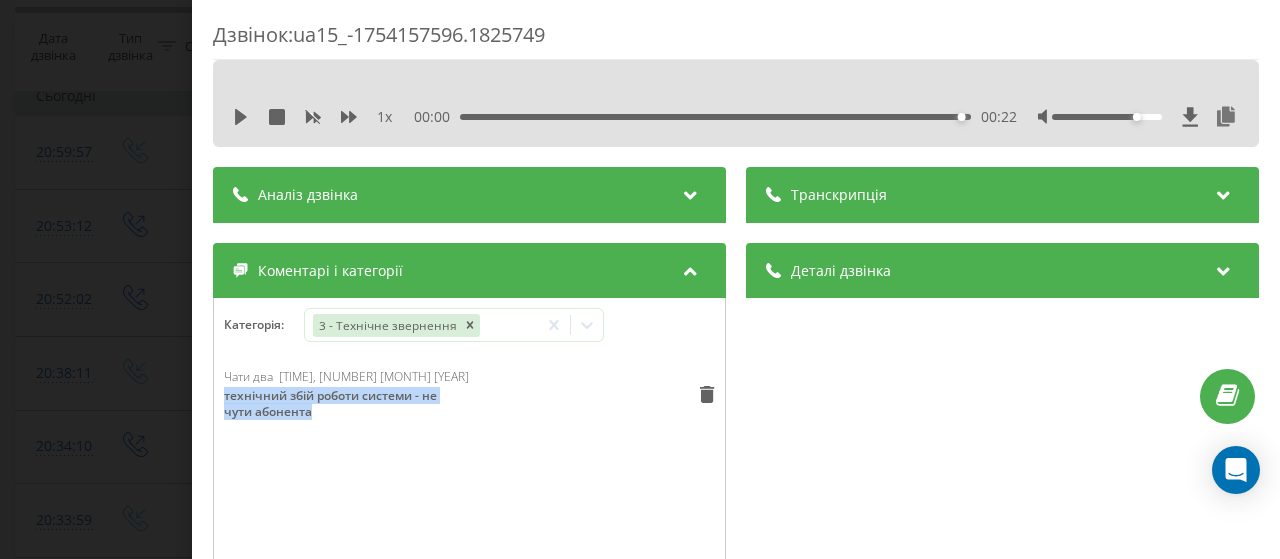 drag, startPoint x: 316, startPoint y: 416, endPoint x: 221, endPoint y: 391, distance: 98.23441 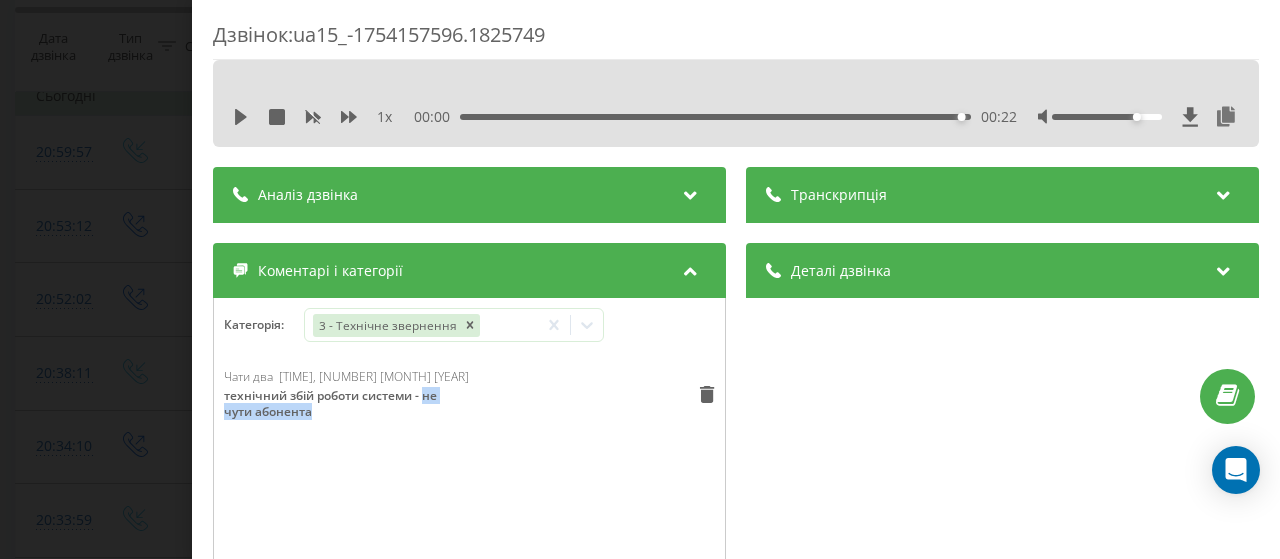 drag, startPoint x: 426, startPoint y: 391, endPoint x: 460, endPoint y: 399, distance: 34.928497 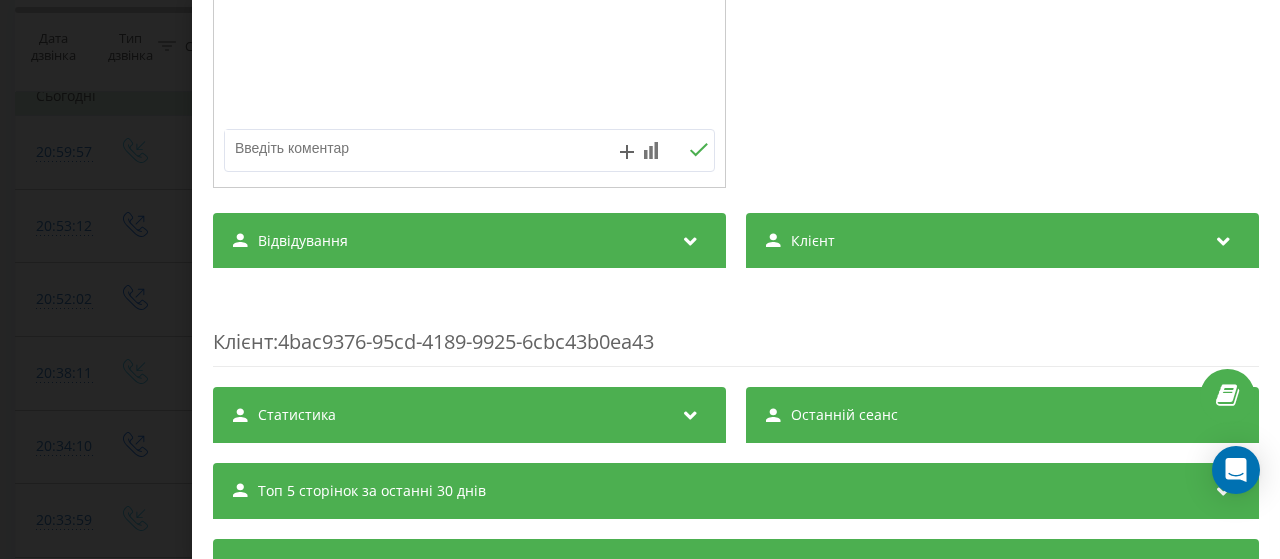 scroll, scrollTop: 189, scrollLeft: 0, axis: vertical 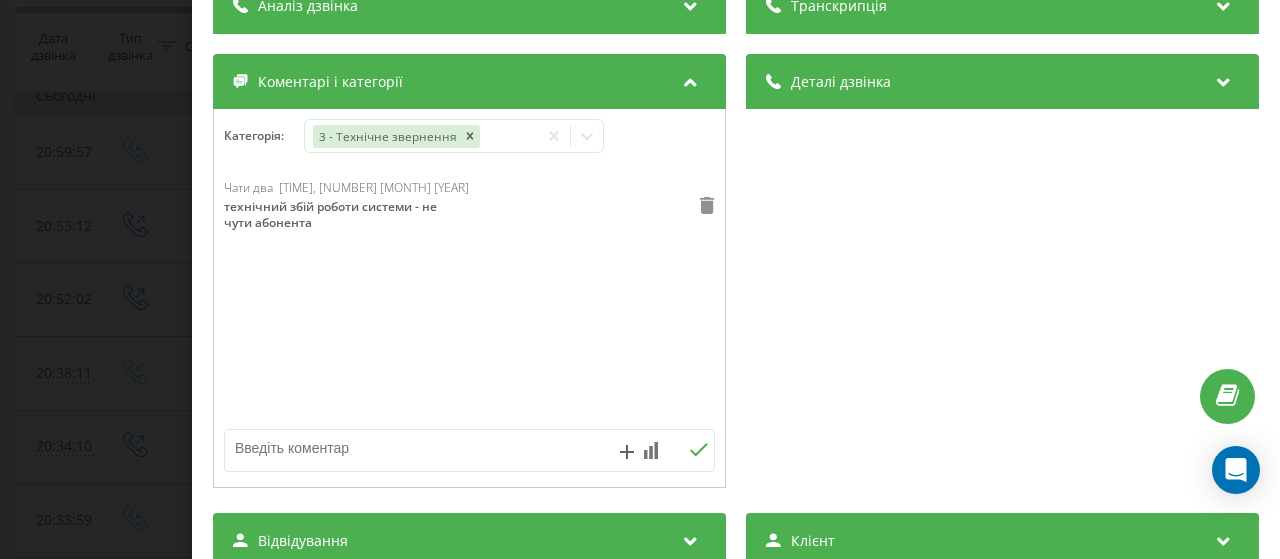 click 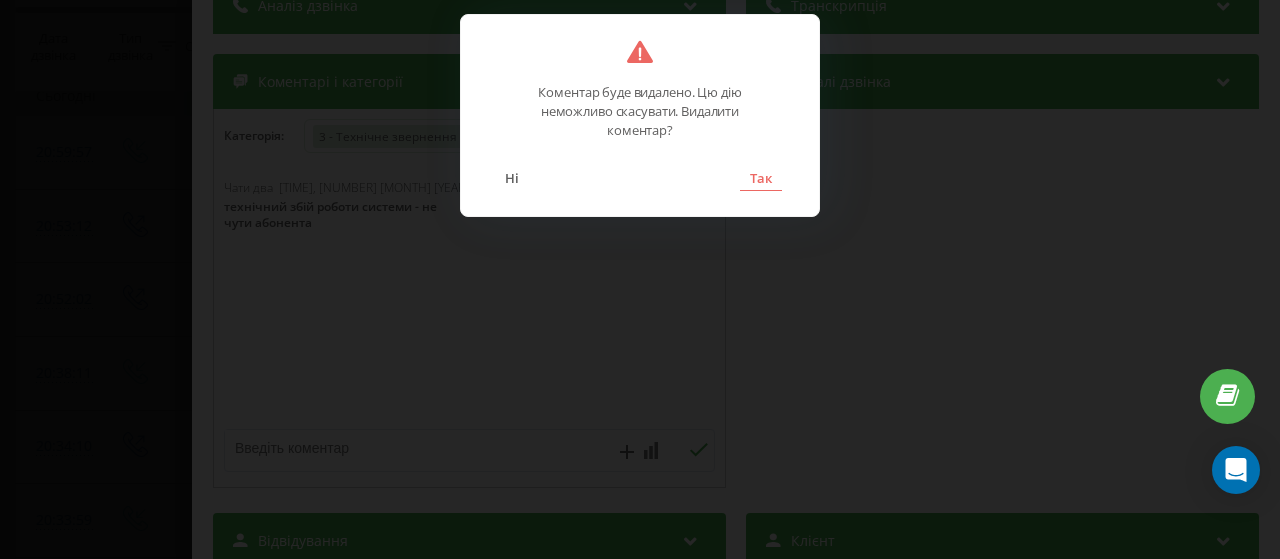 click on "Так" at bounding box center [761, 178] 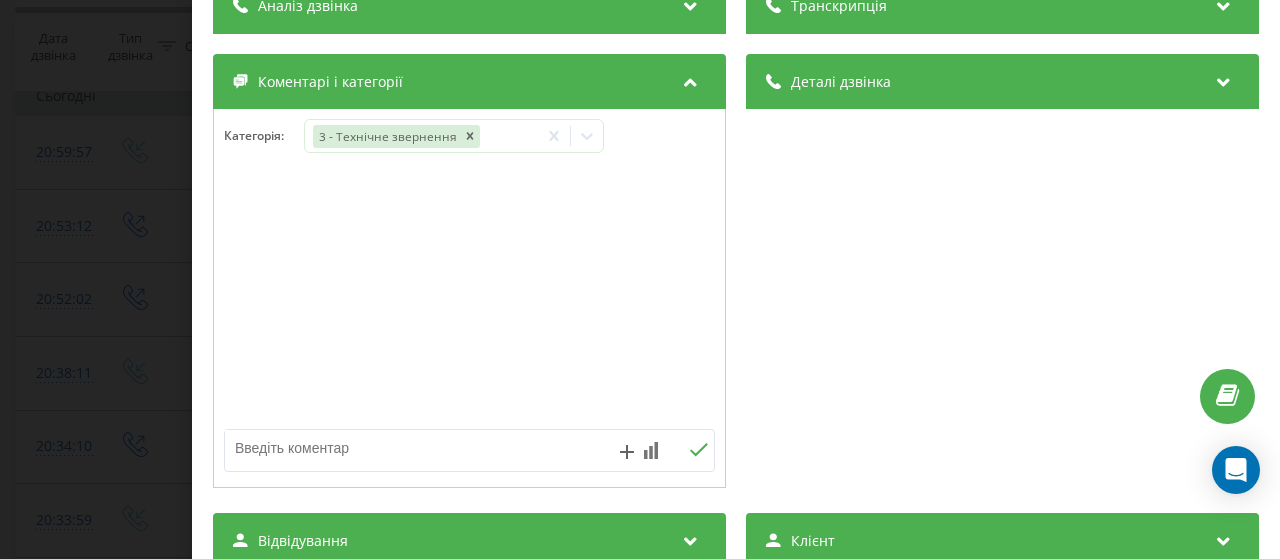 click at bounding box center (420, 448) 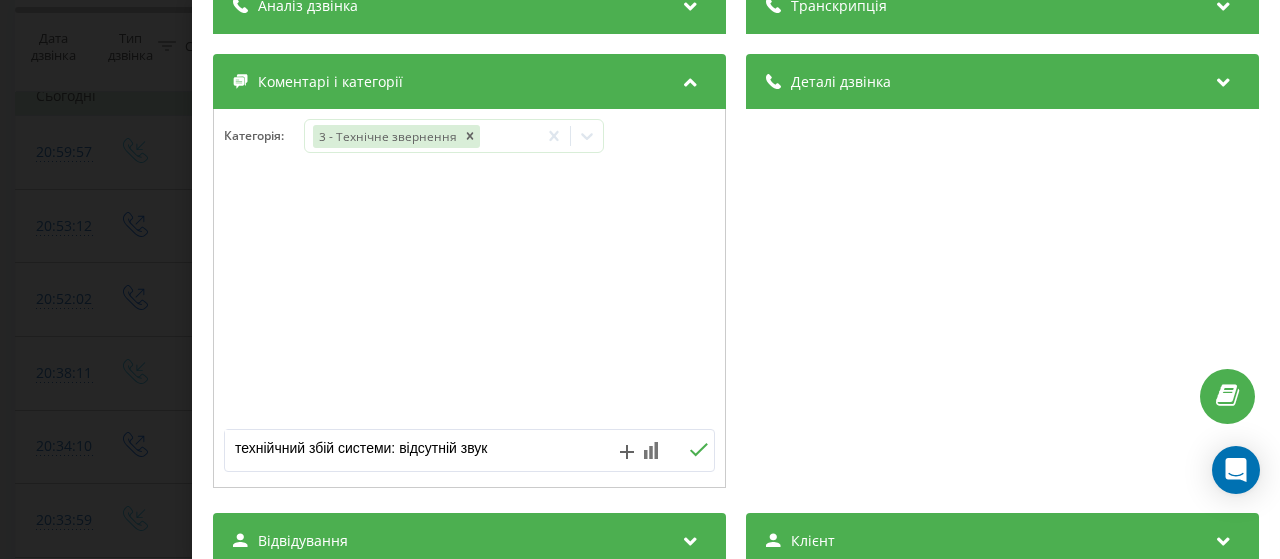 scroll, scrollTop: 289, scrollLeft: 0, axis: vertical 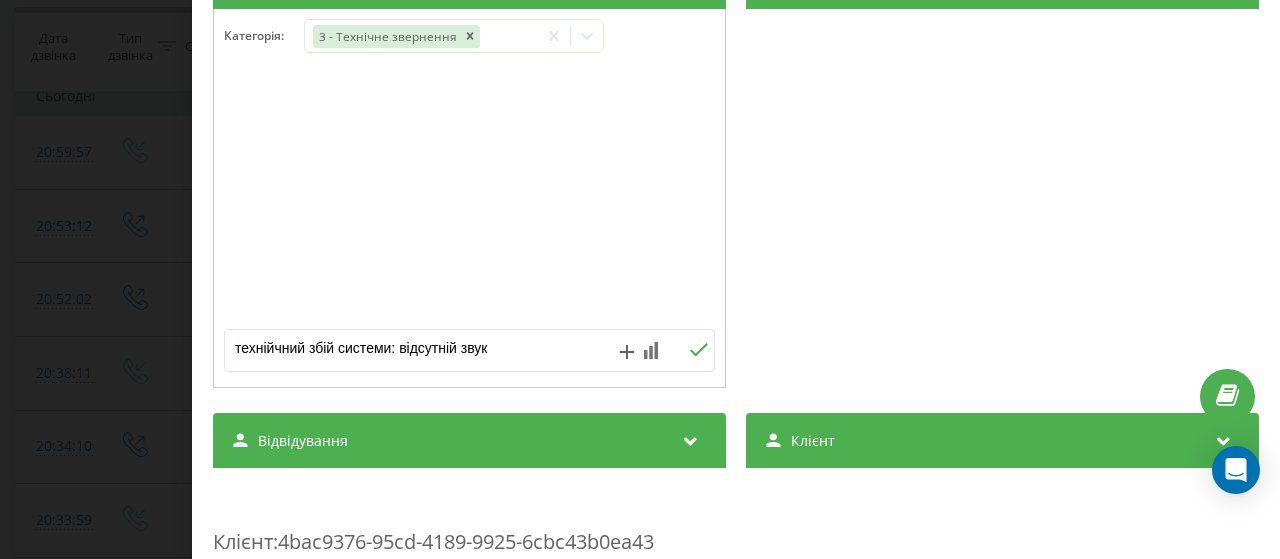 type on "технійчний збій системи: відсутній звук" 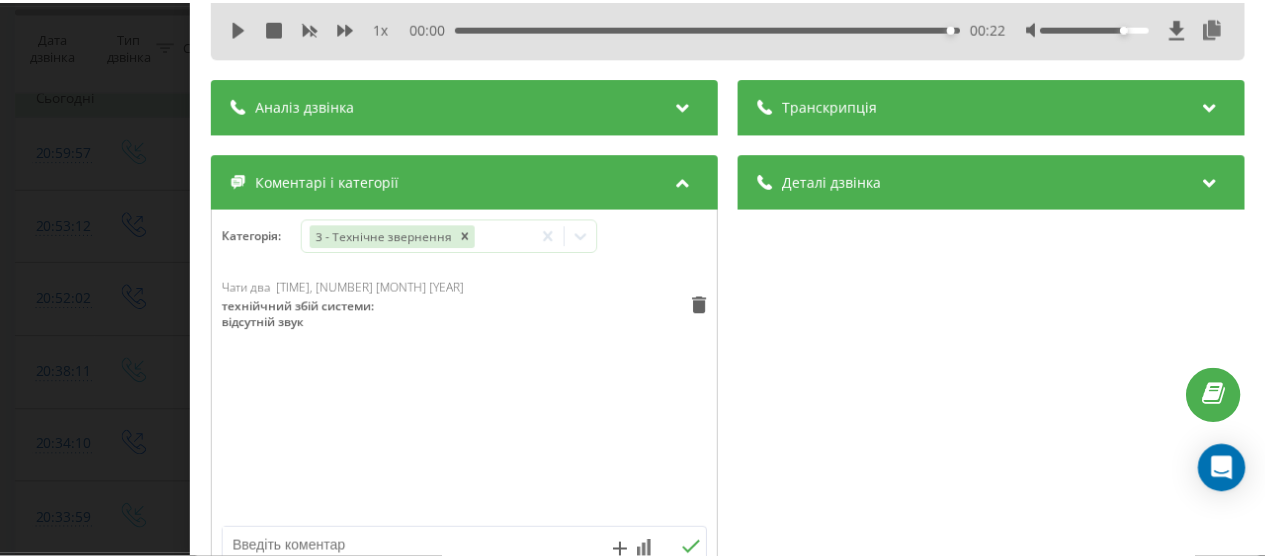 scroll, scrollTop: 0, scrollLeft: 0, axis: both 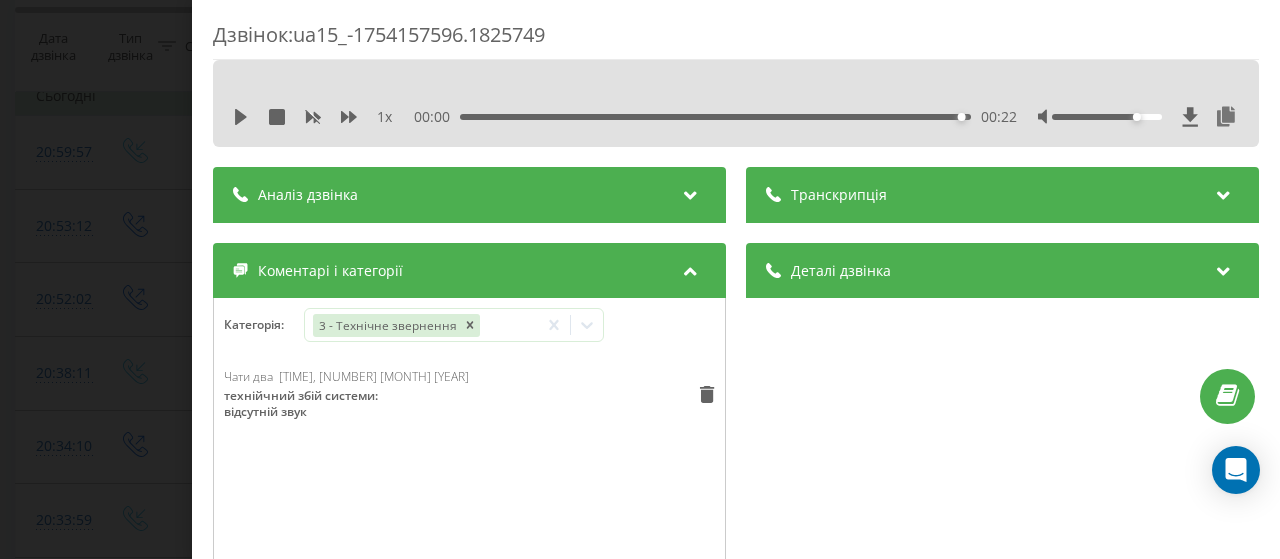 click on "Дзвінок :  ua15_-1754157596.1825749   1 x  00:00 00:22   00:22   Транскрипція Для AI-аналізу майбутніх дзвінків  налаштуйте та активуйте профіль на сторінці . Якщо профіль вже є і дзвінок відповідає його умовам, оновіть сторінку через 10 хвилин - AI аналізує поточний дзвінок. Аналіз дзвінка Для AI-аналізу майбутніх дзвінків  налаштуйте та активуйте профіль на сторінці . Якщо профіль вже є і дзвінок відповідає його умовам, оновіть сторінку через 10 хвилин - AI аналізує поточний дзвінок. Деталі дзвінка Загальне Дата дзвінка 2025-08-02 20:59:57 Тип дзвінка Вхідний Статус дзвінка Успішний 380503866775 n/a" at bounding box center (640, 279) 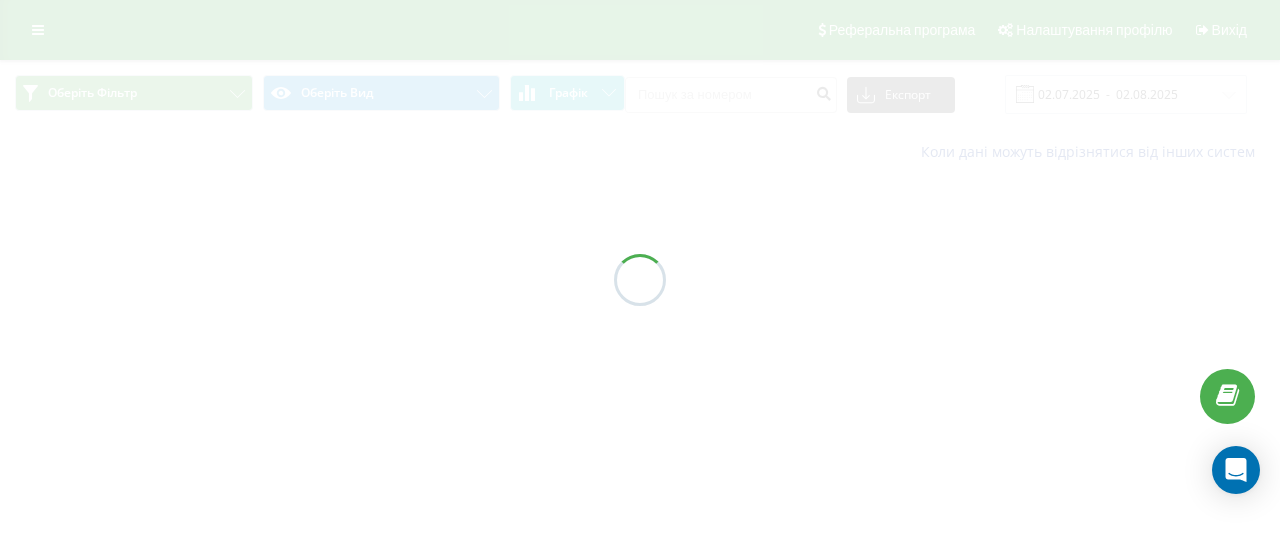 scroll, scrollTop: 0, scrollLeft: 0, axis: both 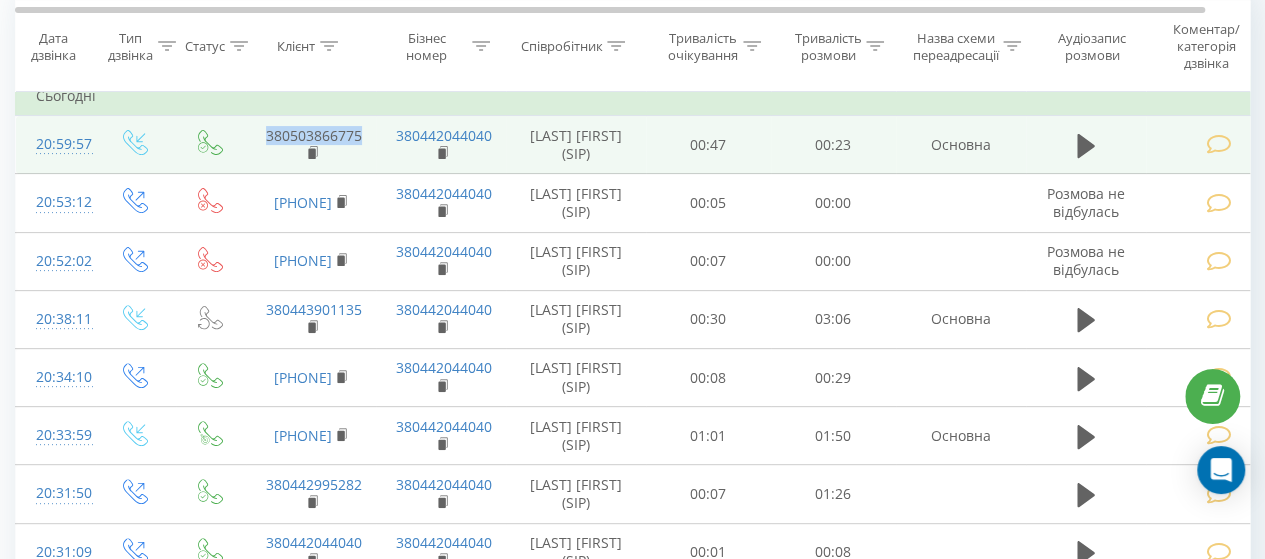 drag, startPoint x: 364, startPoint y: 137, endPoint x: 260, endPoint y: 139, distance: 104.019226 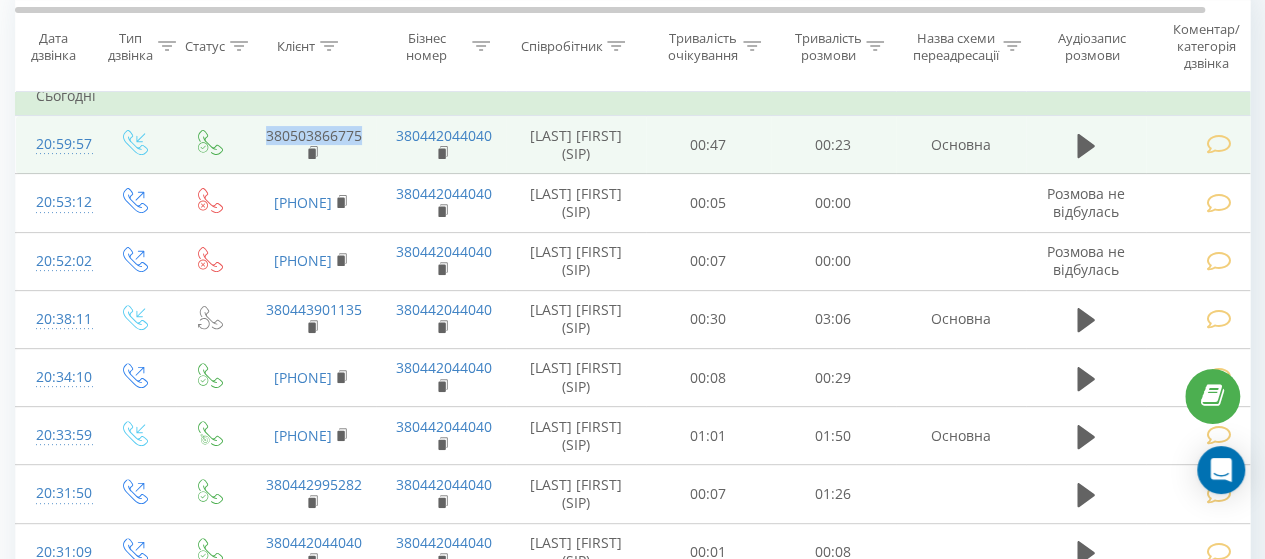 click on "380503866775" at bounding box center (314, 135) 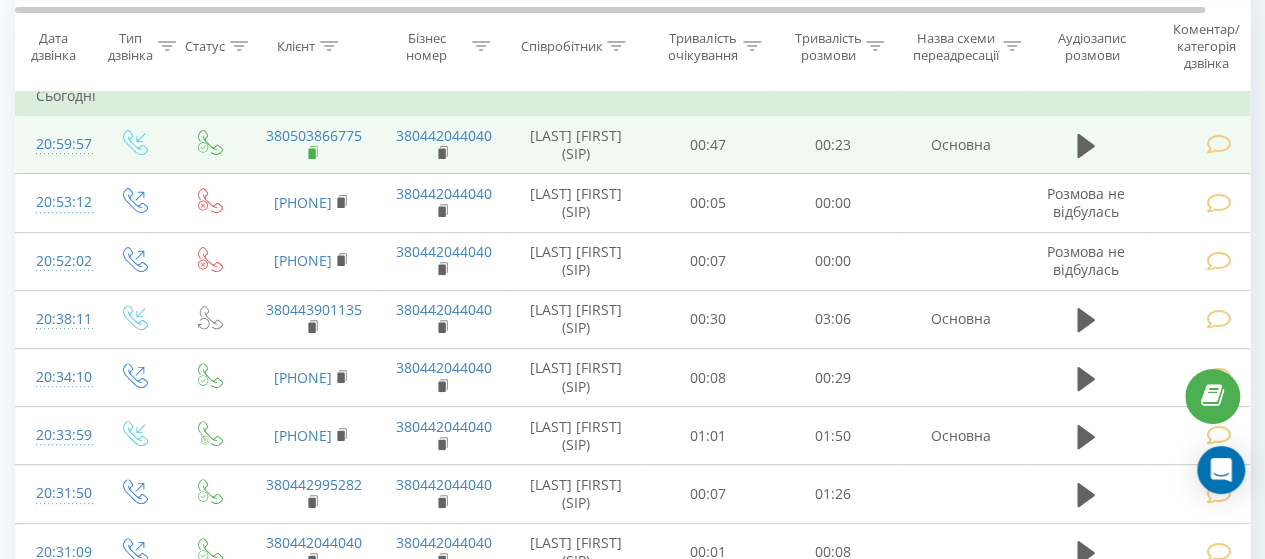 click 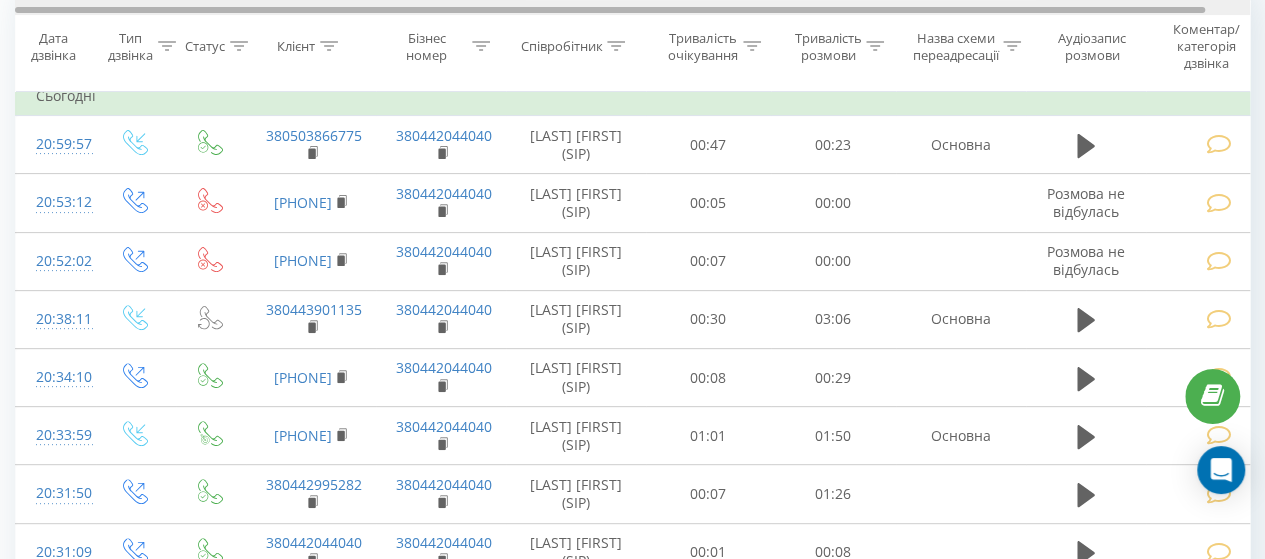 scroll, scrollTop: 0, scrollLeft: 0, axis: both 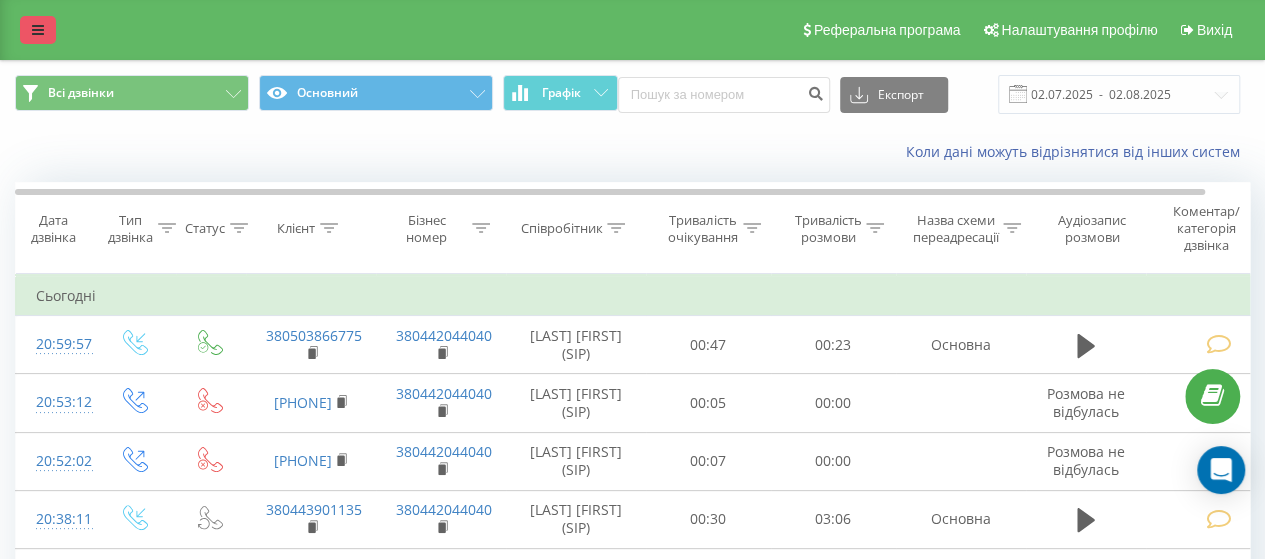 click at bounding box center [38, 30] 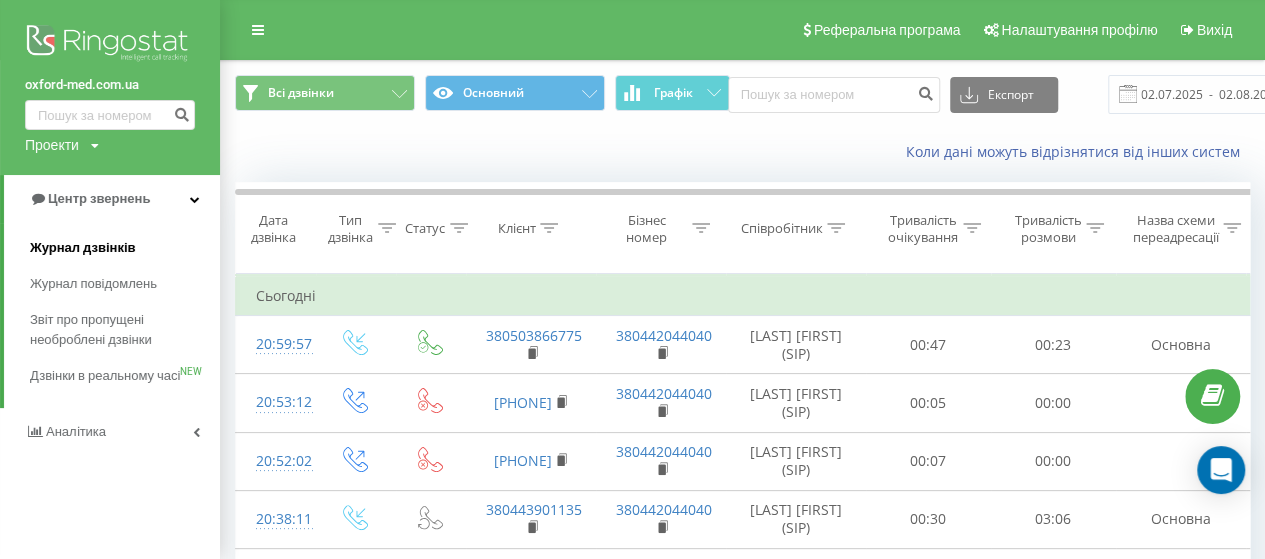 click on "Журнал дзвінків" at bounding box center [83, 248] 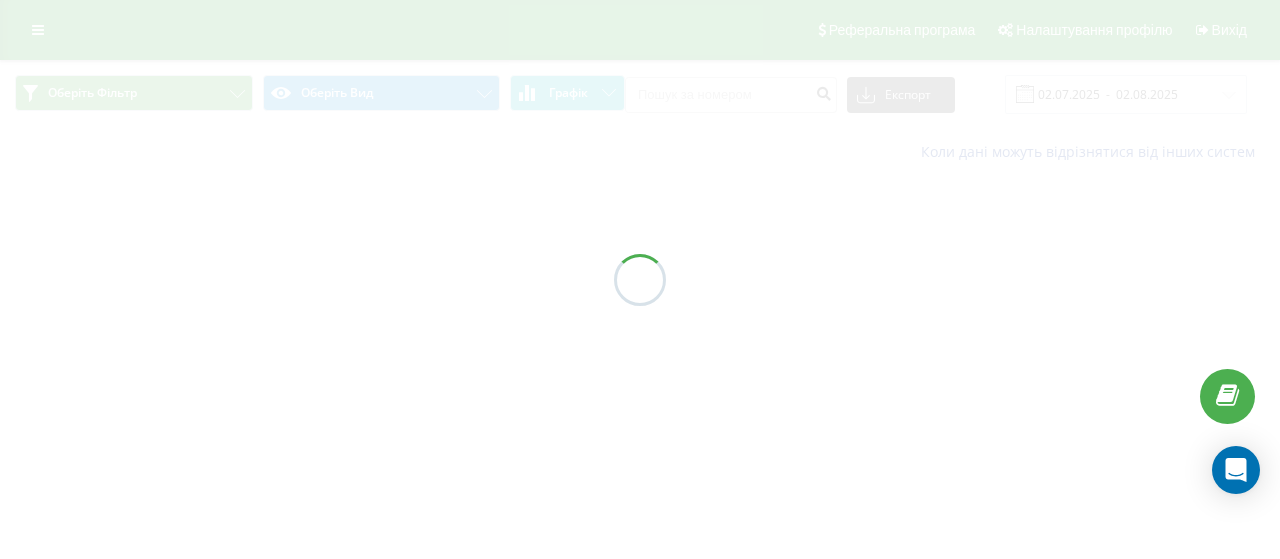 scroll, scrollTop: 0, scrollLeft: 0, axis: both 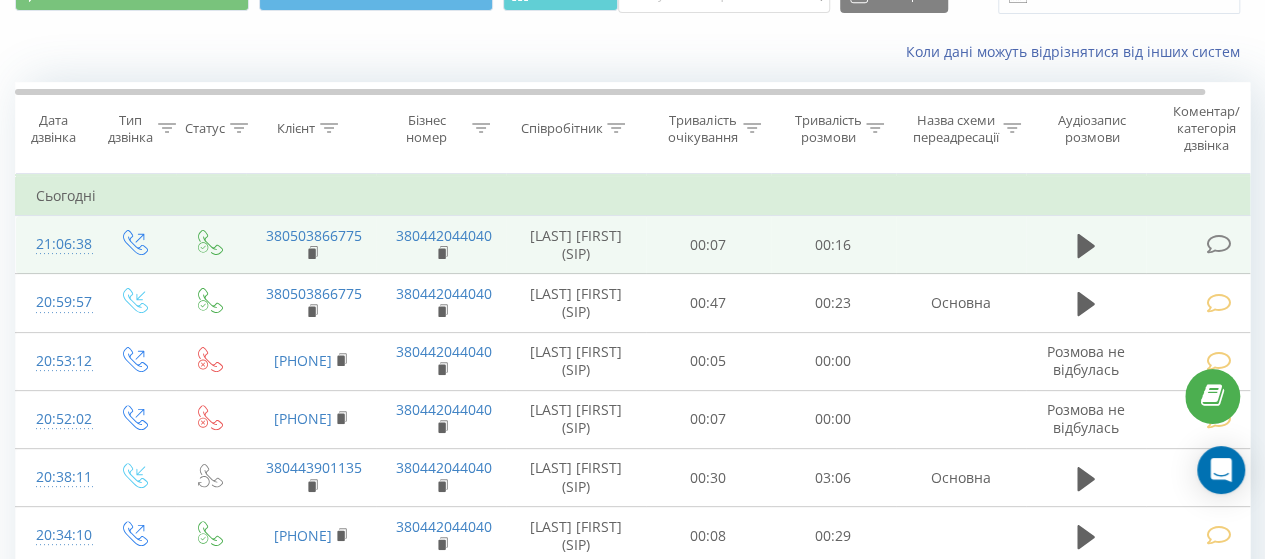 click at bounding box center (1218, 244) 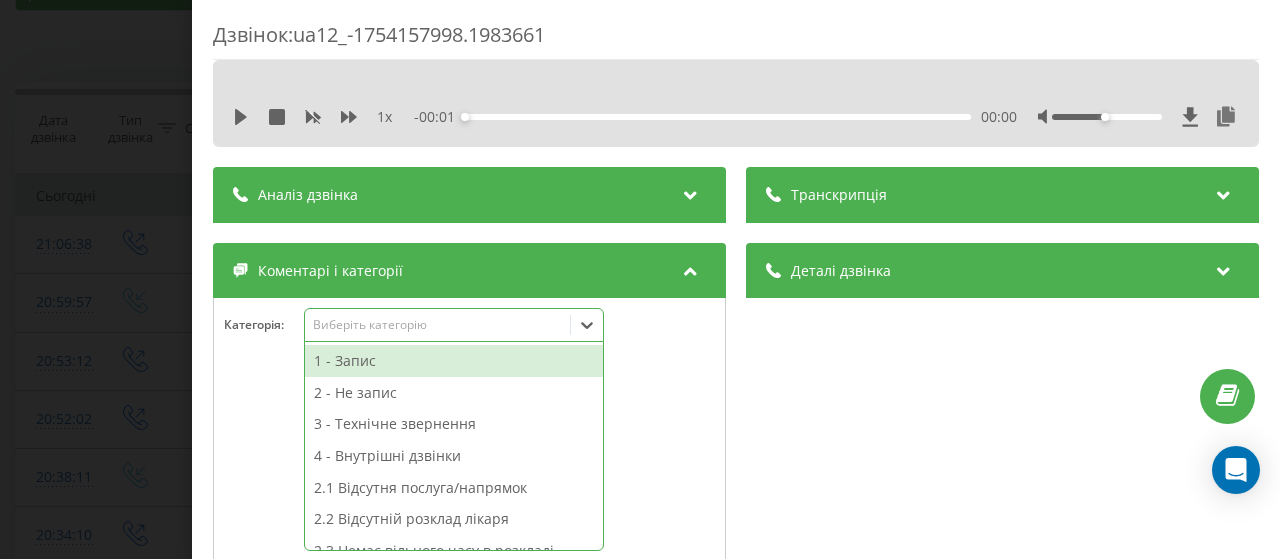 click 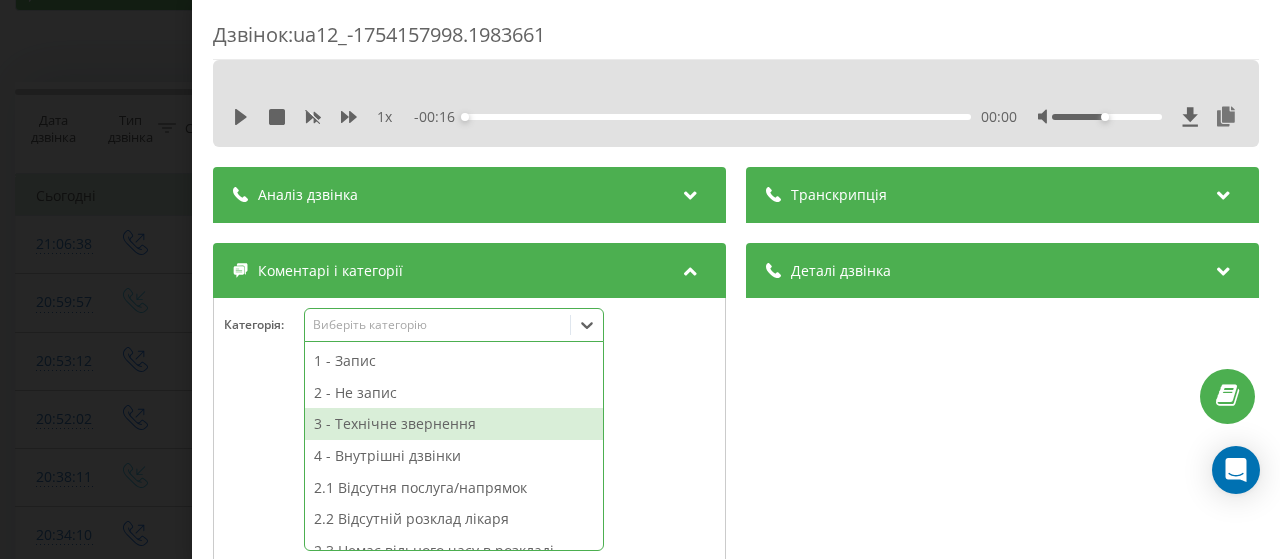 click on "3 - Технічне звернення" at bounding box center [454, 424] 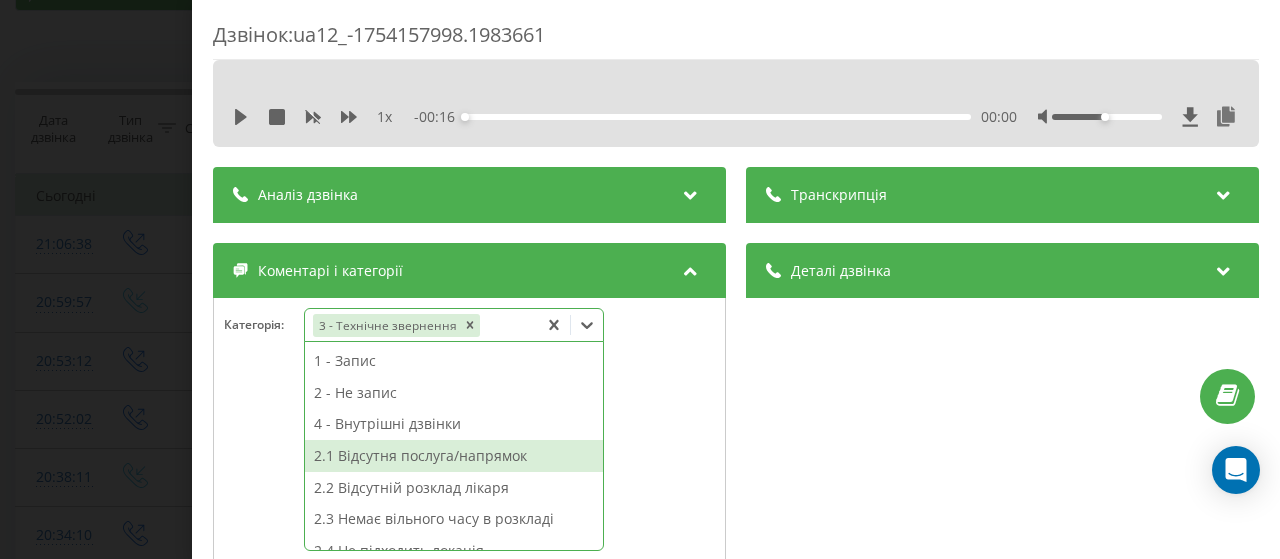scroll, scrollTop: 200, scrollLeft: 0, axis: vertical 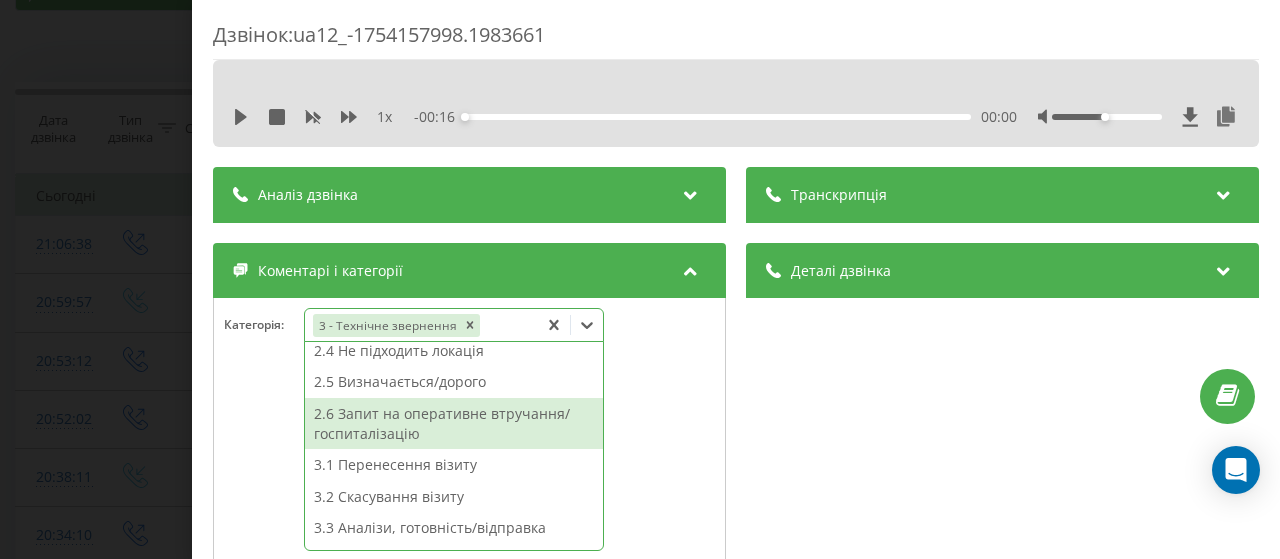 click at bounding box center [469, 488] 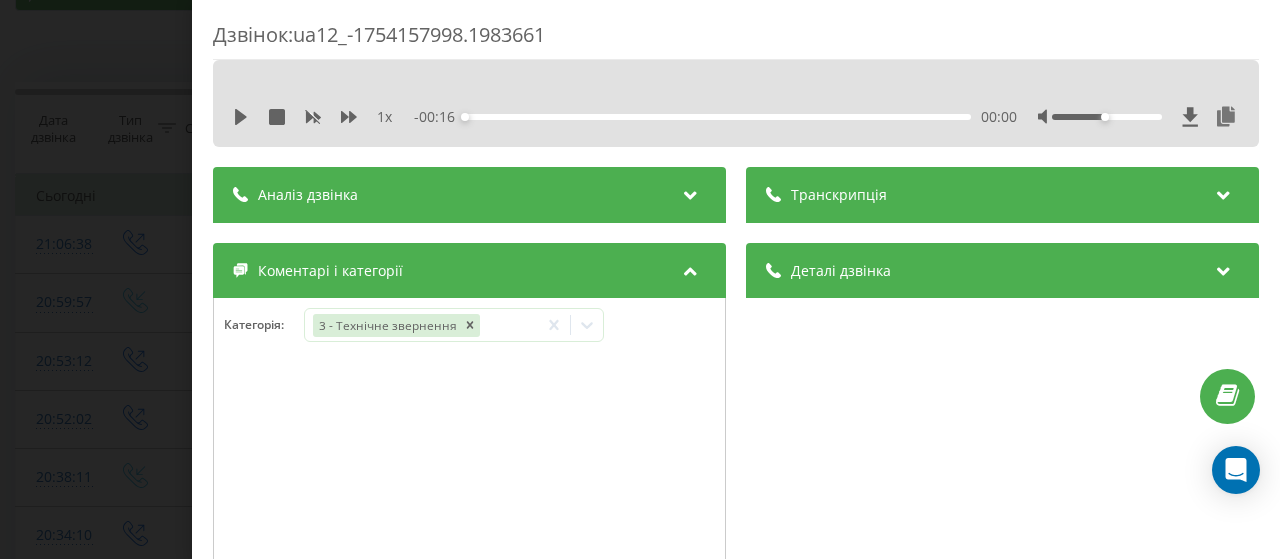 scroll, scrollTop: 300, scrollLeft: 0, axis: vertical 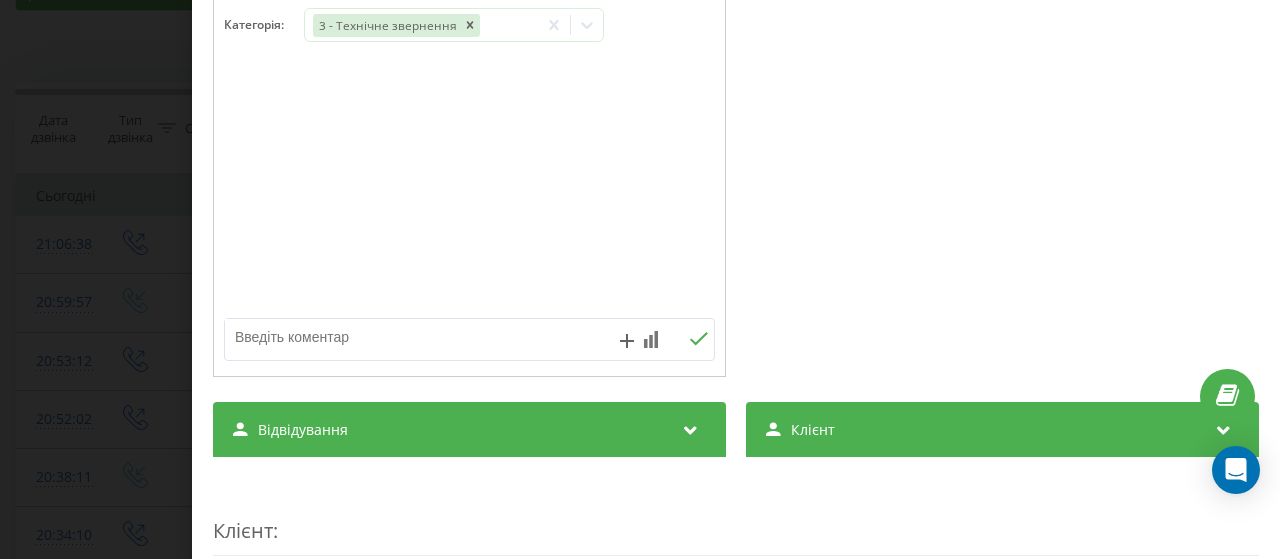 click at bounding box center [420, 337] 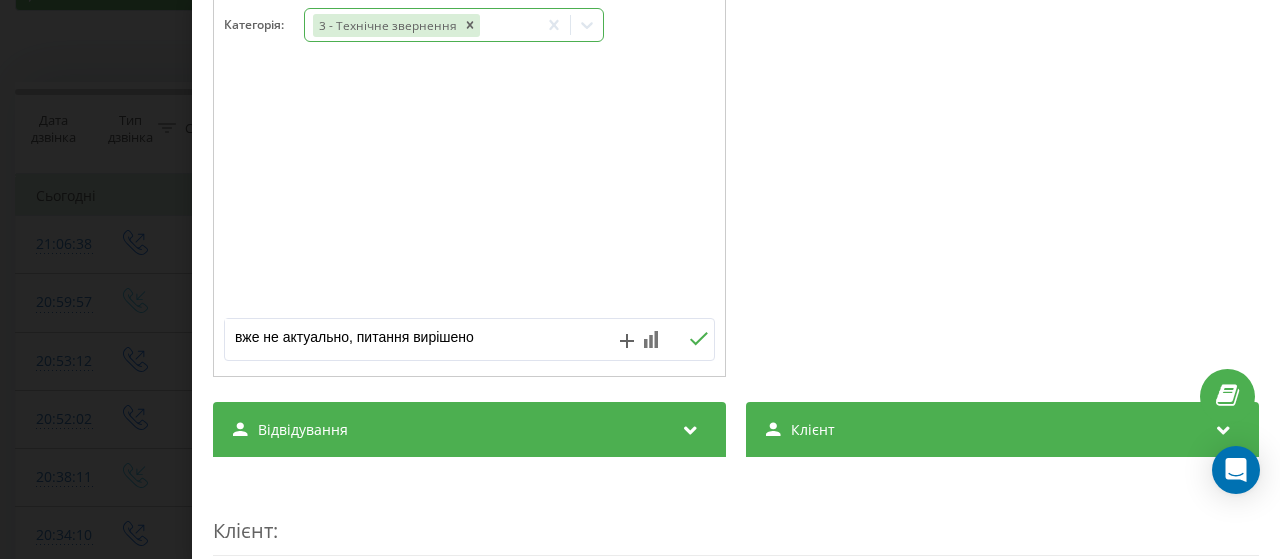 type on "вже не актуально, питання вирішено" 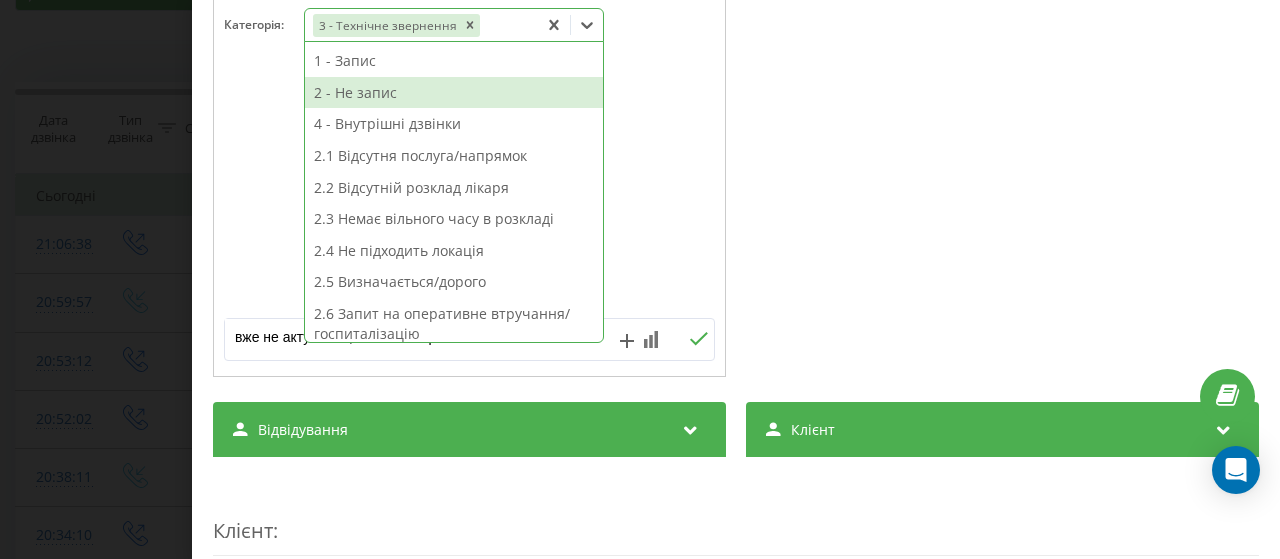 click on "2 - Не запис" at bounding box center [454, 93] 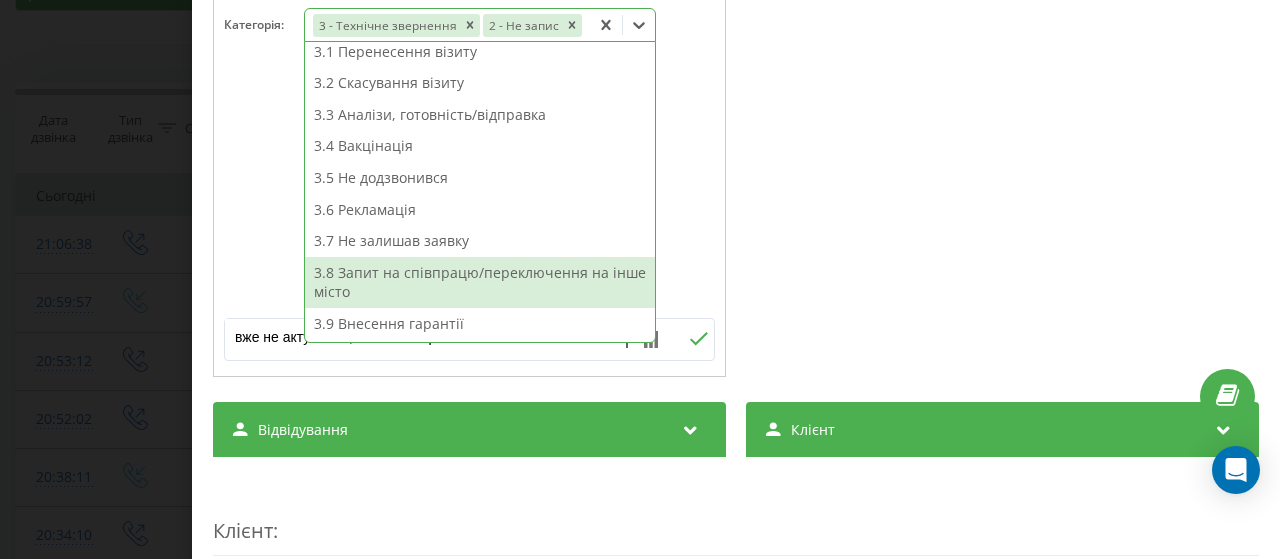scroll, scrollTop: 0, scrollLeft: 0, axis: both 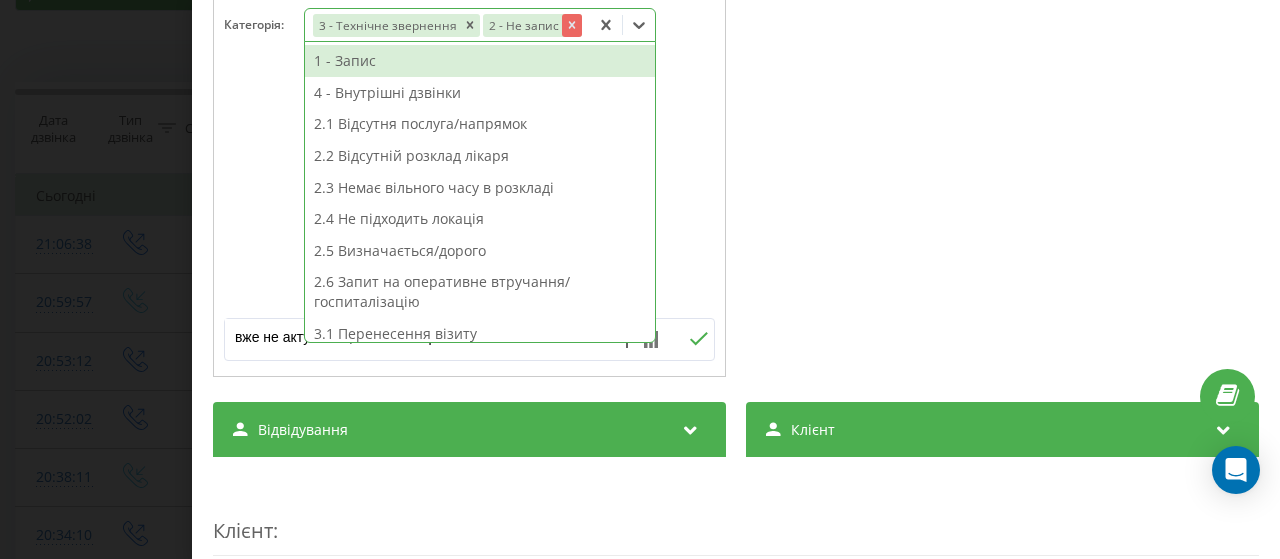 click 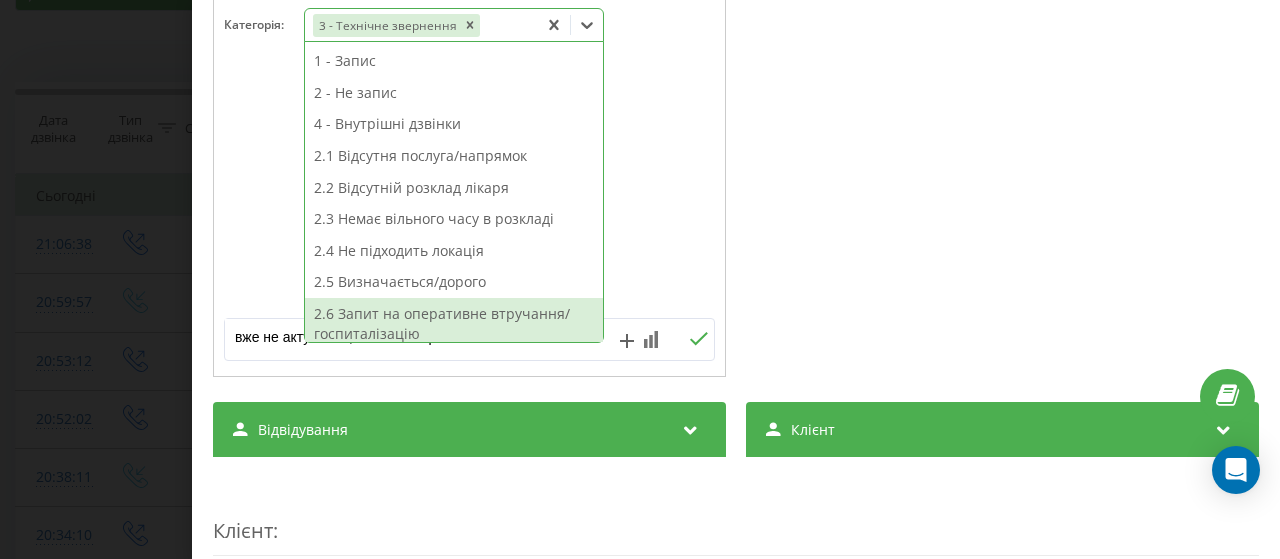 click on "вже не актуально, питання вирішено" at bounding box center [420, 337] 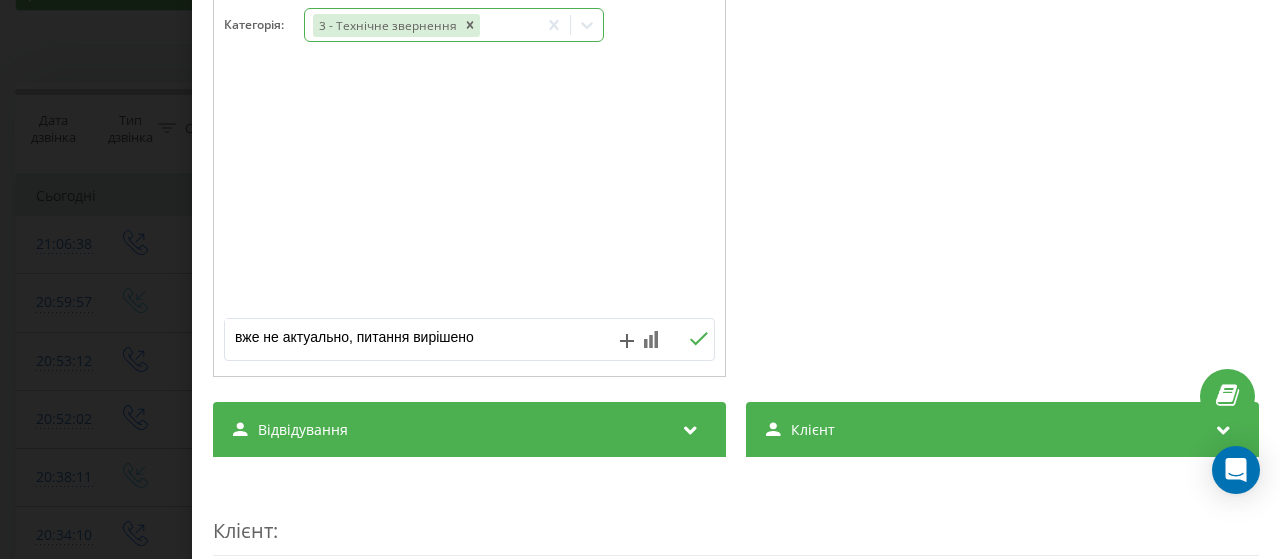 click on "вже не актуально, питання вирішено" at bounding box center (420, 337) 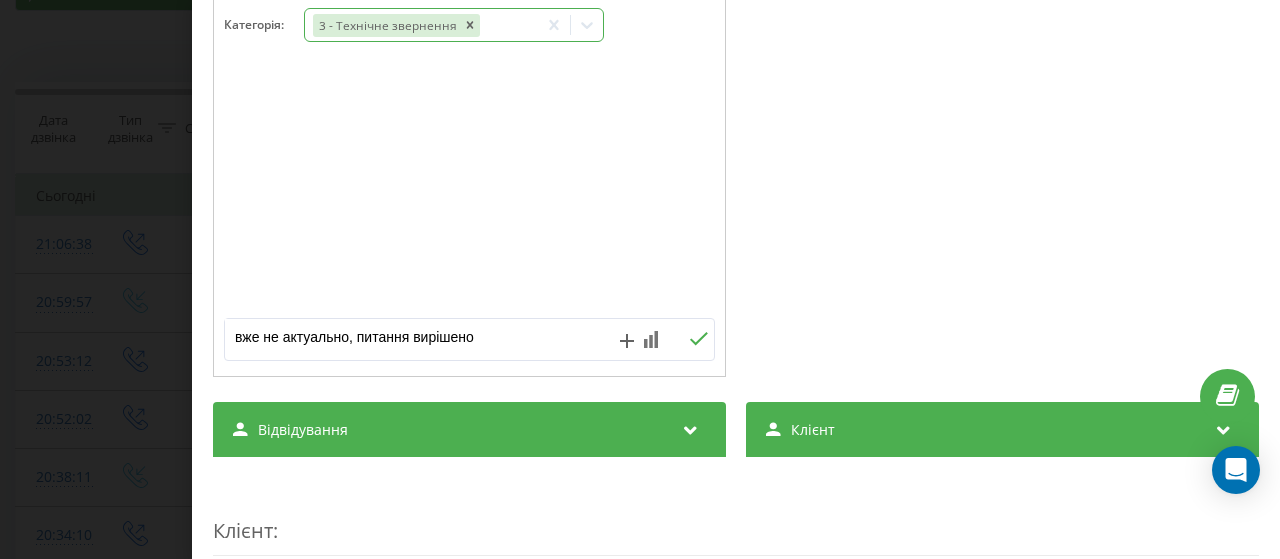 click 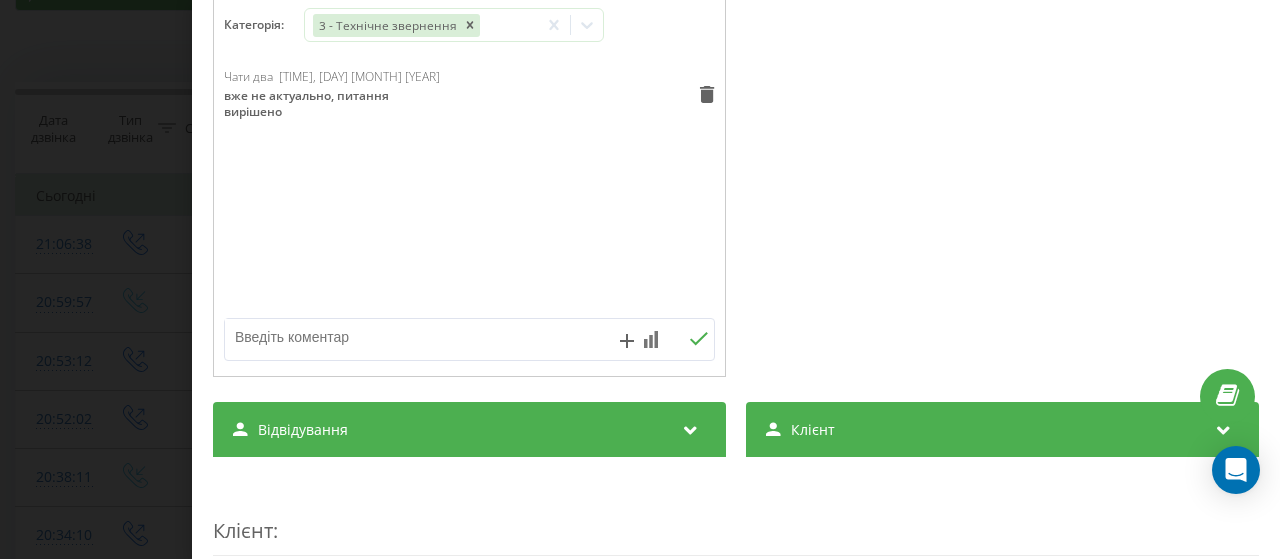scroll, scrollTop: 0, scrollLeft: 0, axis: both 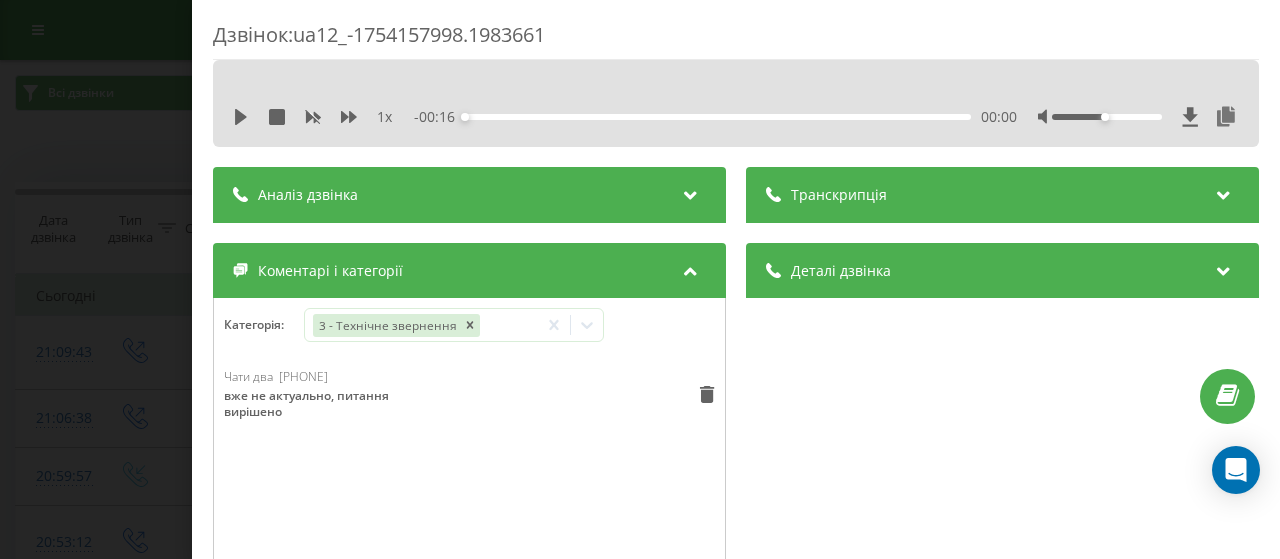 click on "[DATE] [TIME]" at bounding box center (640, 279) 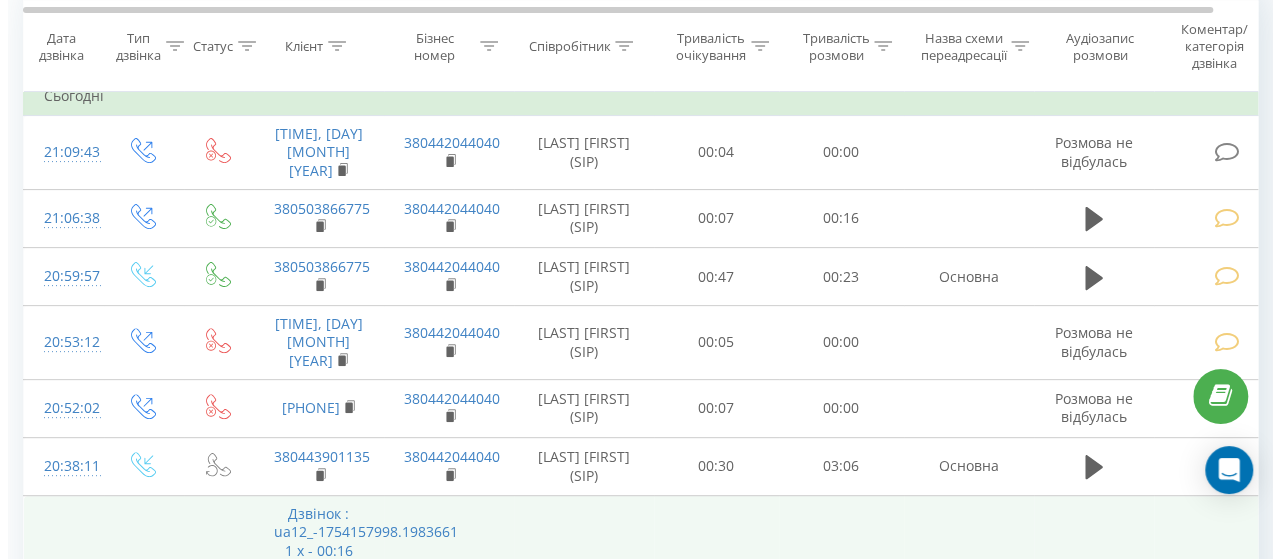 scroll, scrollTop: 300, scrollLeft: 0, axis: vertical 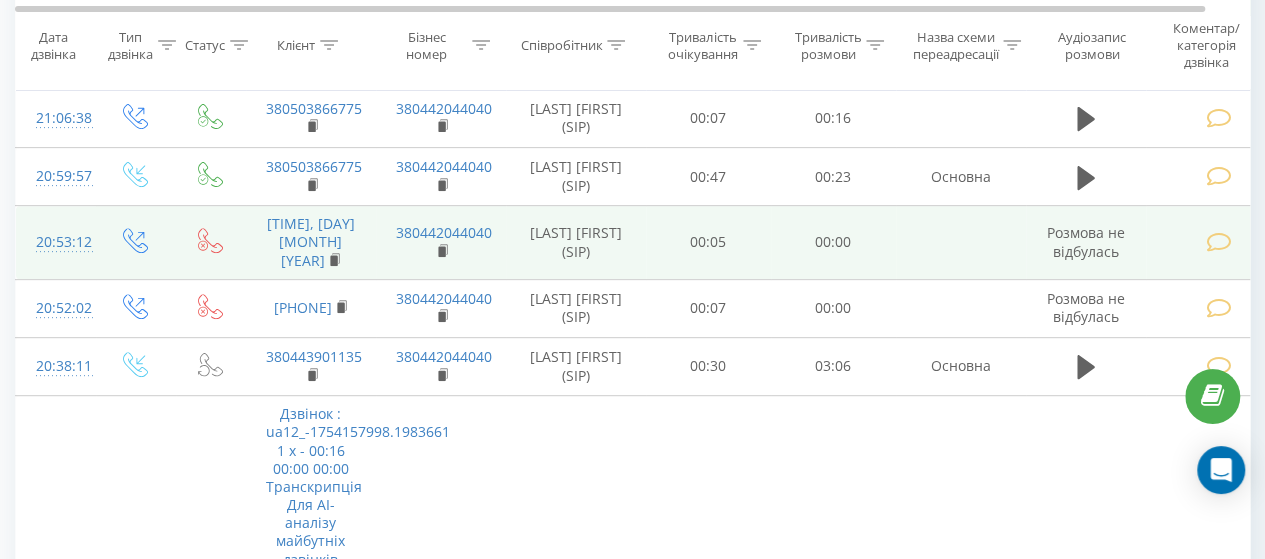 click at bounding box center (1218, 242) 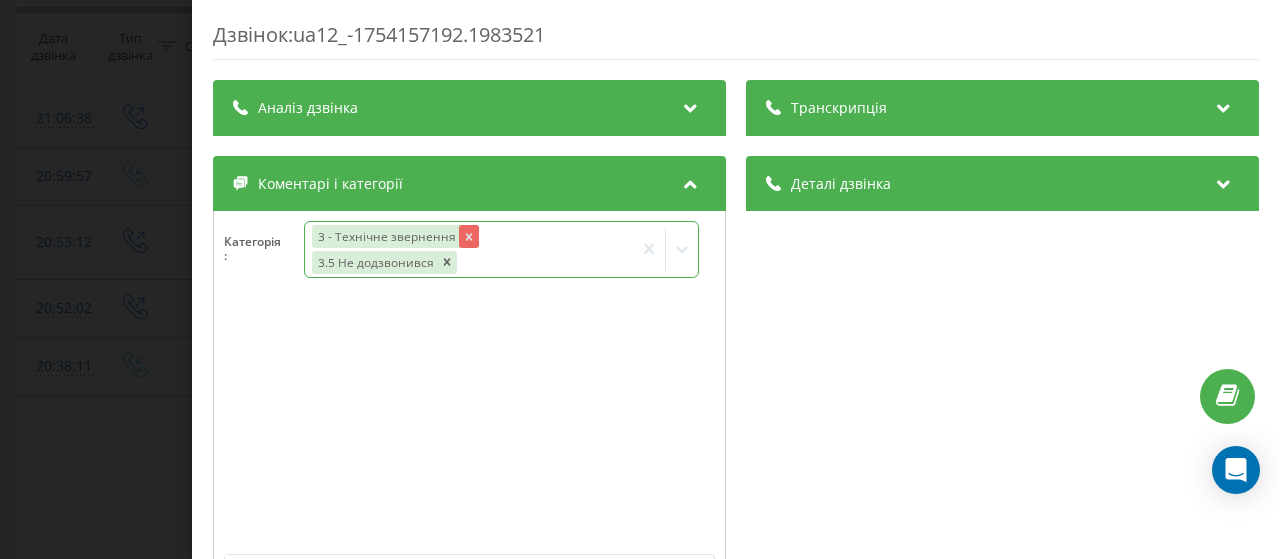 click 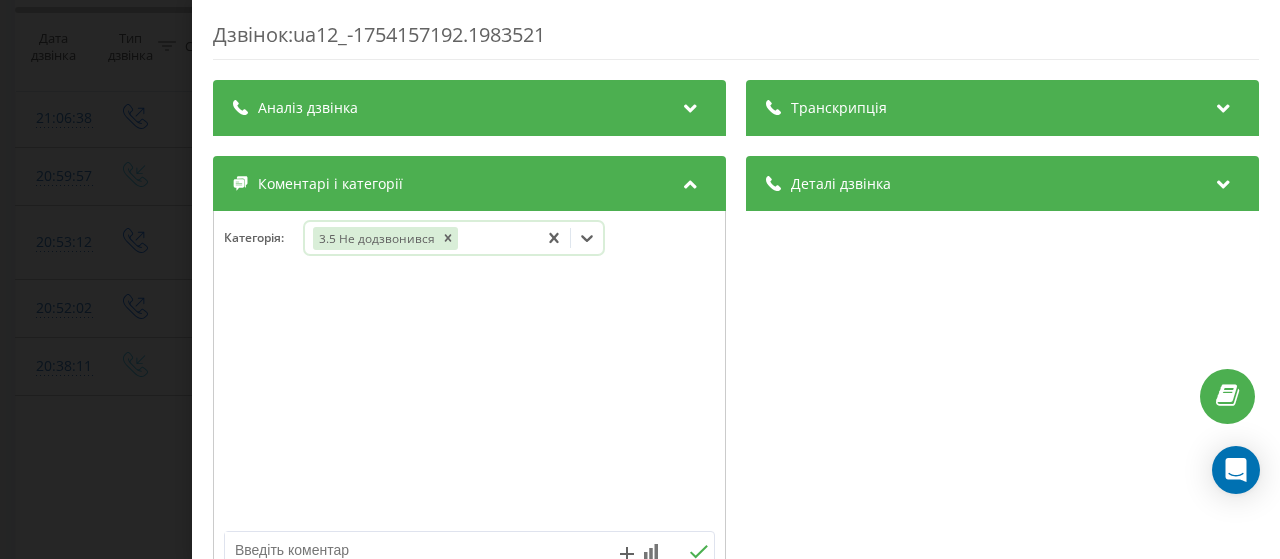 click on "Категорія :   Select is focused , press Down to open the menu,  press left to focus selected values 3.5 Не додзвонився" at bounding box center [469, 251] 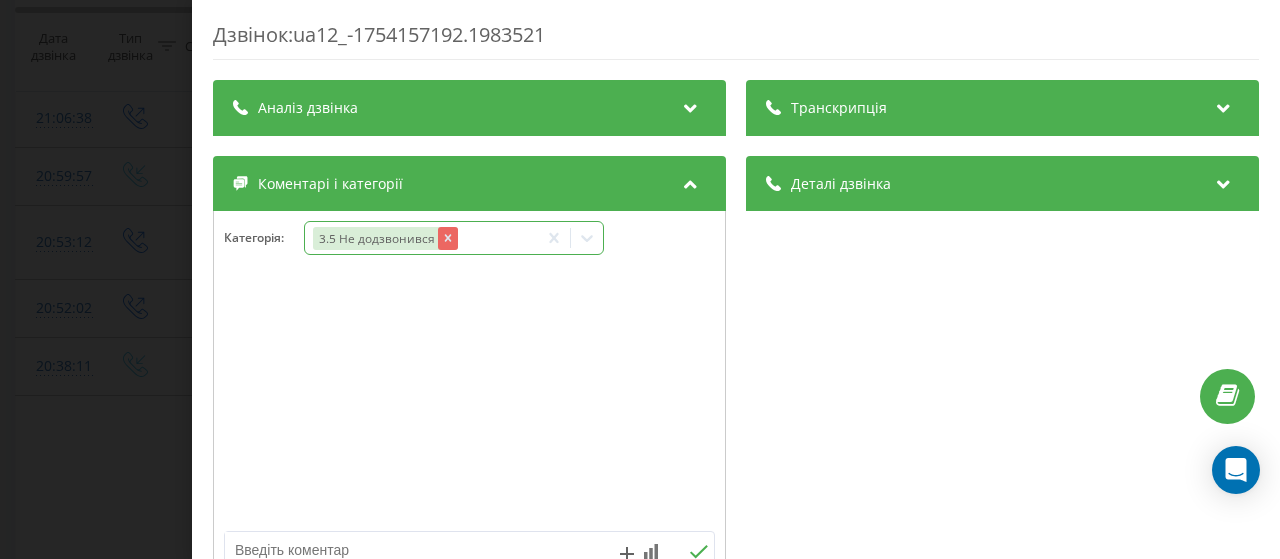click 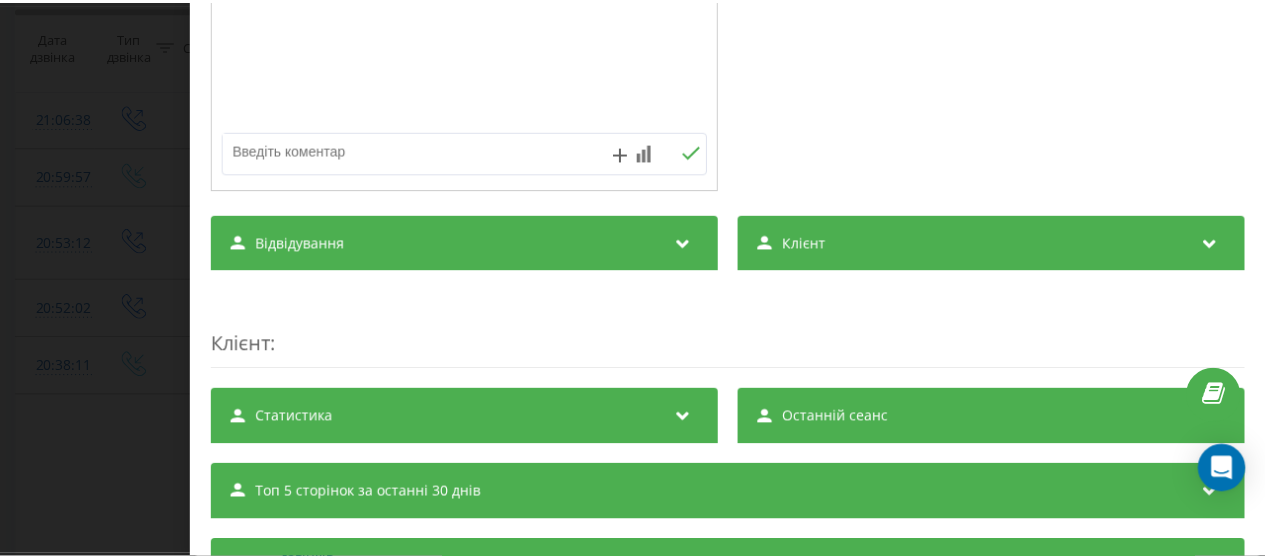 scroll, scrollTop: 0, scrollLeft: 0, axis: both 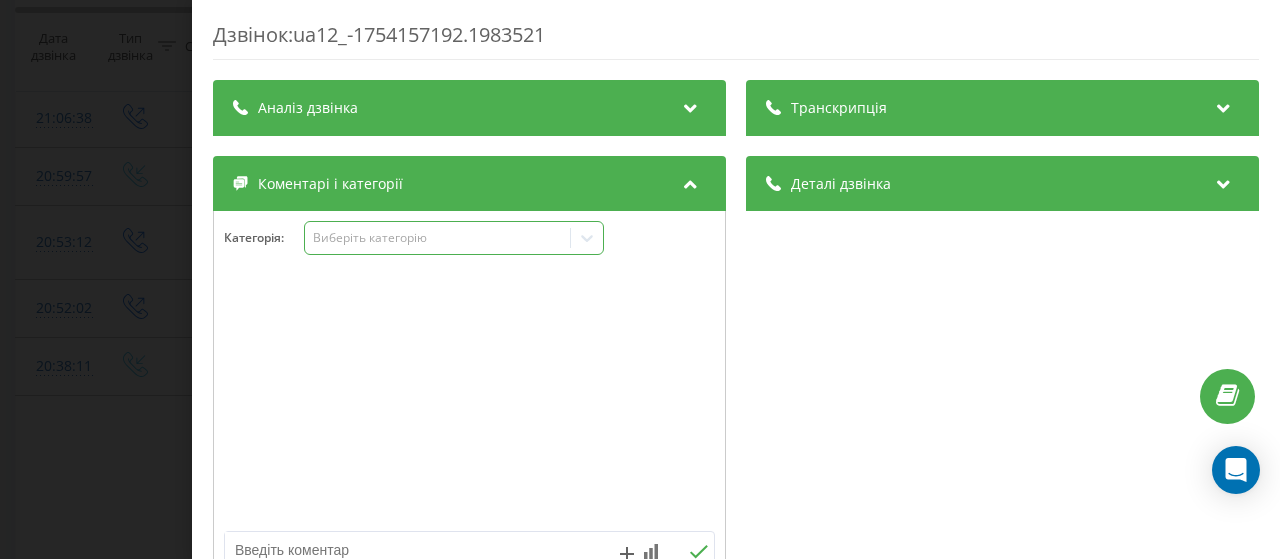 click on "Дзвінок :  ua12_-1754157192.1983521 Транскрипція Для AI-аналізу майбутніх дзвінків  налаштуйте та активуйте профіль на сторінці . Якщо профіль вже є і дзвінок відповідає його умовам, оновіть сторінку через 10 хвилин - AI аналізує поточний дзвінок. Аналіз дзвінка Для AI-аналізу майбутніх дзвінків  налаштуйте та активуйте профіль на сторінці . Якщо профіль вже є і дзвінок відповідає його умовам, оновіть сторінку через 10 хвилин - AI аналізує поточний дзвінок. Деталі дзвінка Загальне Дата дзвінка 2025-08-02 20:53:12 Тип дзвінка Вихідний Статус дзвінка Немає відповіді Хто дзвонив - n/a :" at bounding box center [640, 279] 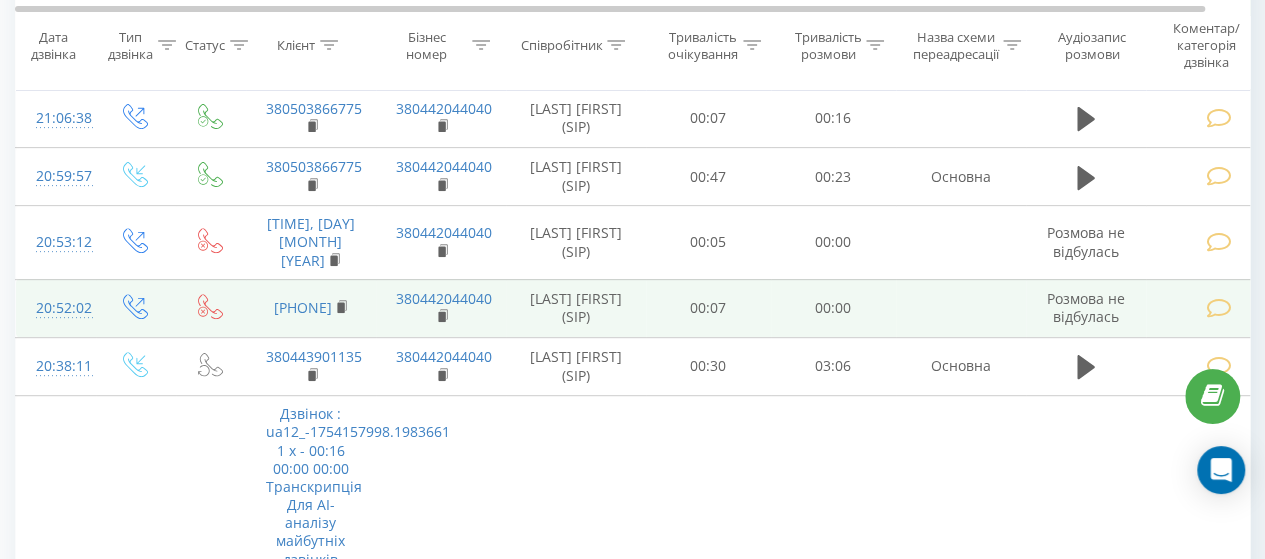 click at bounding box center [1218, 308] 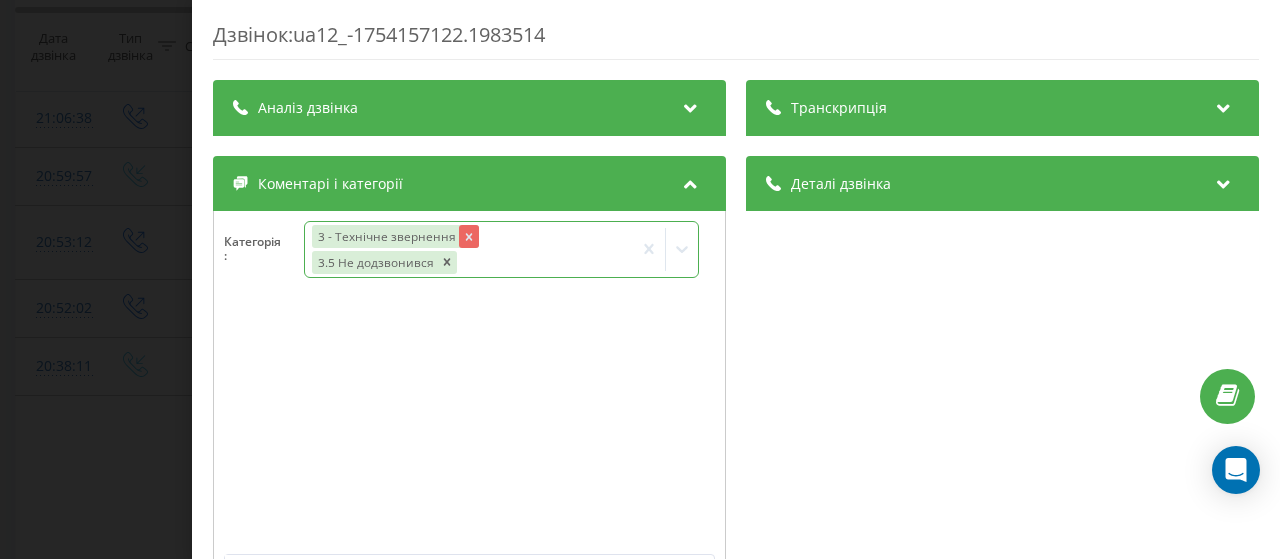 click 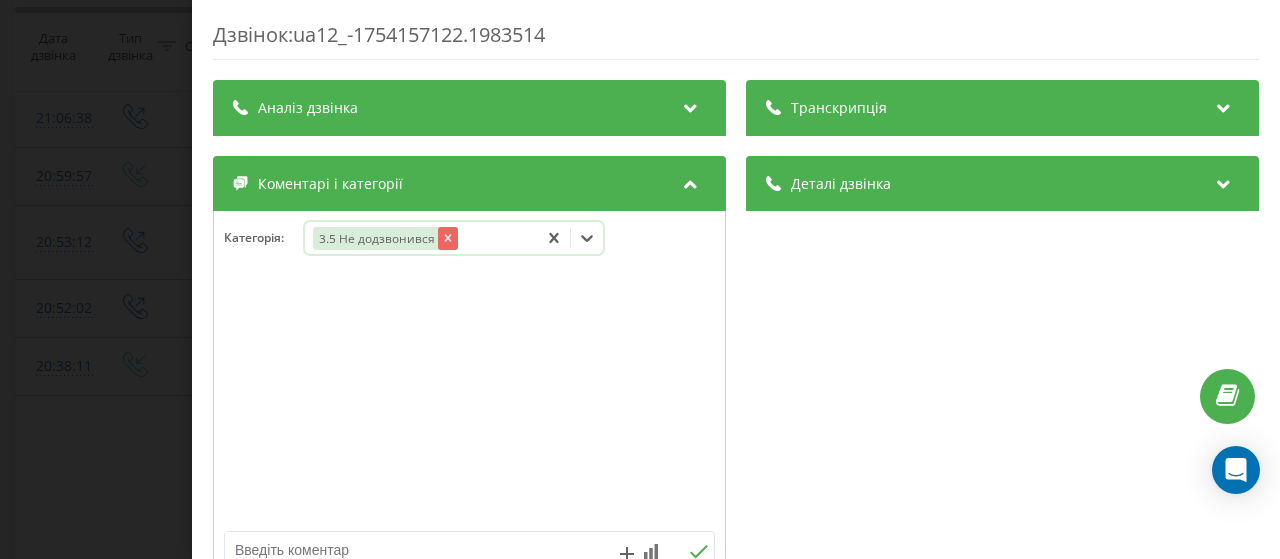 click 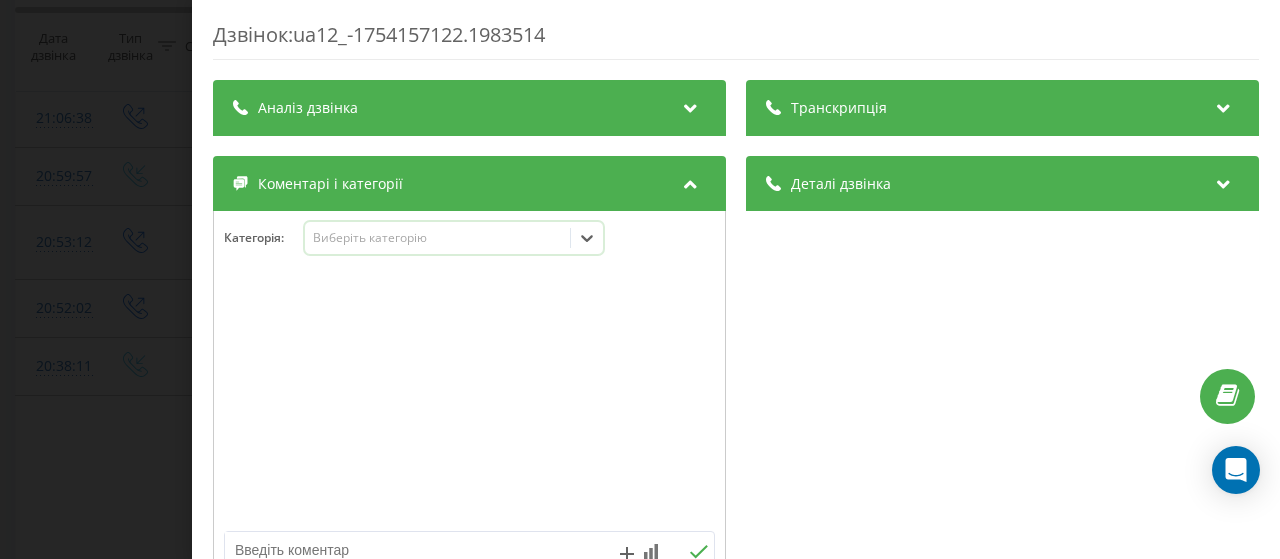 click on "Дзвінок :  ua12_-1754157122.1983514 Транскрипція Для AI-аналізу майбутніх дзвінків  налаштуйте та активуйте профіль на сторінці . Якщо профіль вже є і дзвінок відповідає його умовам, оновіть сторінку через 10 хвилин - AI аналізує поточний дзвінок. Аналіз дзвінка Для AI-аналізу майбутніх дзвінків  налаштуйте та активуйте профіль на сторінці . Якщо профіль вже є і дзвінок відповідає його умовам, оновіть сторінку через 10 хвилин - AI аналізує поточний дзвінок. Деталі дзвінка Загальне Дата дзвінка 2025-08-02 20:52:02 Тип дзвінка Вихідний Статус дзвінка Немає відповіді Хто дзвонив - n/a :" at bounding box center (640, 279) 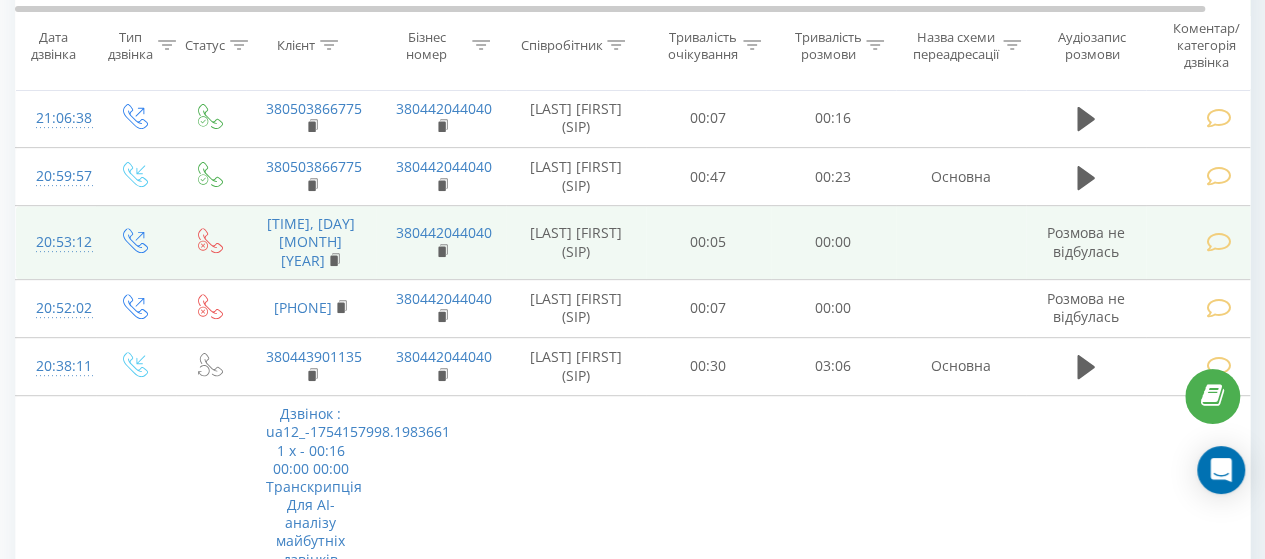 click at bounding box center [1218, 242] 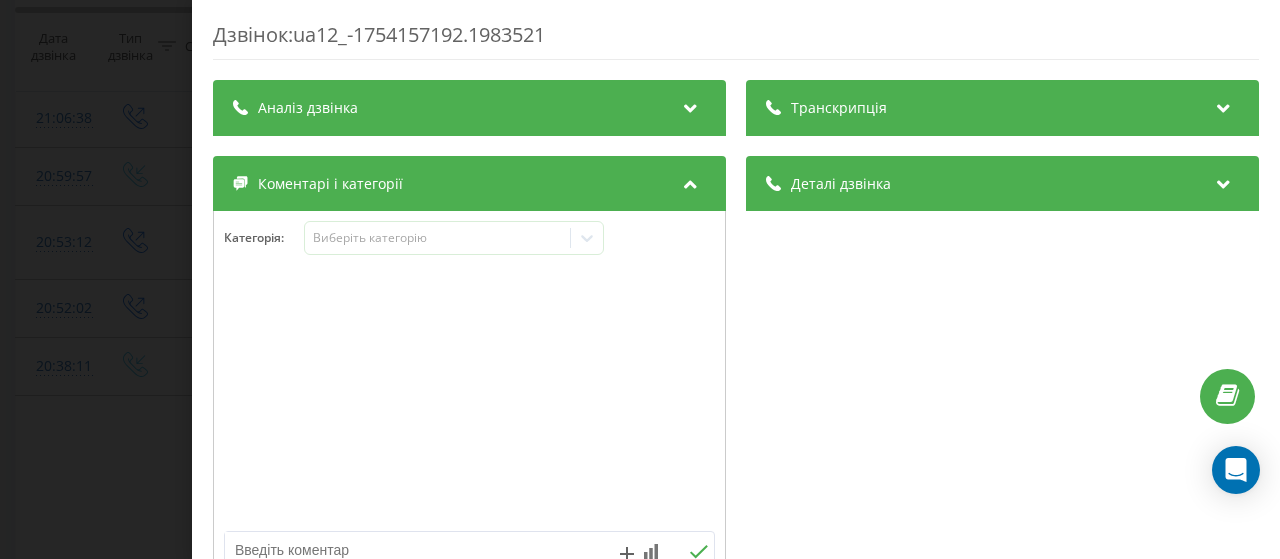 click on "Дзвінок :  ua12_-1754157192.1983521 Транскрипція Для AI-аналізу майбутніх дзвінків  налаштуйте та активуйте профіль на сторінці . Якщо профіль вже є і дзвінок відповідає його умовам, оновіть сторінку через 10 хвилин - AI аналізує поточний дзвінок. Аналіз дзвінка Для AI-аналізу майбутніх дзвінків  налаштуйте та активуйте профіль на сторінці . Якщо профіль вже є і дзвінок відповідає його умовам, оновіть сторінку через 10 хвилин - AI аналізує поточний дзвінок. Деталі дзвінка Загальне Дата дзвінка 2025-08-02 20:53:12 Тип дзвінка Вихідний Статус дзвінка Немає відповіді Хто дзвонив - n/a :" at bounding box center [640, 279] 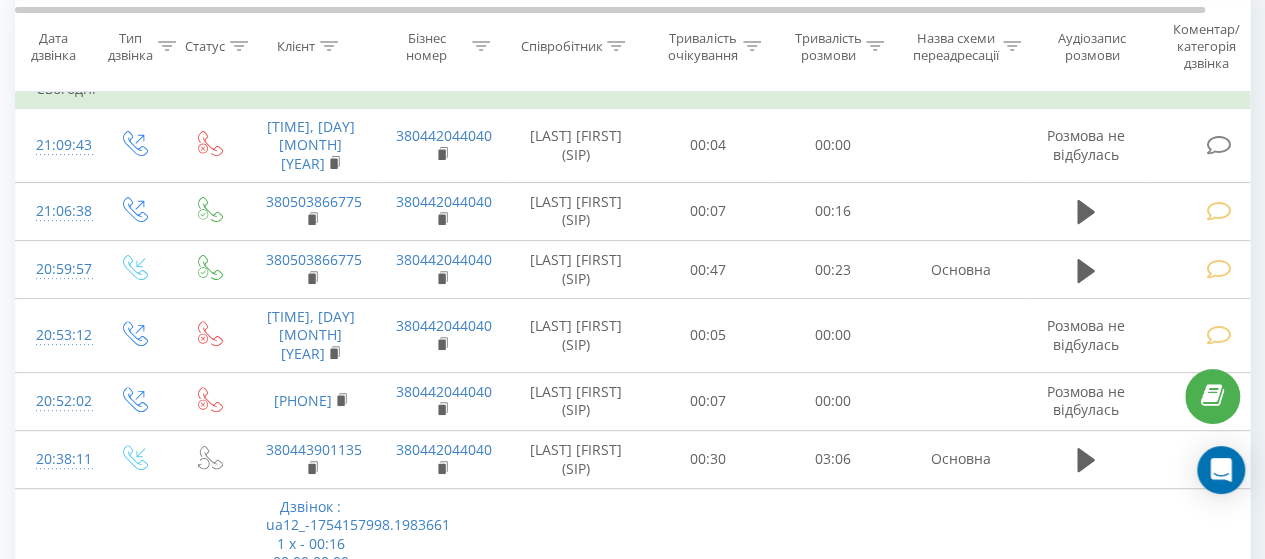 scroll, scrollTop: 0, scrollLeft: 0, axis: both 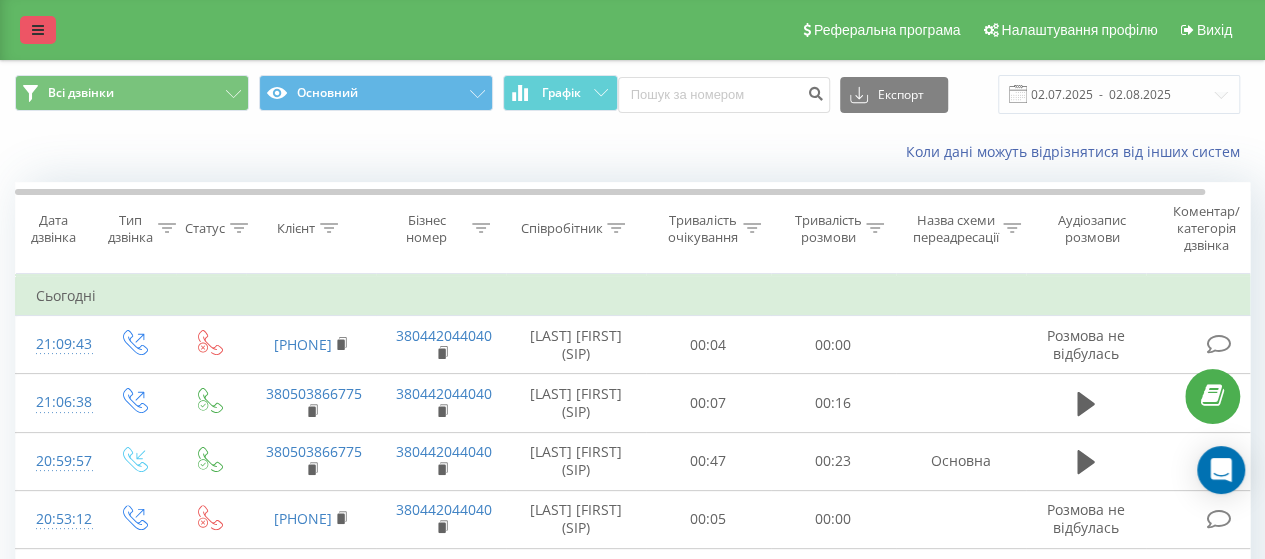 click at bounding box center (38, 30) 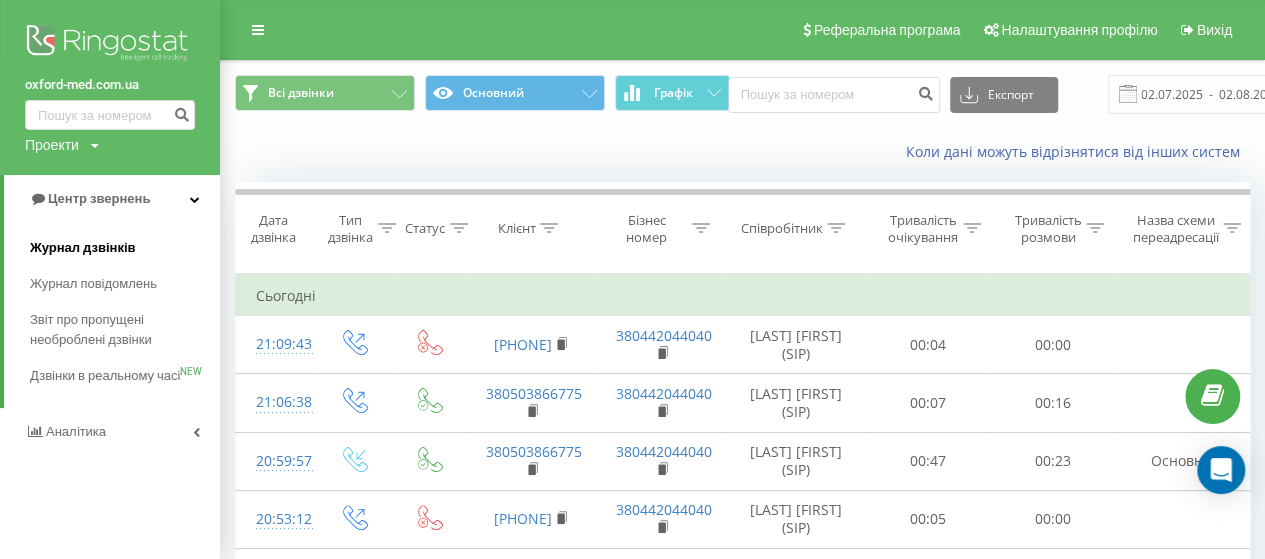 click on "Журнал дзвінків" at bounding box center (83, 248) 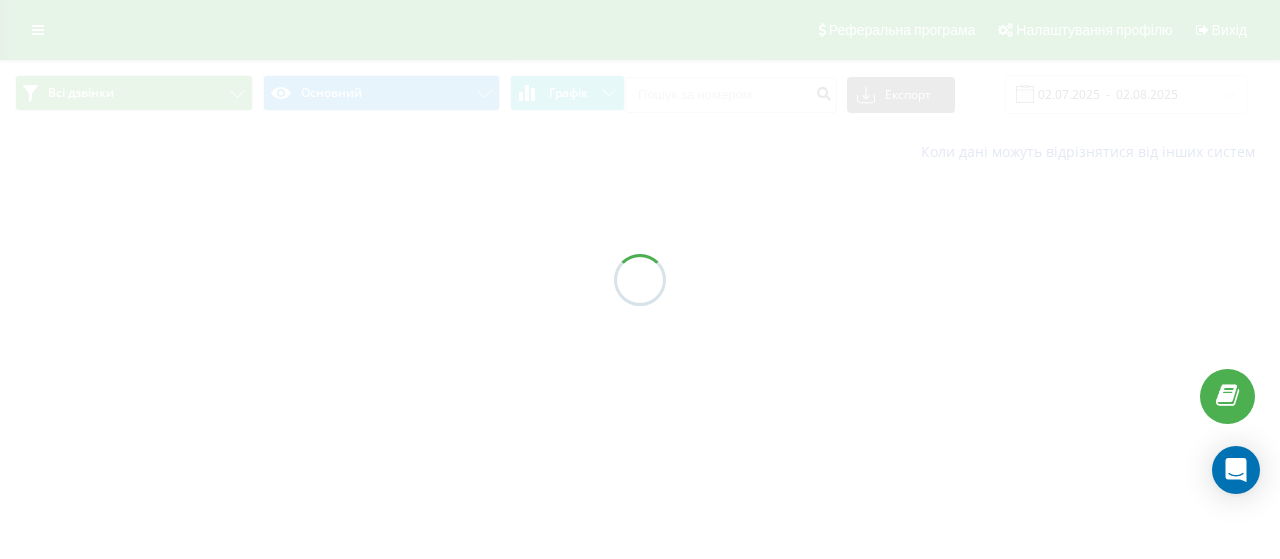 scroll, scrollTop: 0, scrollLeft: 0, axis: both 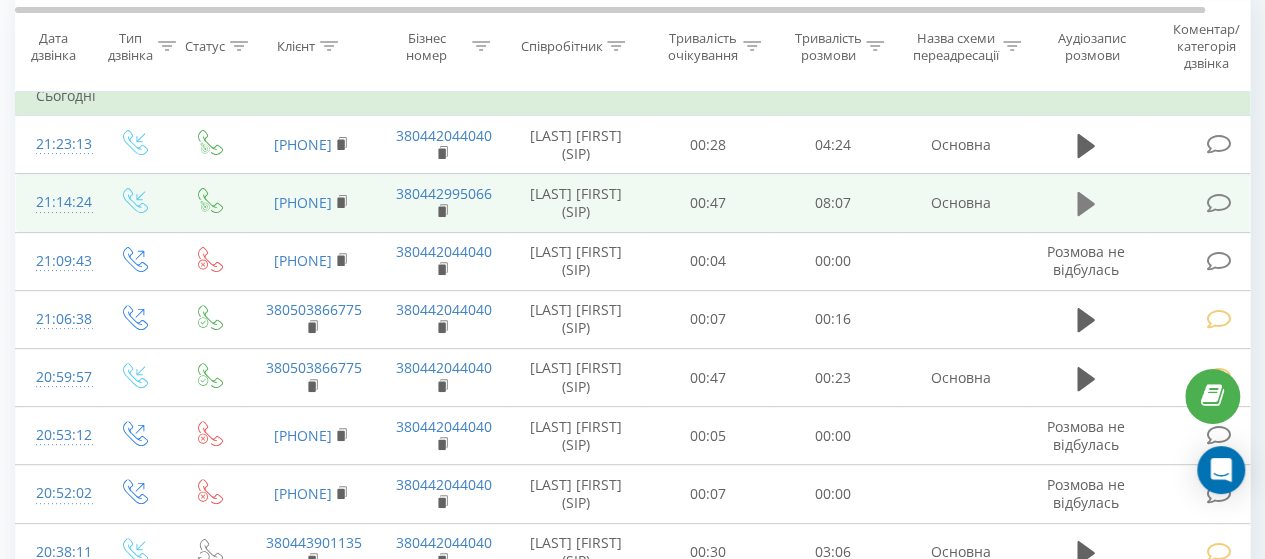 click 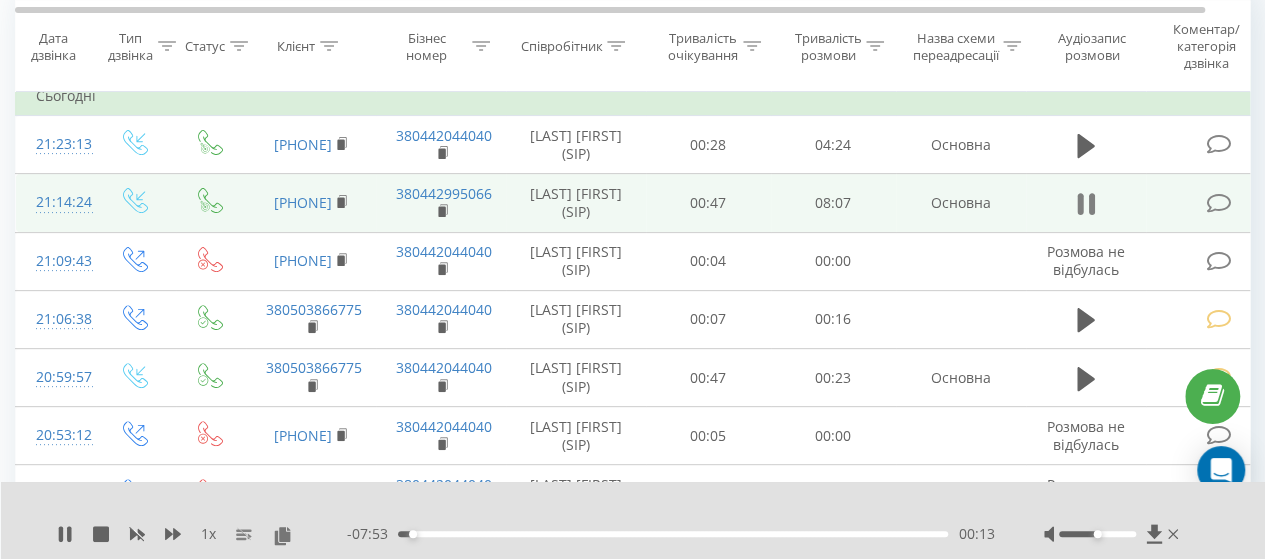 click 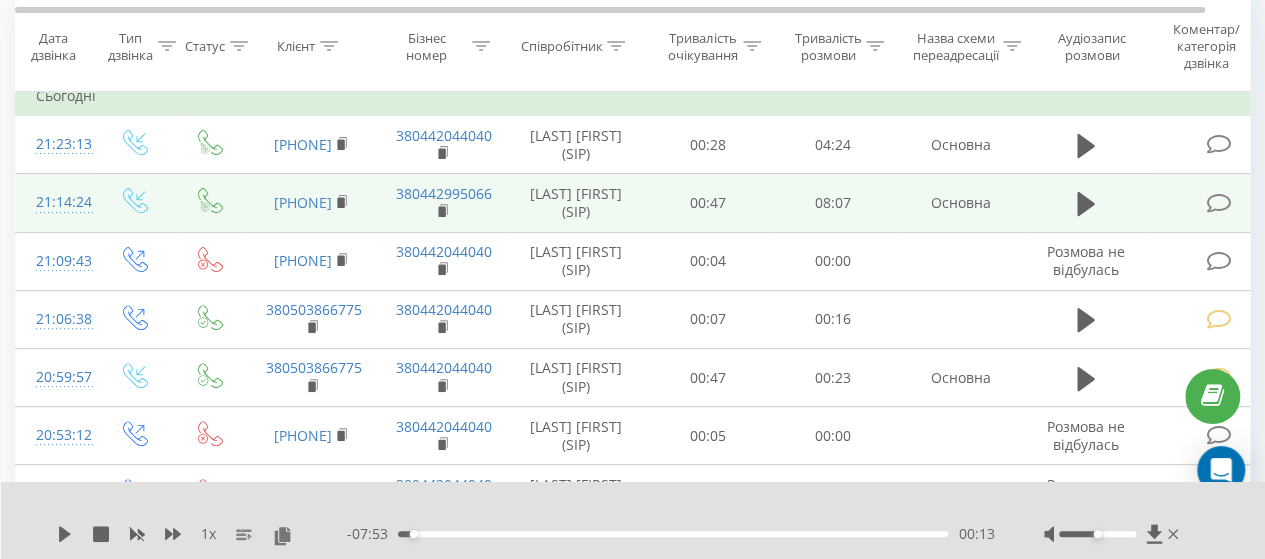 click at bounding box center [1218, 203] 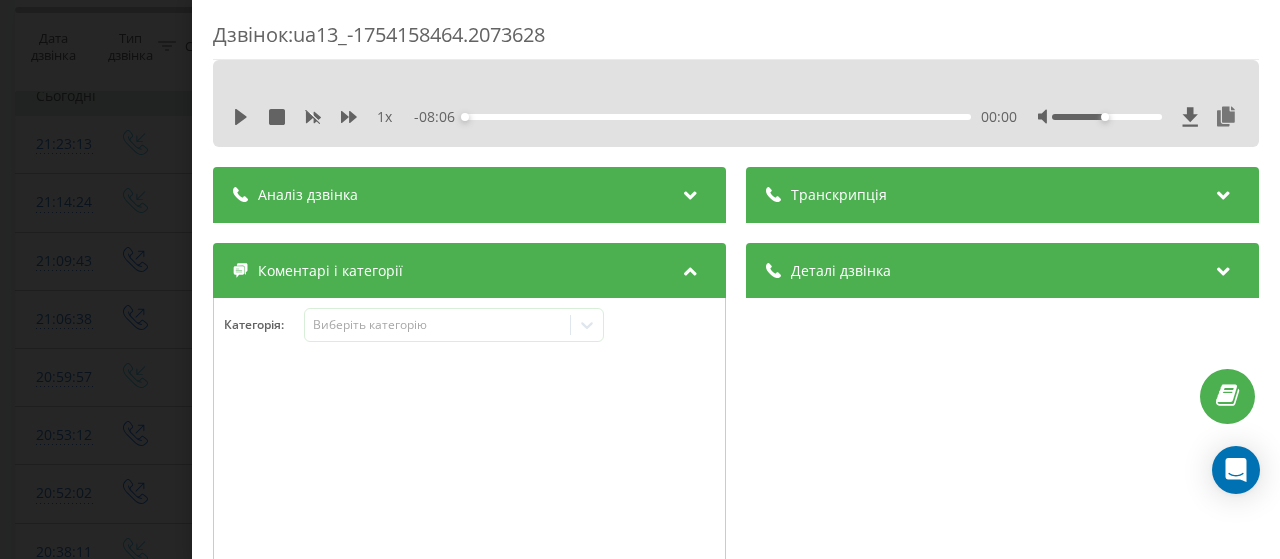 scroll, scrollTop: 100, scrollLeft: 0, axis: vertical 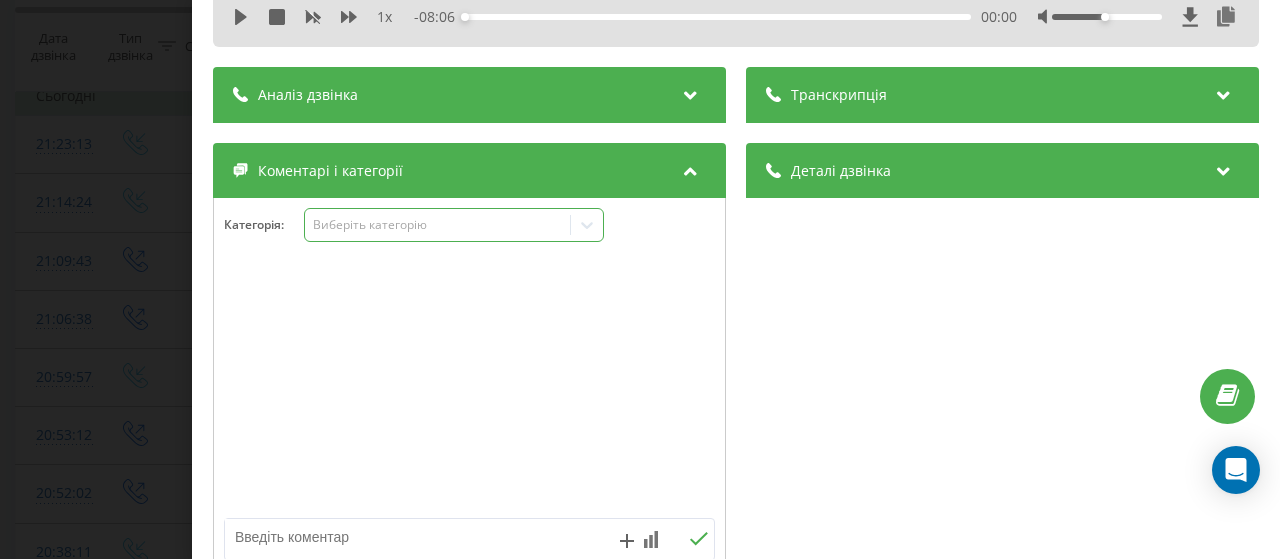 click 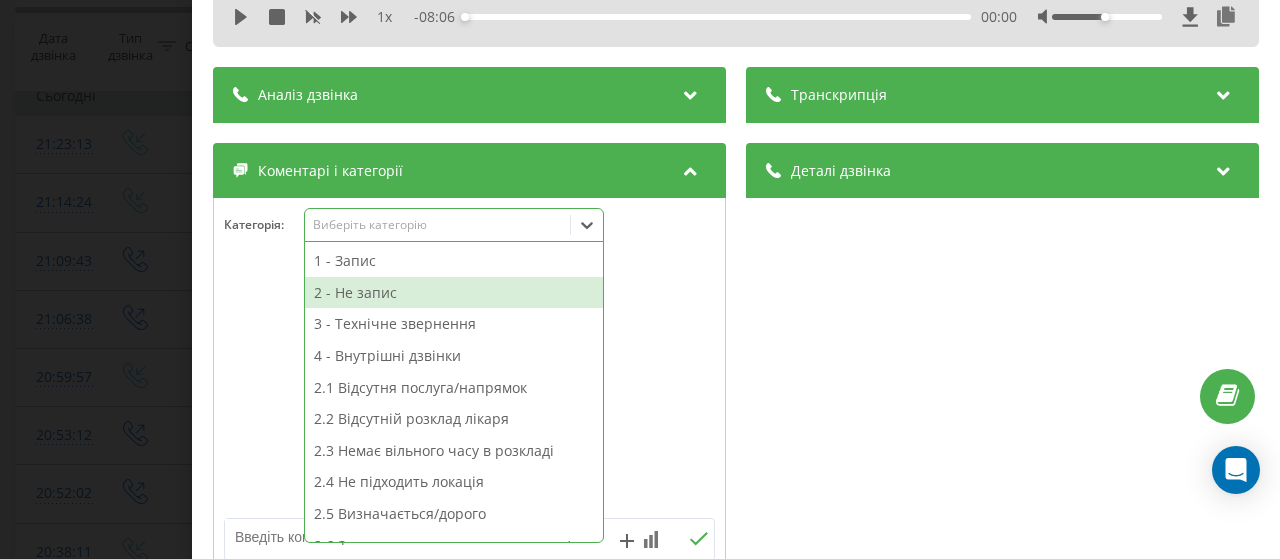 click on "2 - Не запис" at bounding box center [454, 293] 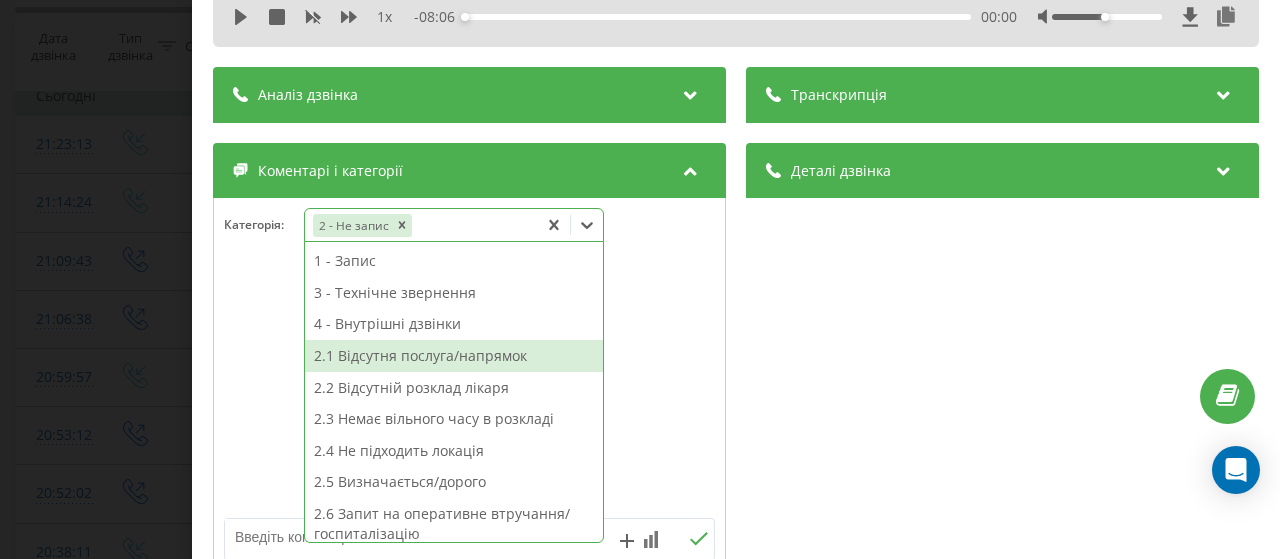 scroll, scrollTop: 100, scrollLeft: 0, axis: vertical 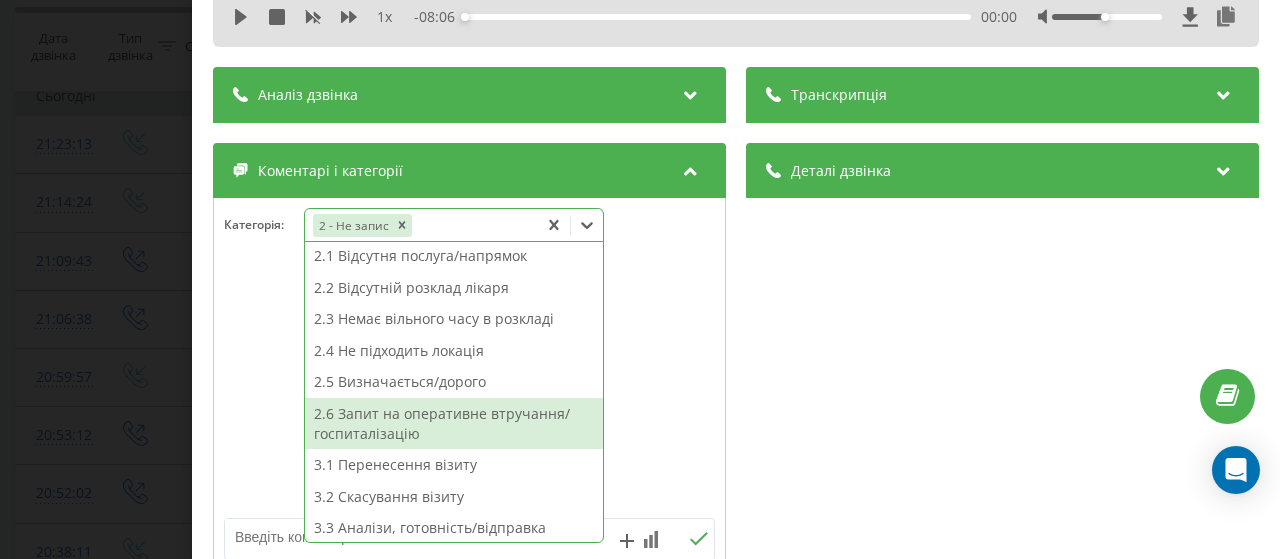 click on "2.6 Запит на оперативне втручання/госпиталізацію" at bounding box center [454, 423] 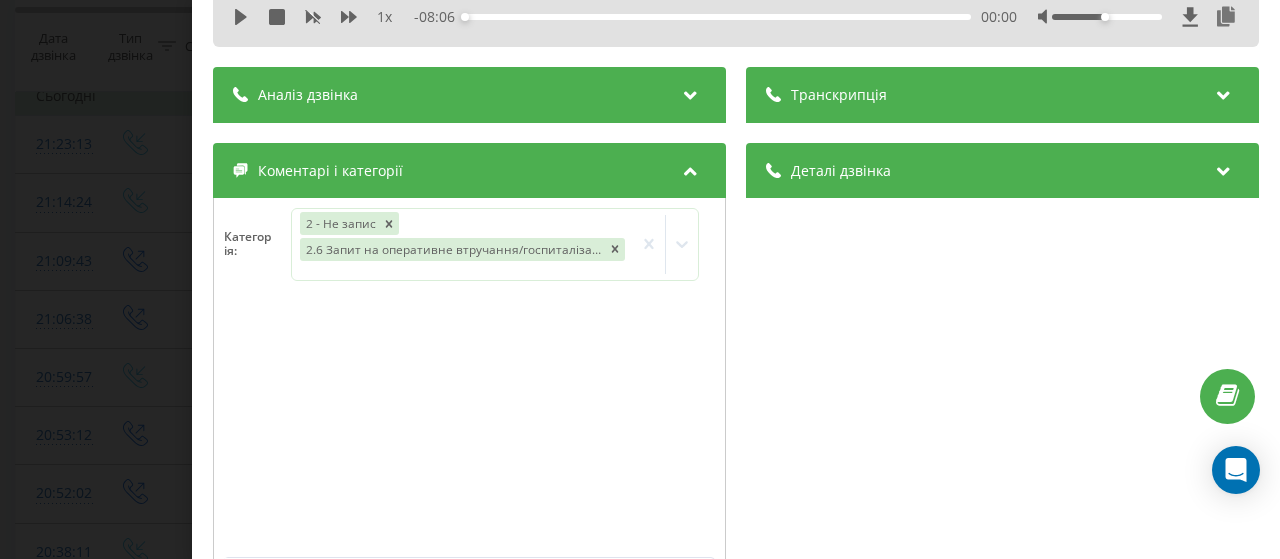 click on "Дзвінок :  ua13_-1754158464.2073628   1 x  - 08:06 00:00   00:00   Транскрипція Для AI-аналізу майбутніх дзвінків  налаштуйте та активуйте профіль на сторінці . Якщо профіль вже є і дзвінок відповідає його умовам, оновіть сторінку через 10 хвилин - AI аналізує поточний дзвінок. Аналіз дзвінка Для AI-аналізу майбутніх дзвінків  налаштуйте та активуйте профіль на сторінці . Якщо профіль вже є і дзвінок відповідає його умовам, оновіть сторінку через 10 хвилин - AI аналізує поточний дзвінок. Деталі дзвінка Загальне Дата дзвінка 2025-08-02 21:14:24 Тип дзвінка Вхідний Статус дзвінка Цільовий 380634992757 :" at bounding box center (736, 279) 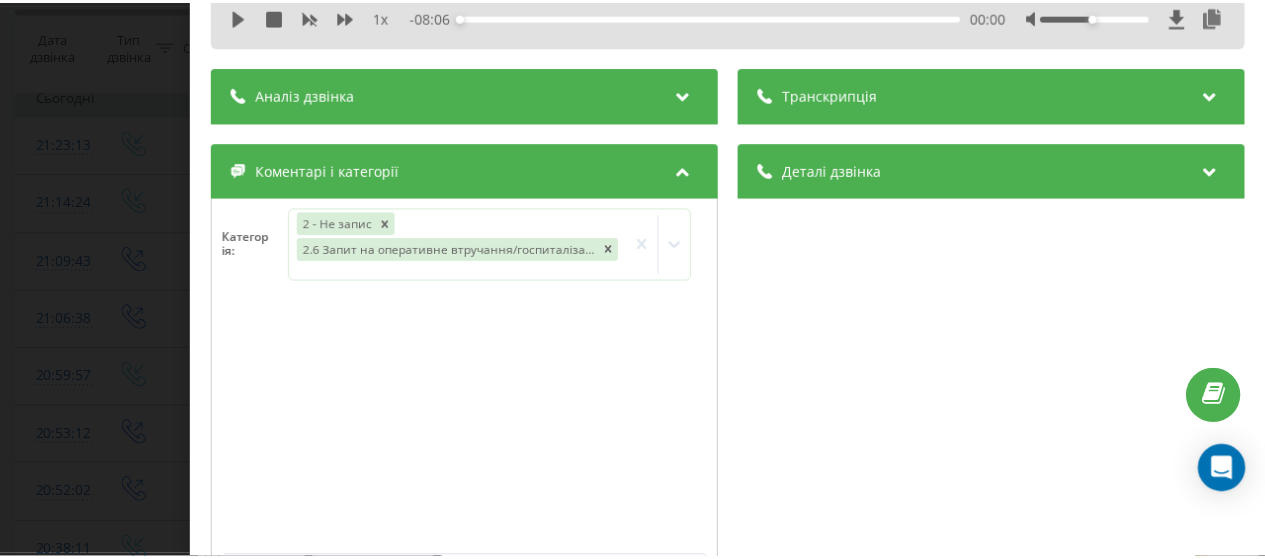 scroll, scrollTop: 0, scrollLeft: 0, axis: both 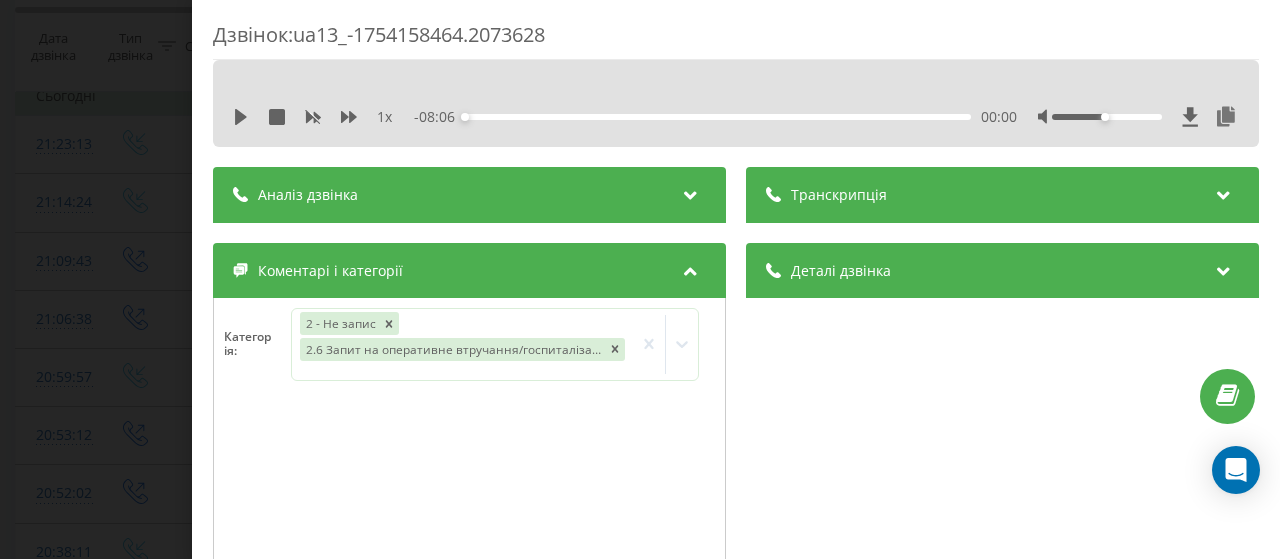 click on "Дзвінок :  ua13_-1754158464.2073628   1 x  - 08:06 00:00   00:00   Транскрипція Для AI-аналізу майбутніх дзвінків  налаштуйте та активуйте профіль на сторінці . Якщо профіль вже є і дзвінок відповідає його умовам, оновіть сторінку через 10 хвилин - AI аналізує поточний дзвінок. Аналіз дзвінка Для AI-аналізу майбутніх дзвінків  налаштуйте та активуйте профіль на сторінці . Якщо профіль вже є і дзвінок відповідає його умовам, оновіть сторінку через 10 хвилин - AI аналізує поточний дзвінок. Деталі дзвінка Загальне Дата дзвінка 2025-08-02 21:14:24 Тип дзвінка Вхідний Статус дзвінка Цільовий 380634992757 :" at bounding box center (640, 279) 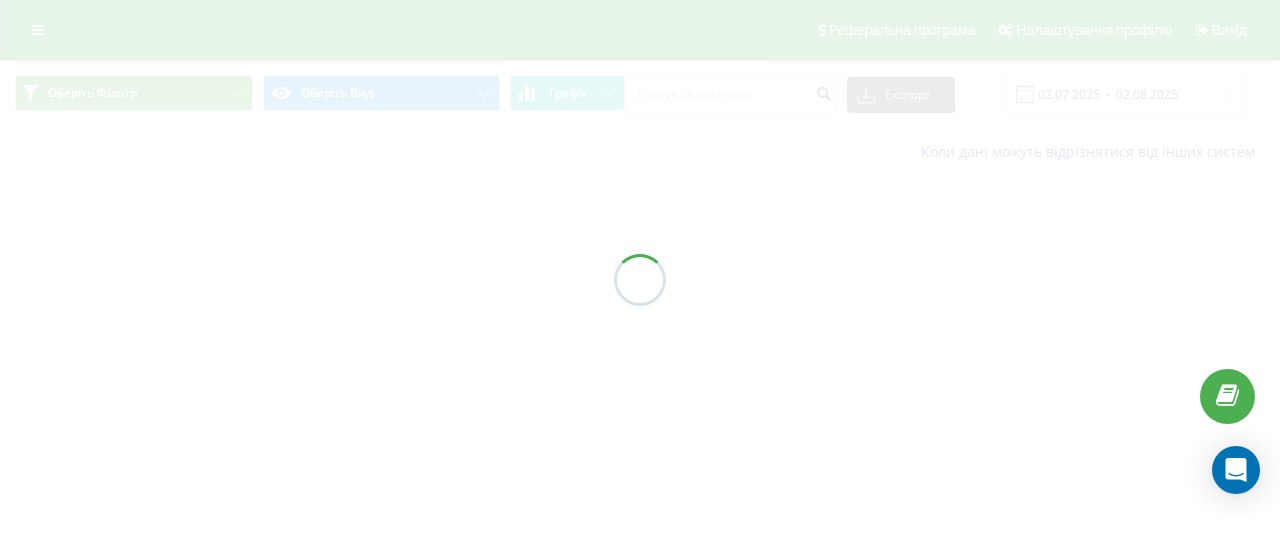 scroll, scrollTop: 0, scrollLeft: 0, axis: both 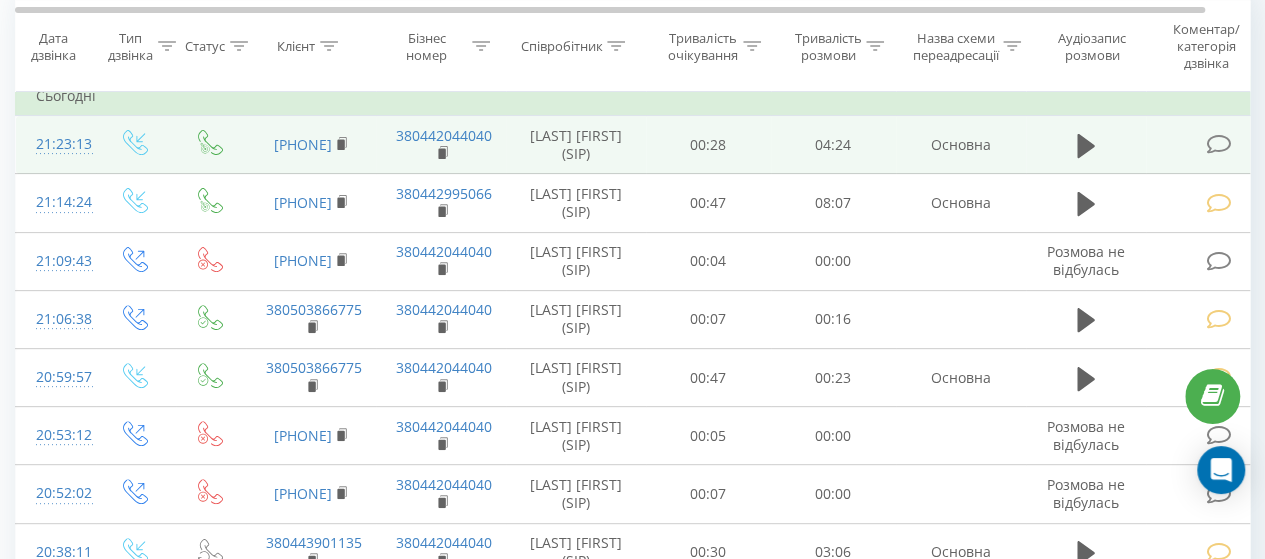 click at bounding box center (1218, 144) 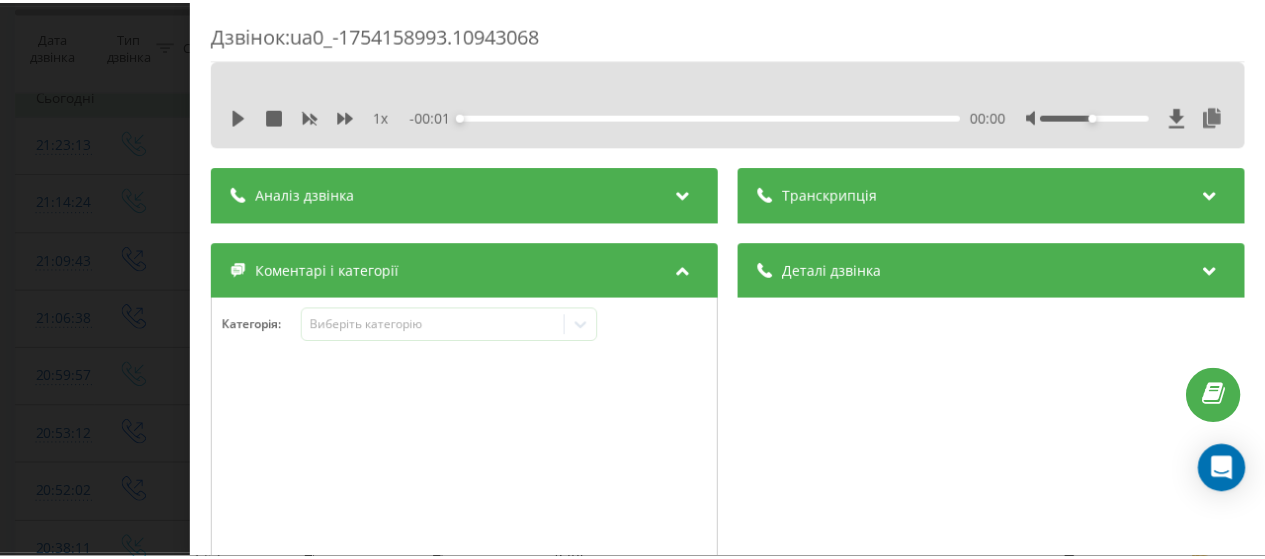 scroll, scrollTop: 100, scrollLeft: 0, axis: vertical 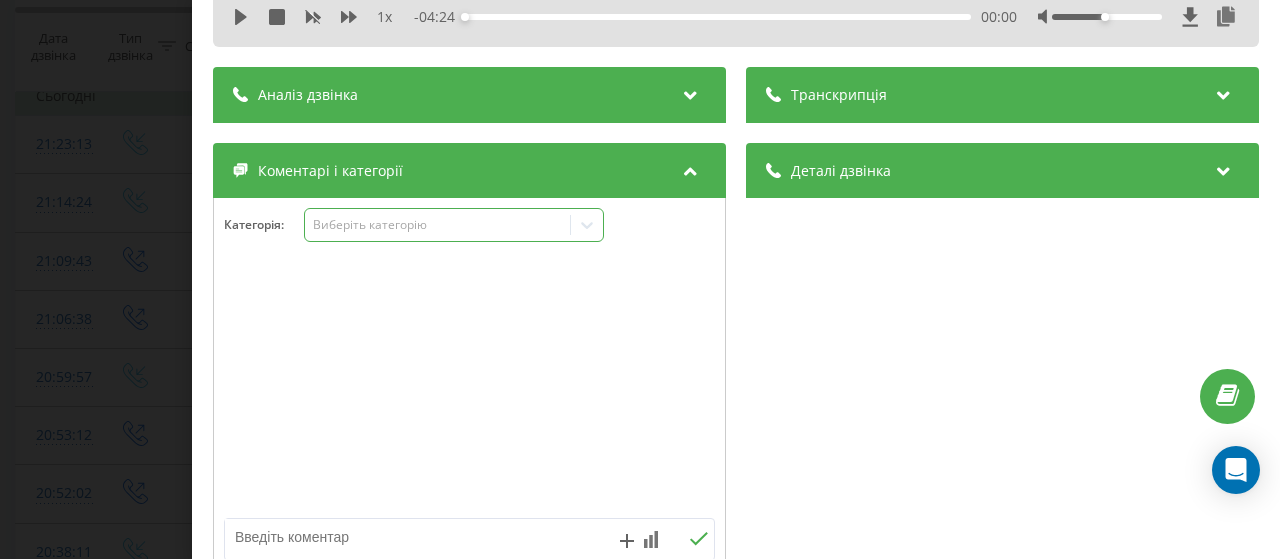 click 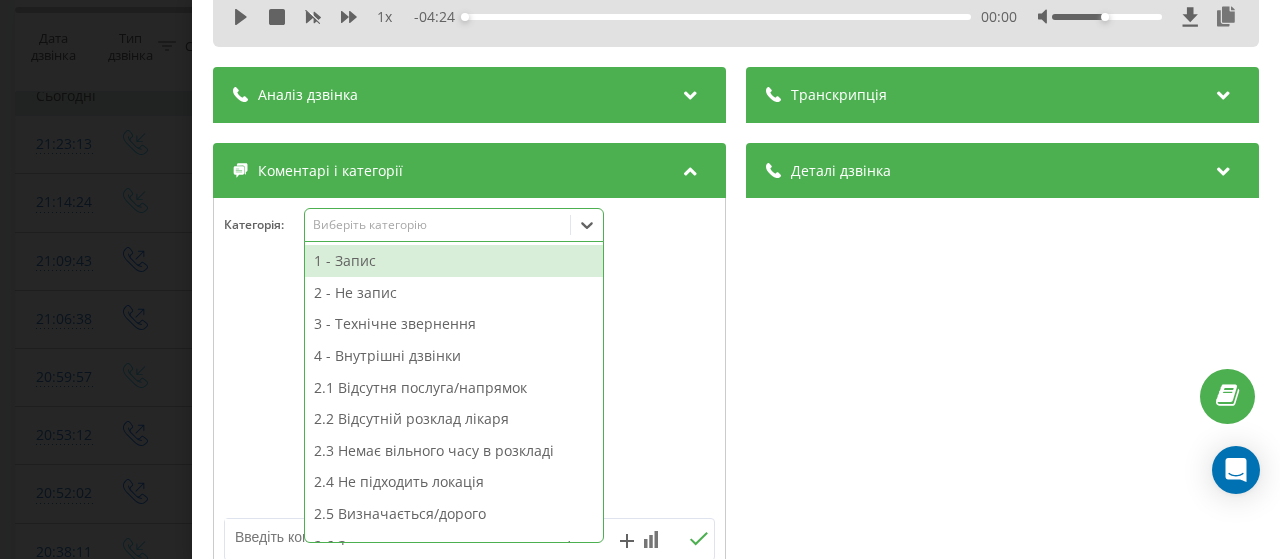 click on "1 - Запис" at bounding box center [454, 261] 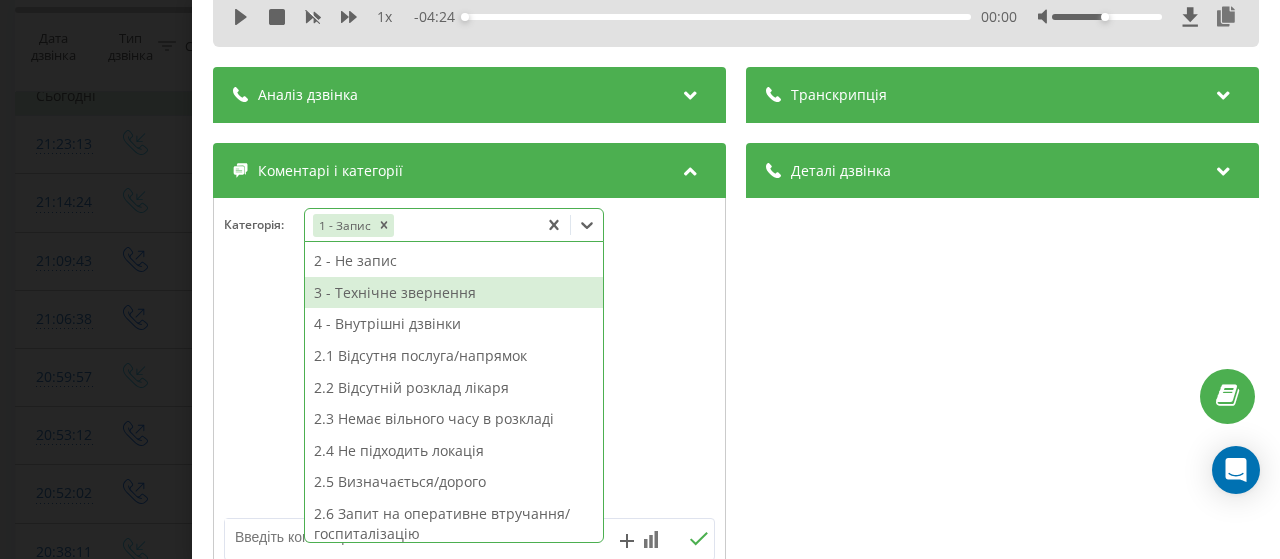 click on "Дзвінок :  ua0_-1754158993.10943068   1 x  - 04:24 00:00   00:00   Транскрипція Для AI-аналізу майбутніх дзвінків  налаштуйте та активуйте профіль на сторінці . Якщо профіль вже є і дзвінок відповідає його умовам, оновіть сторінку через 10 хвилин - AI аналізує поточний дзвінок. Аналіз дзвінка Для AI-аналізу майбутніх дзвінків  налаштуйте та активуйте профіль на сторінці . Якщо профіль вже є і дзвінок відповідає його умовам, оновіть сторінку через 10 хвилин - AI аналізує поточний дзвінок. Деталі дзвінка Загальне Дата дзвінка 2025-08-02 21:23:13 Тип дзвінка Вхідний Статус дзвінка Цільовий 380950951546 :" at bounding box center (736, 279) 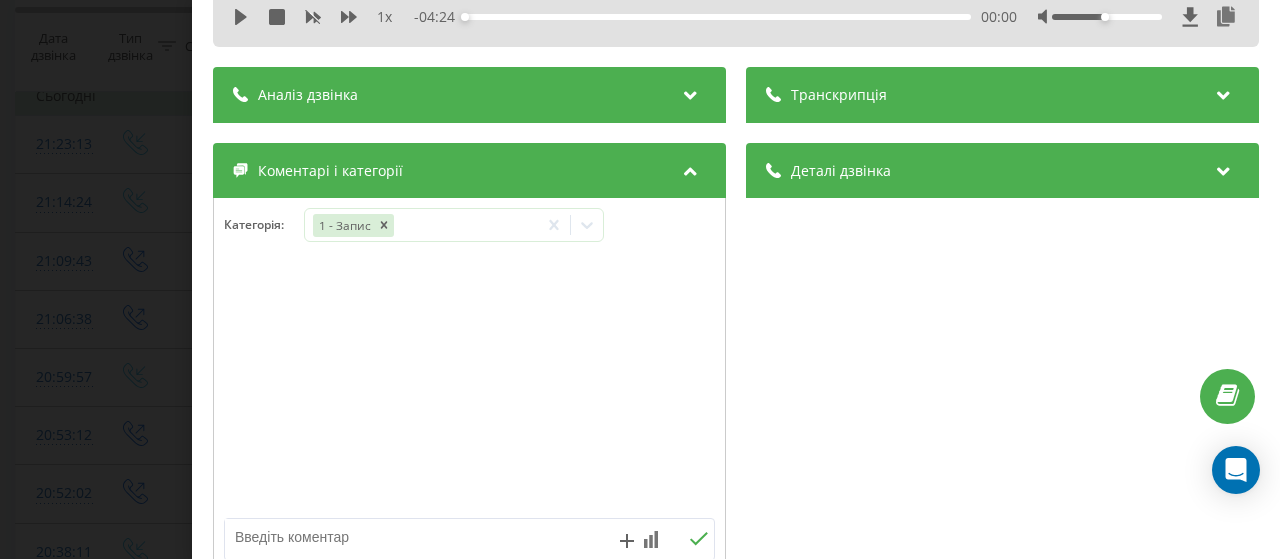 click on "Дзвінок :  ua0_-1754158993.10943068   1 x  - 04:24 00:00   00:00   Транскрипція Для AI-аналізу майбутніх дзвінків  налаштуйте та активуйте профіль на сторінці . Якщо профіль вже є і дзвінок відповідає його умовам, оновіть сторінку через 10 хвилин - AI аналізує поточний дзвінок. Аналіз дзвінка Для AI-аналізу майбутніх дзвінків  налаштуйте та активуйте профіль на сторінці . Якщо профіль вже є і дзвінок відповідає його умовам, оновіть сторінку через 10 хвилин - AI аналізує поточний дзвінок. Деталі дзвінка Загальне Дата дзвінка 2025-08-02 21:23:13 Тип дзвінка Вхідний Статус дзвінка Цільовий 380950951546 :" at bounding box center [640, 279] 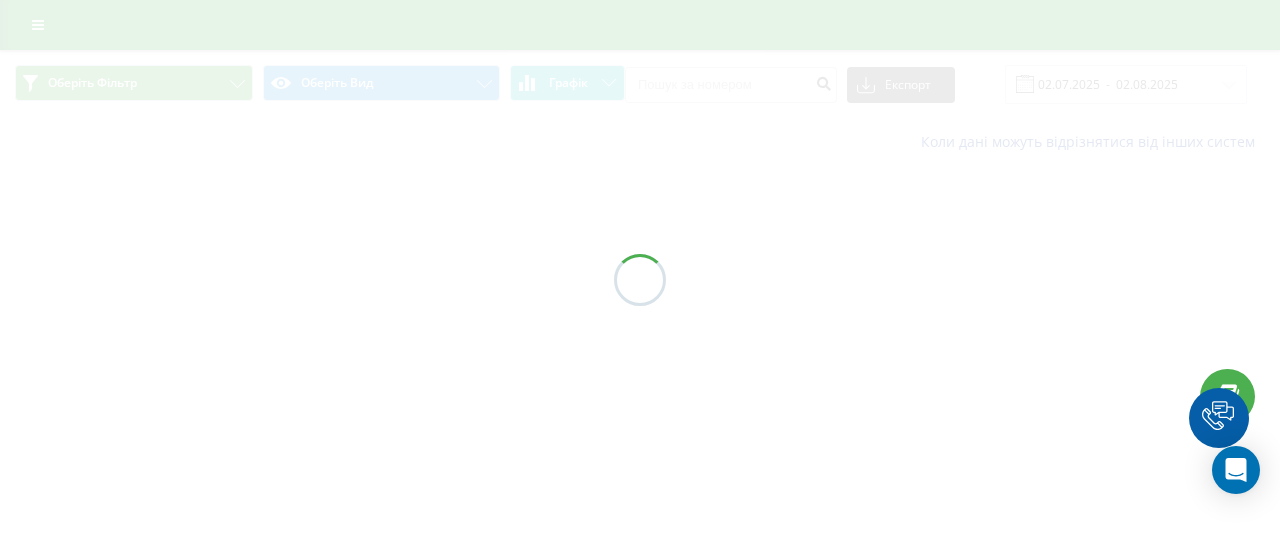 scroll, scrollTop: 0, scrollLeft: 0, axis: both 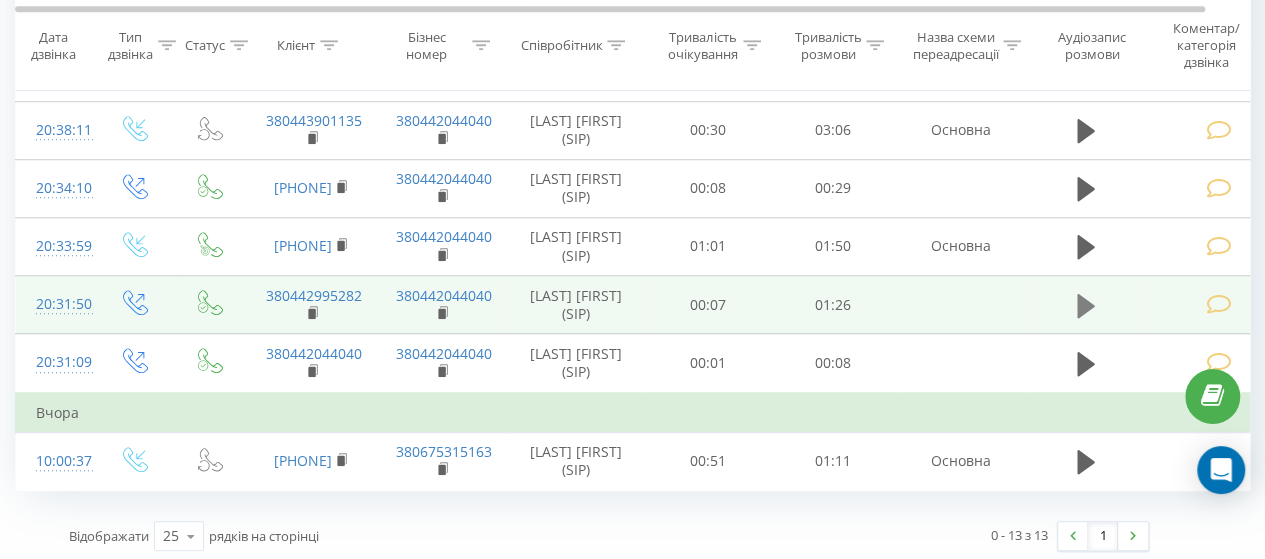 click 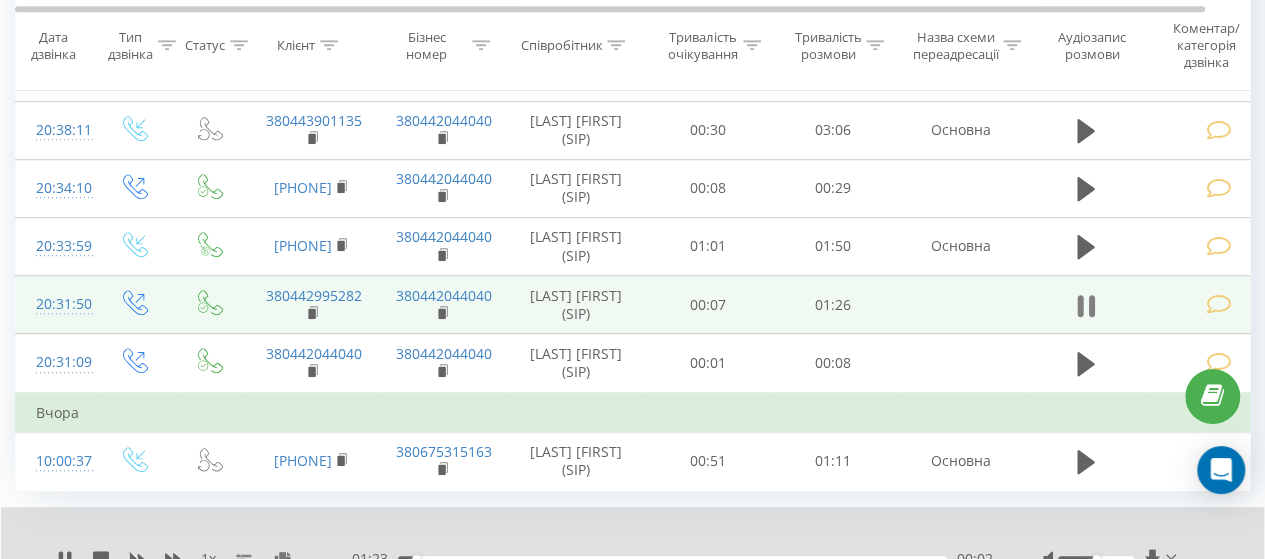 click 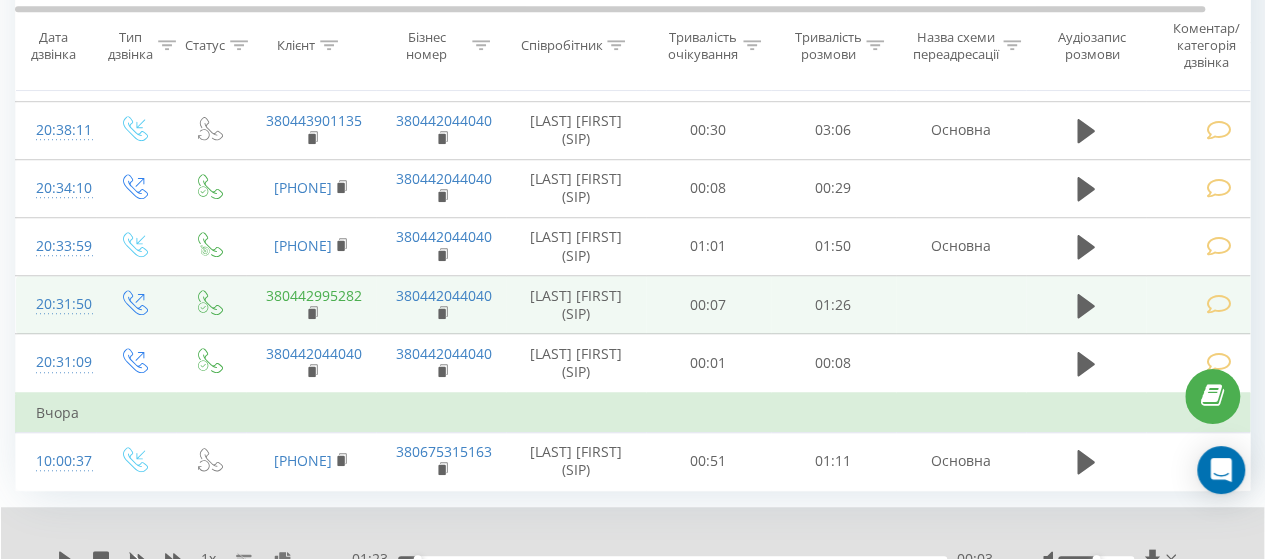drag, startPoint x: 309, startPoint y: 287, endPoint x: 272, endPoint y: 293, distance: 37.48333 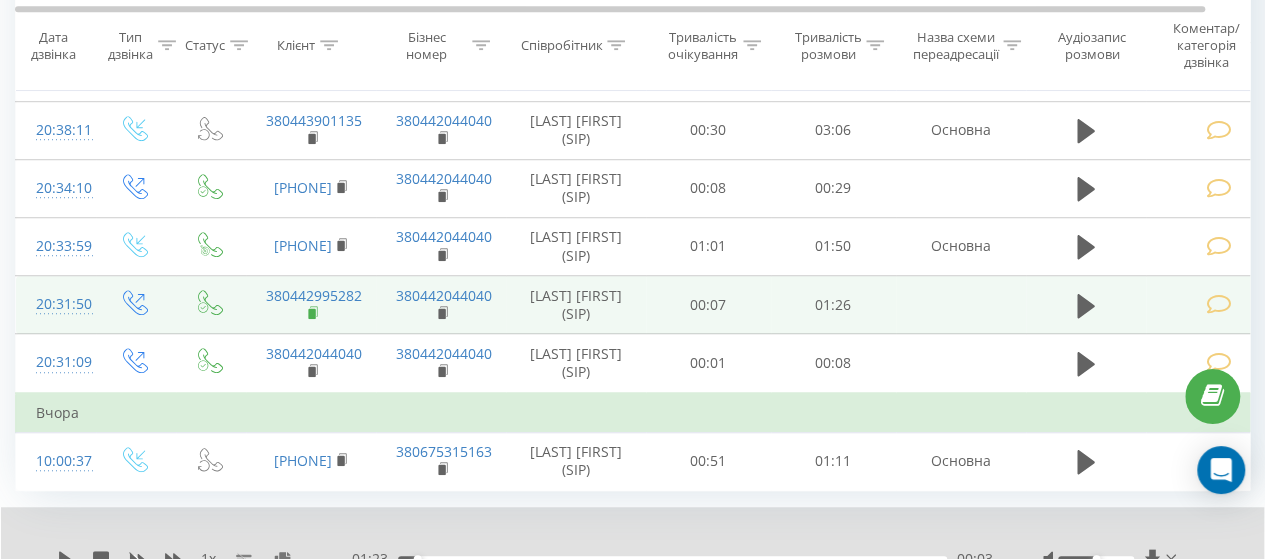 click 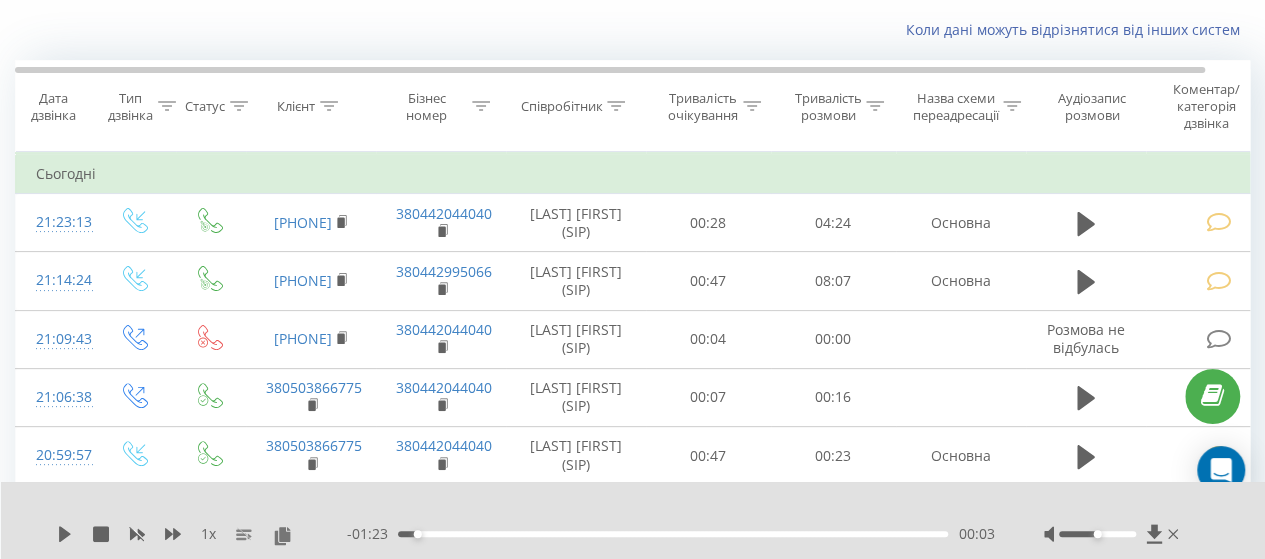 scroll, scrollTop: 0, scrollLeft: 0, axis: both 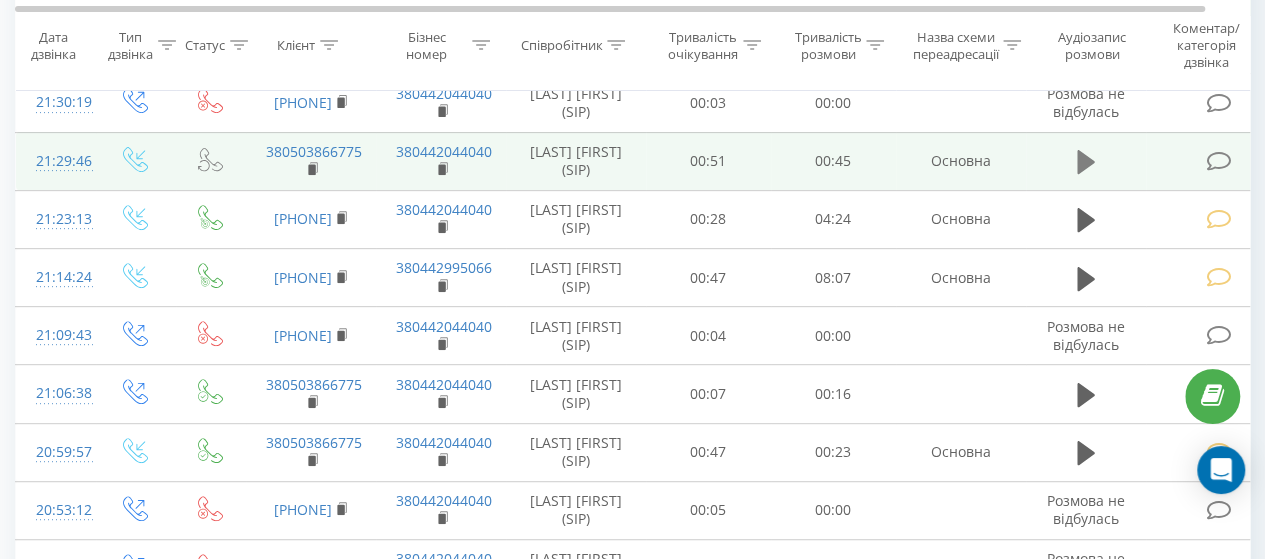 click 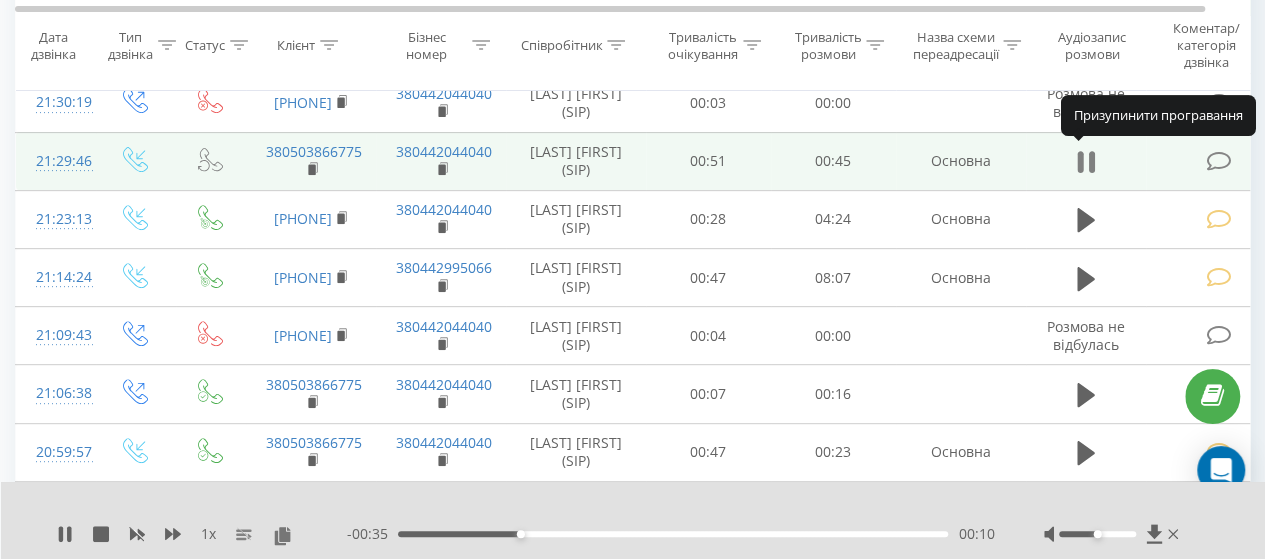 click 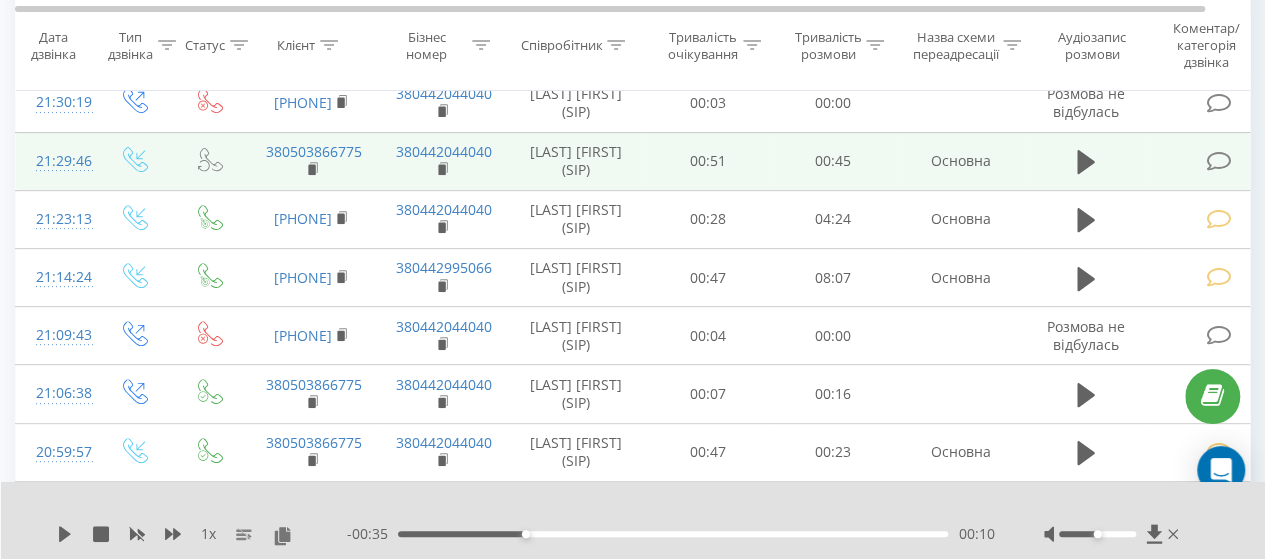 click at bounding box center [1218, 161] 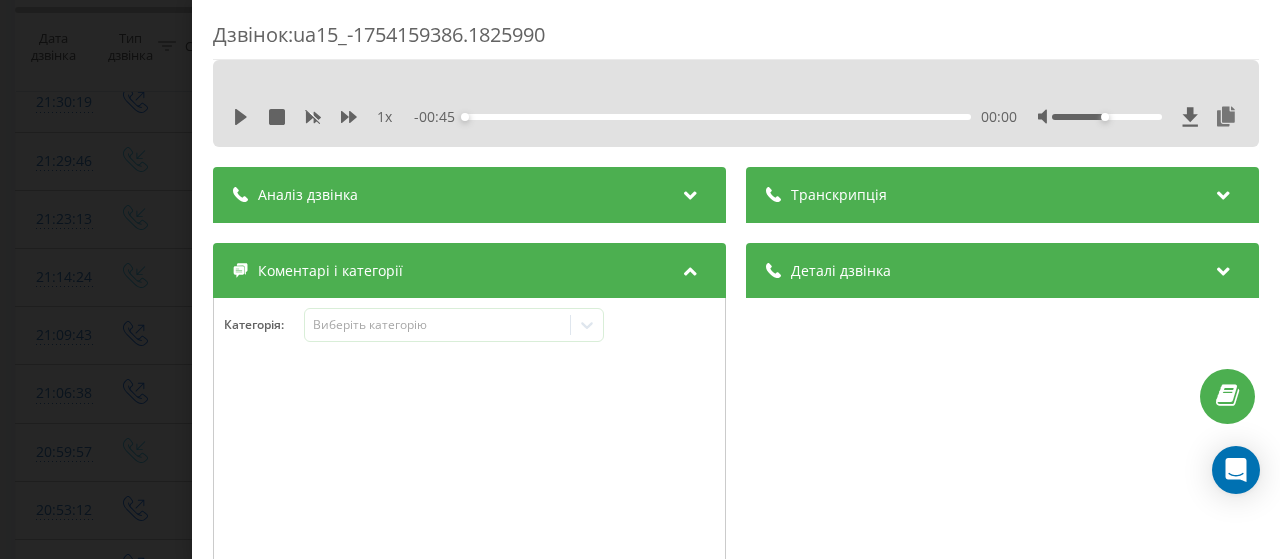 click at bounding box center [690, 268] 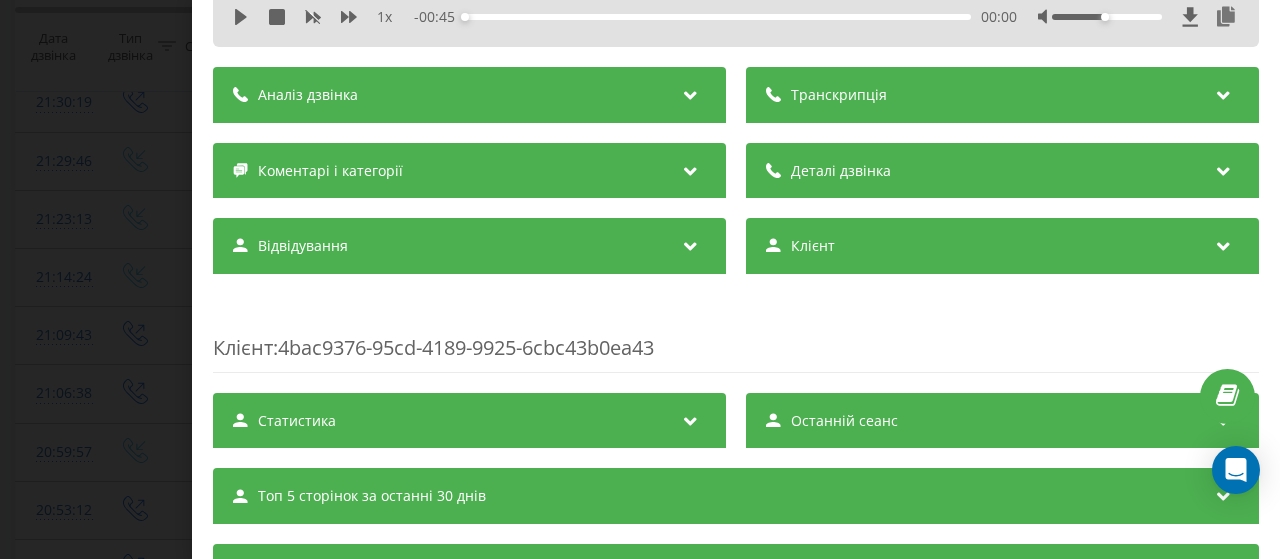 scroll, scrollTop: 0, scrollLeft: 0, axis: both 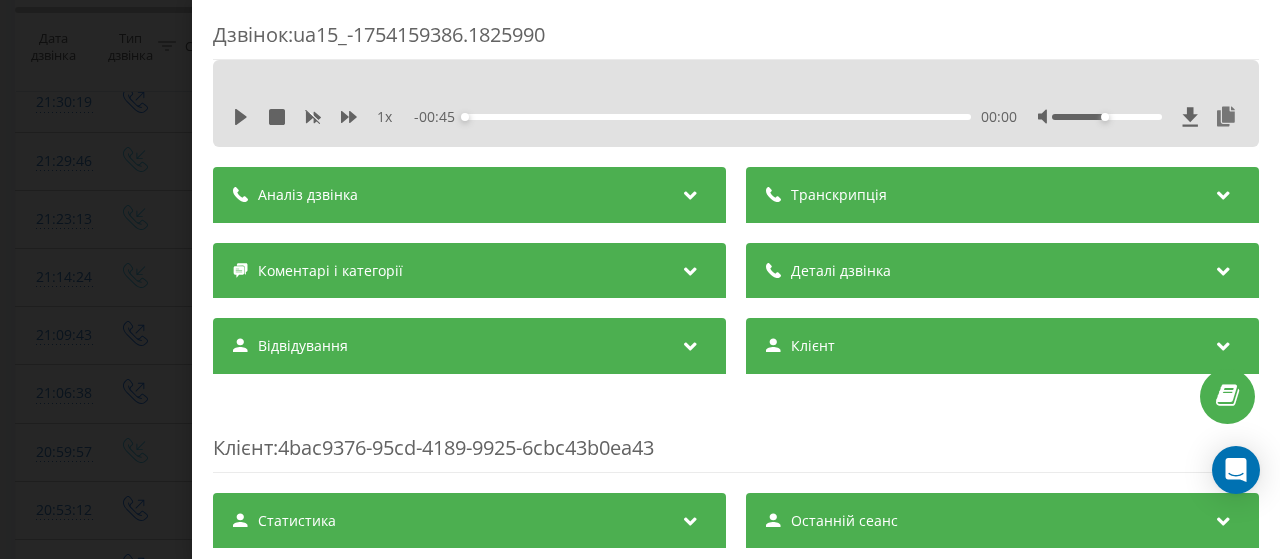 click at bounding box center [690, 268] 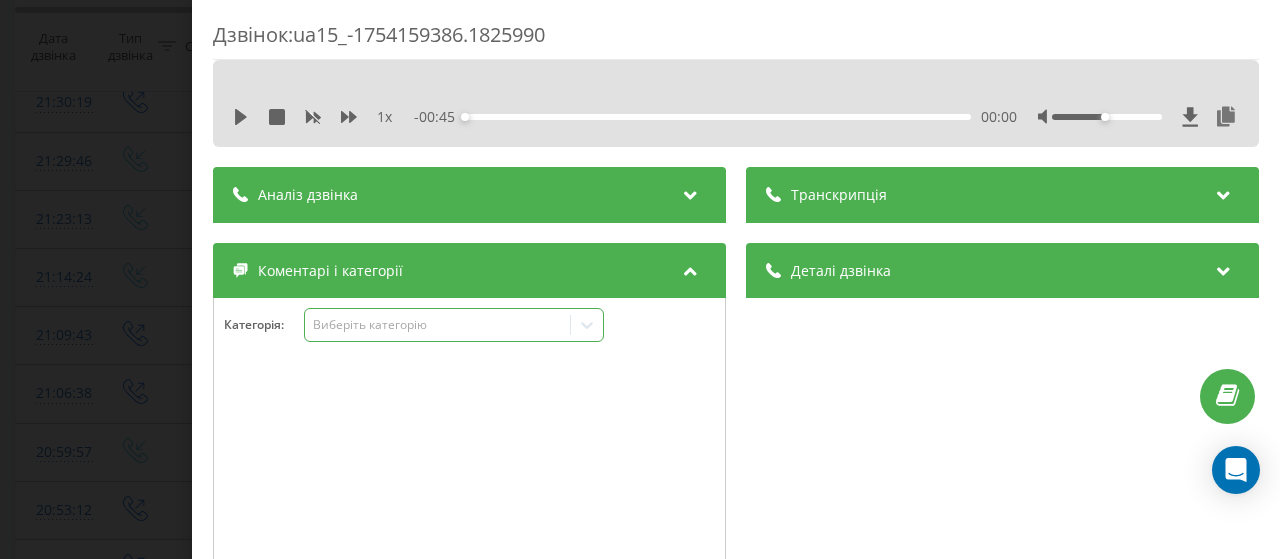 click 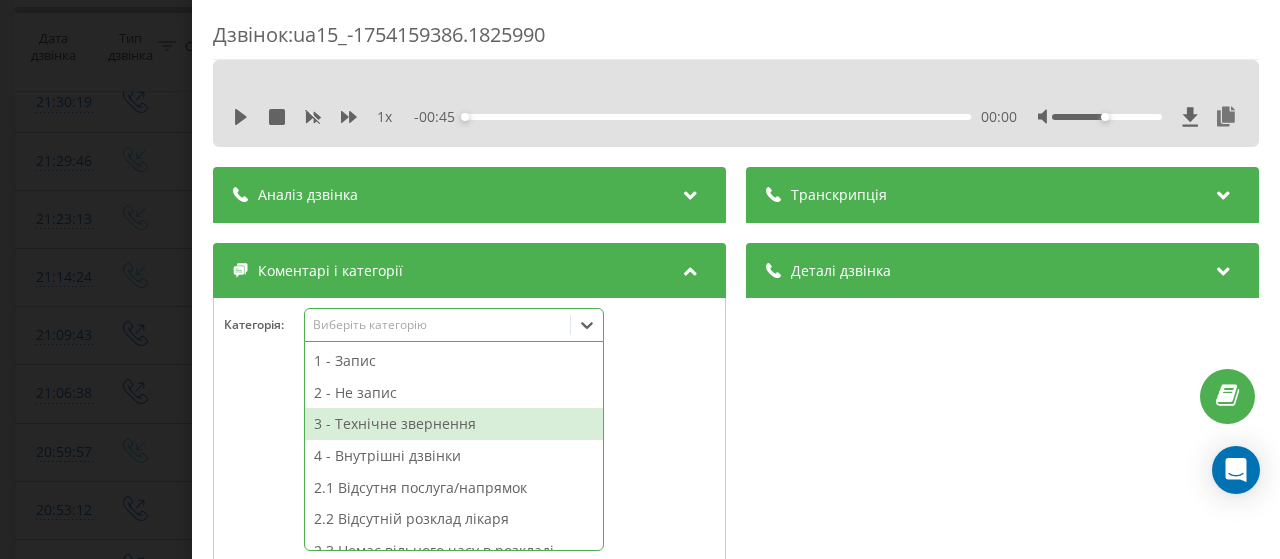 click on "3 - Технічне звернення" at bounding box center (454, 424) 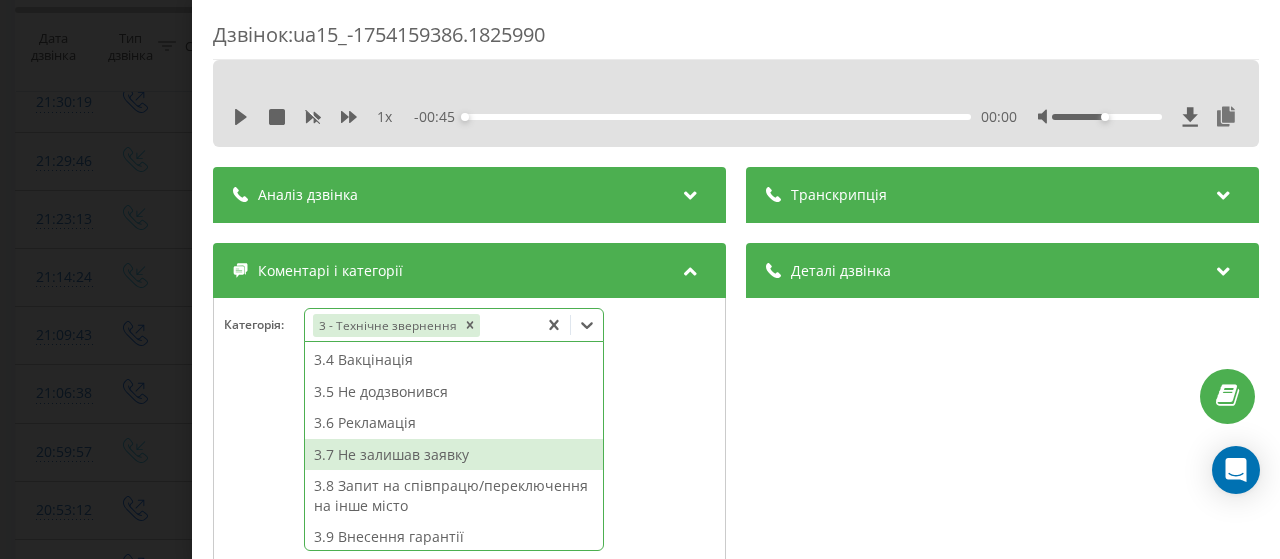 scroll, scrollTop: 406, scrollLeft: 0, axis: vertical 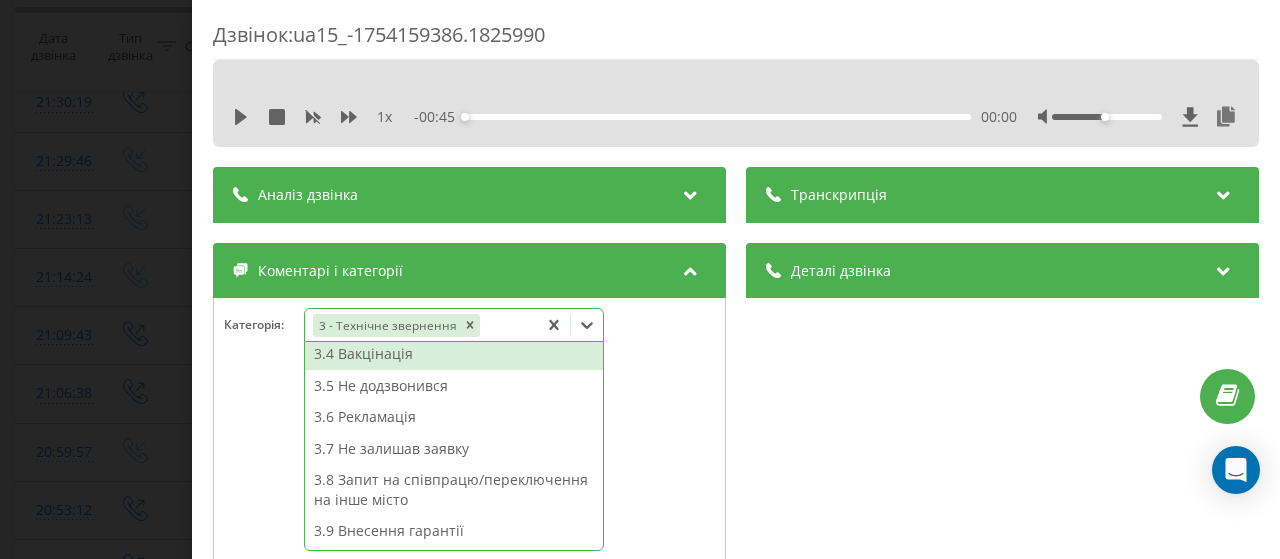 click at bounding box center [469, 488] 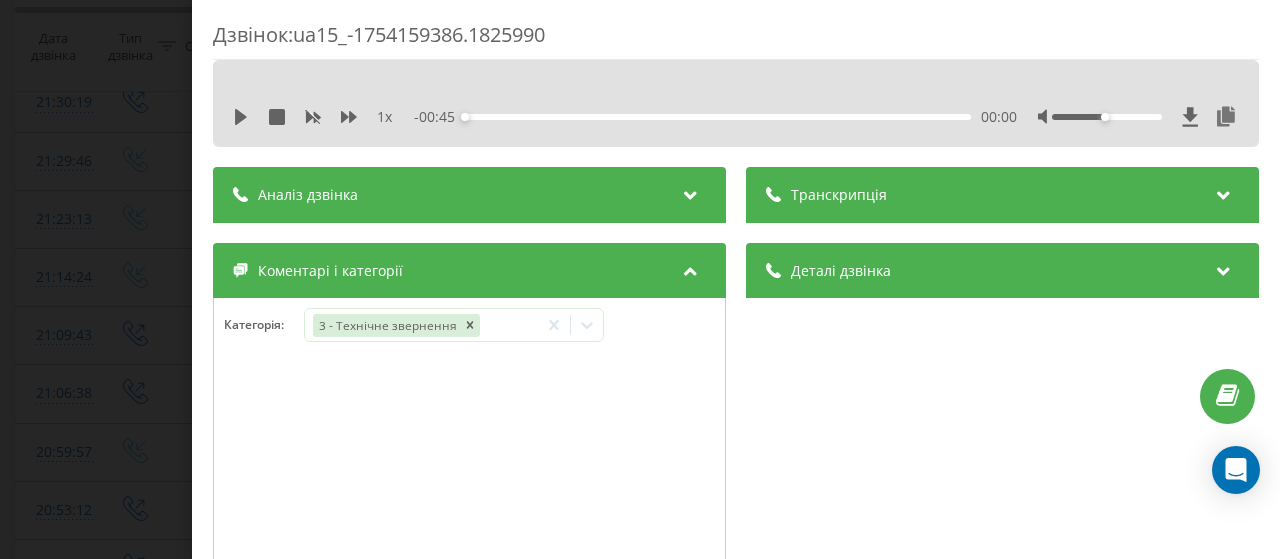 scroll, scrollTop: 200, scrollLeft: 0, axis: vertical 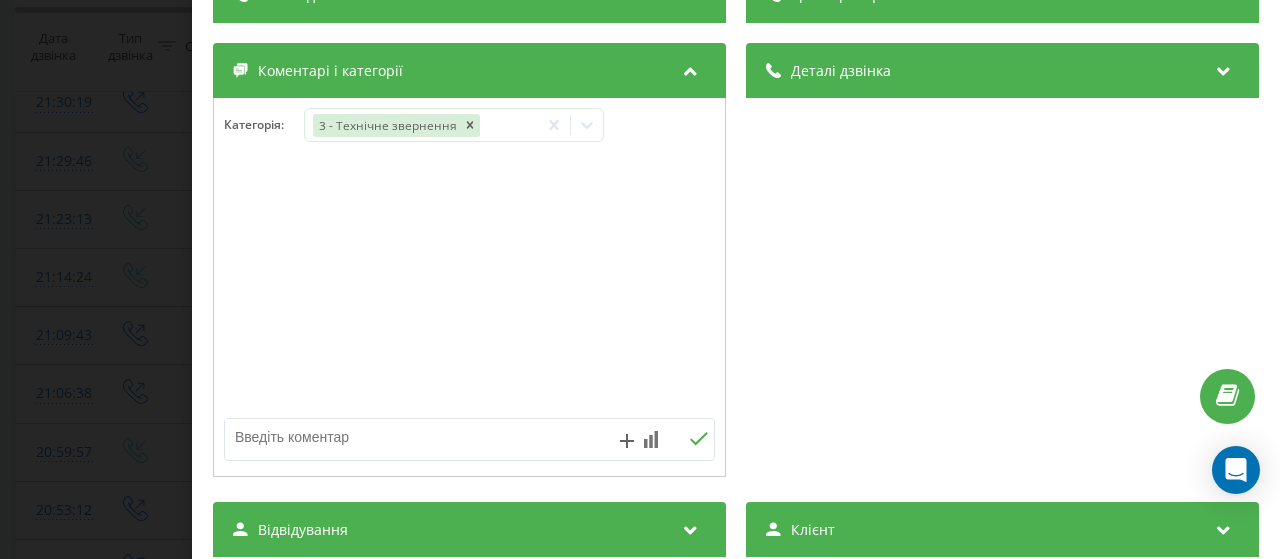 click at bounding box center (420, 437) 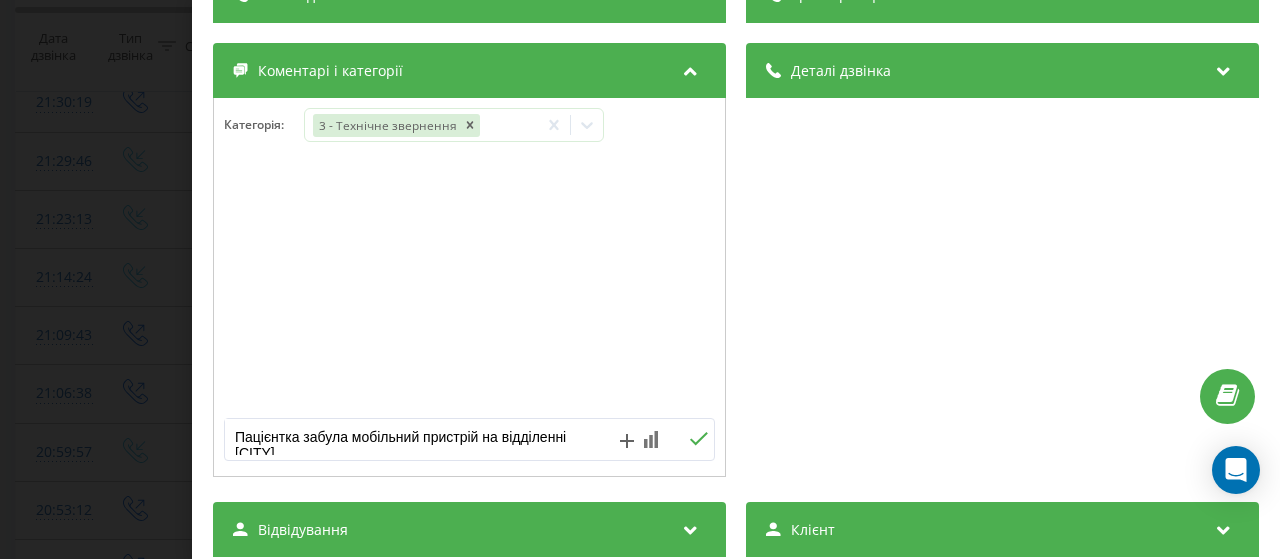 scroll, scrollTop: 5, scrollLeft: 0, axis: vertical 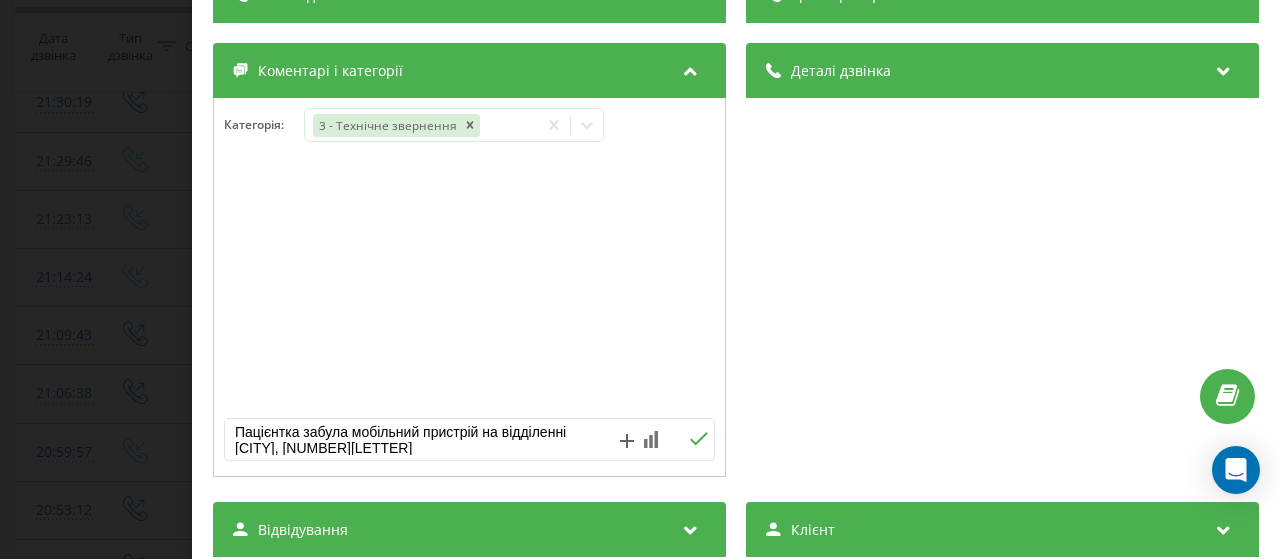 type on "Пацієнтка забула мобільний пристрій на відділенні Березняківська, 30Б" 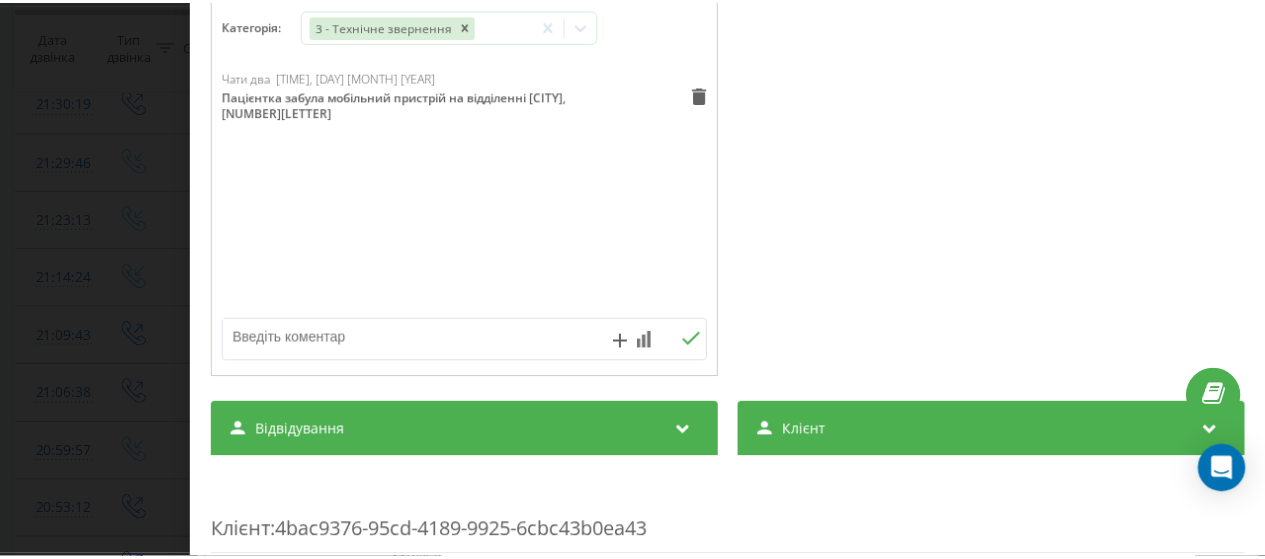 scroll, scrollTop: 200, scrollLeft: 0, axis: vertical 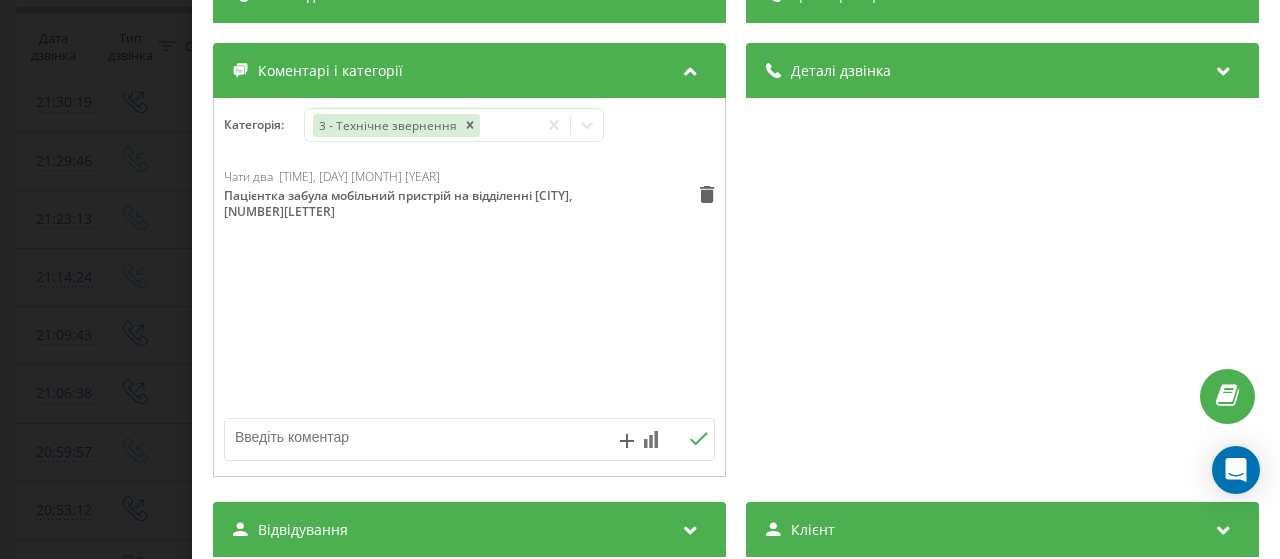 click on "Дзвінок :  ua15_-1754159386.1825990   1 x  - 00:45 00:00   00:00   Транскрипція Для AI-аналізу майбутніх дзвінків  налаштуйте та активуйте профіль на сторінці . Якщо профіль вже є і дзвінок відповідає його умовам, оновіть сторінку через 10 хвилин - AI аналізує поточний дзвінок. Аналіз дзвінка Для AI-аналізу майбутніх дзвінків  налаштуйте та активуйте профіль на сторінці . Якщо профіль вже є і дзвінок відповідає його умовам, оновіть сторінку через 10 хвилин - AI аналізує поточний дзвінок. Деталі дзвінка Загальне Дата дзвінка 2025-08-02 21:29:46 Тип дзвінка Вхідний Статус дзвінка Повторний 380503866775" at bounding box center [640, 279] 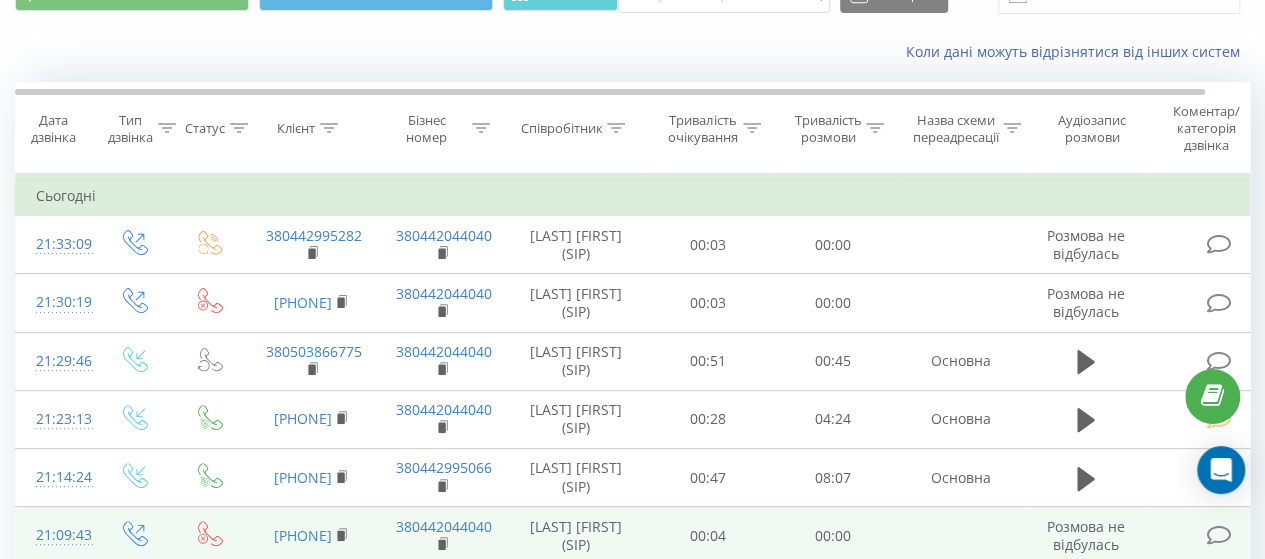 scroll, scrollTop: 0, scrollLeft: 0, axis: both 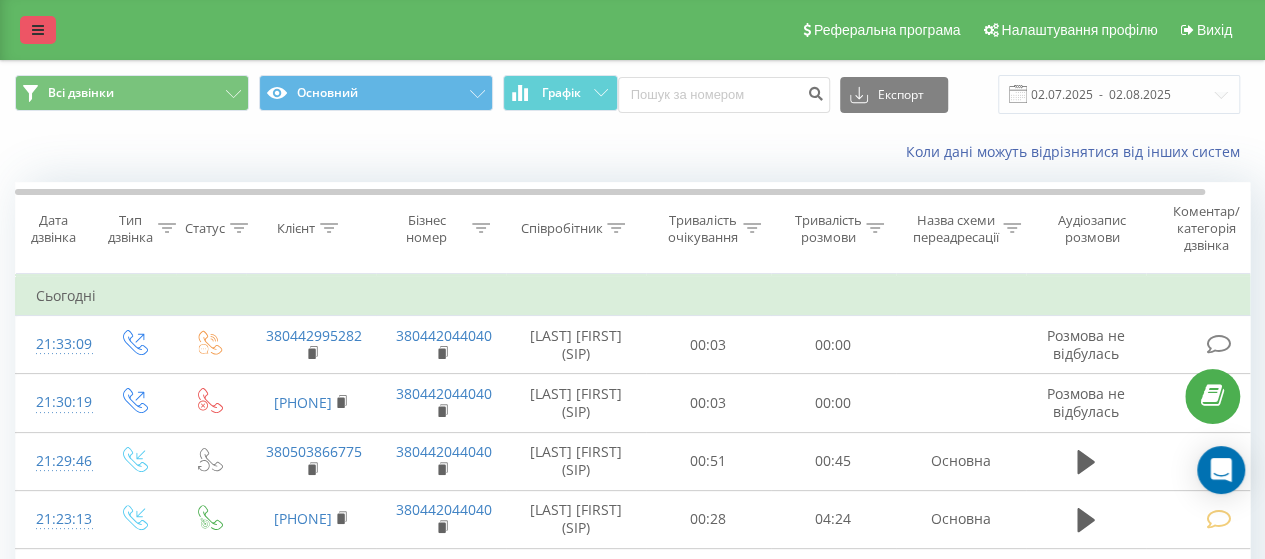 click at bounding box center (38, 30) 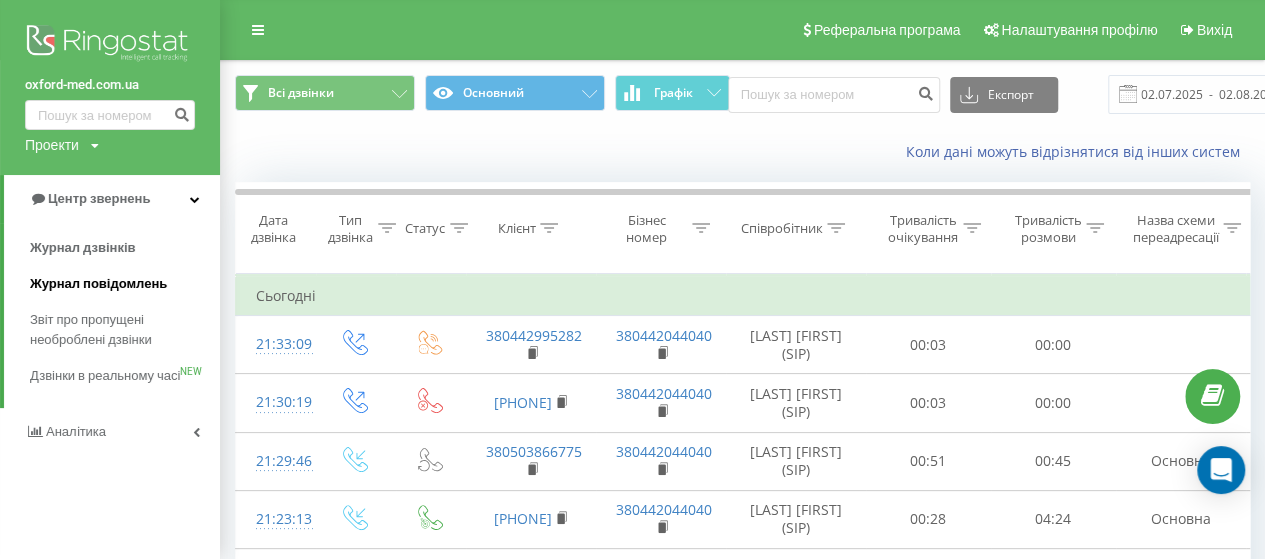 click on "Журнал повідомлень" at bounding box center [98, 284] 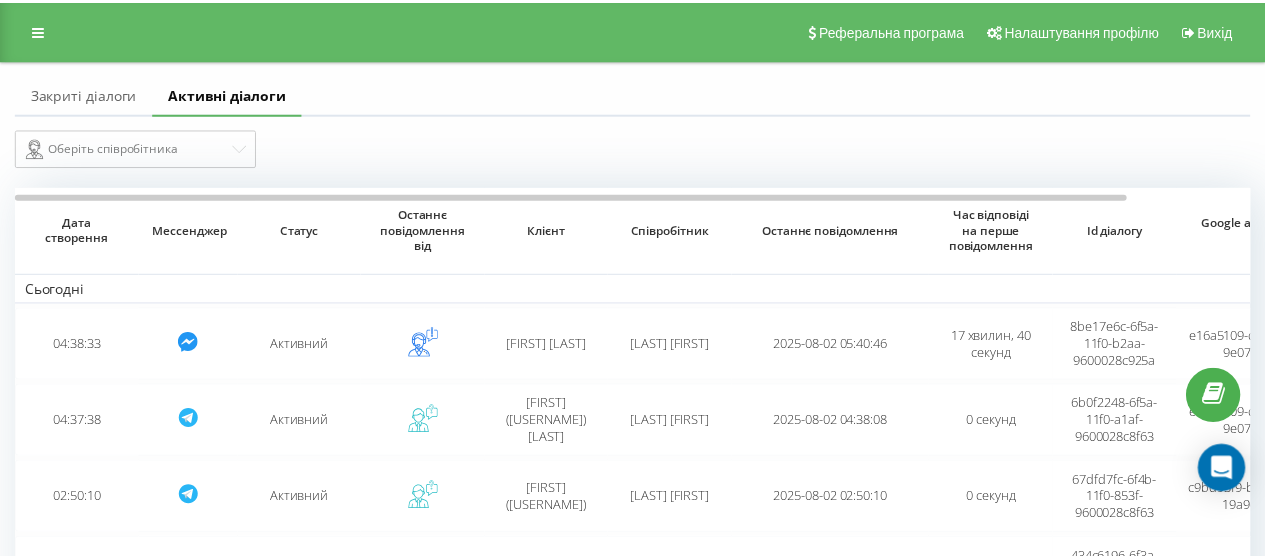 scroll, scrollTop: 0, scrollLeft: 0, axis: both 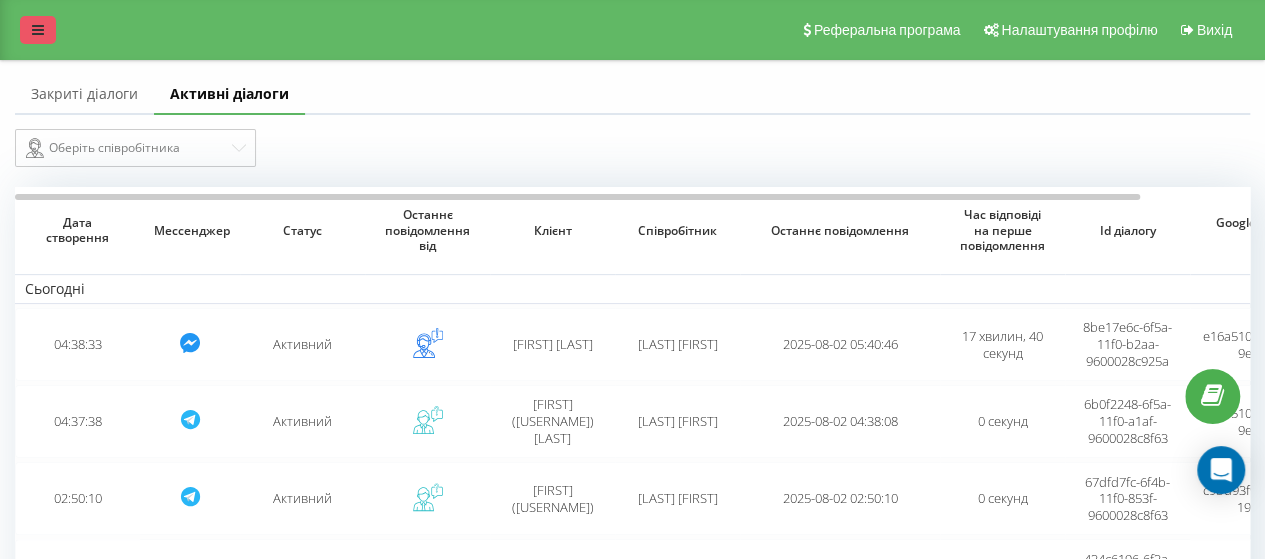 click at bounding box center [38, 30] 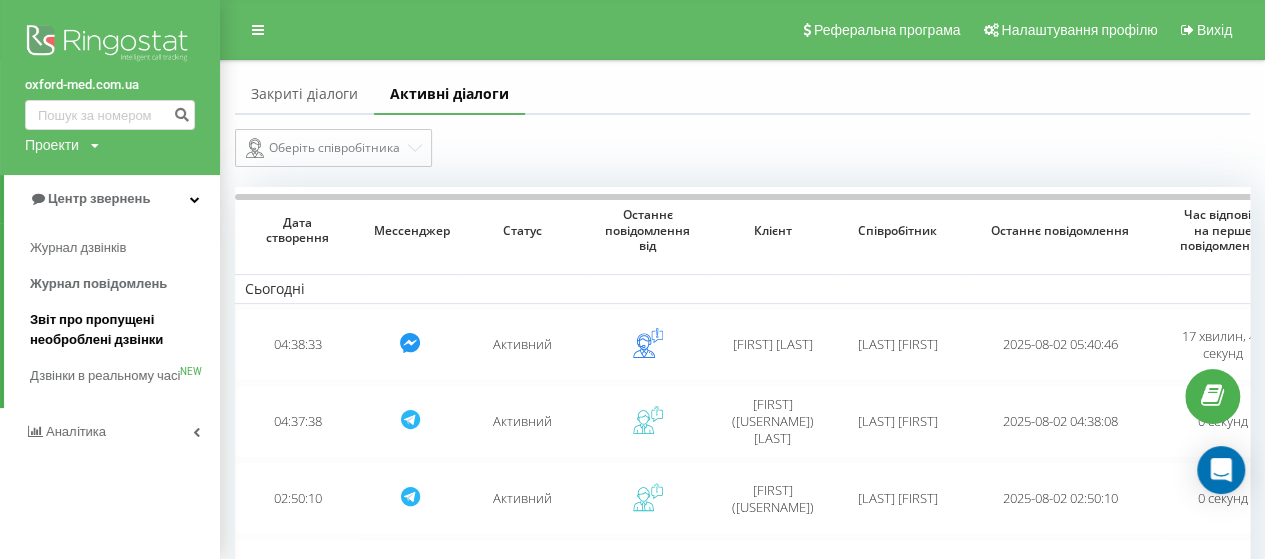 click on "Звіт про пропущені необроблені дзвінки" at bounding box center (120, 330) 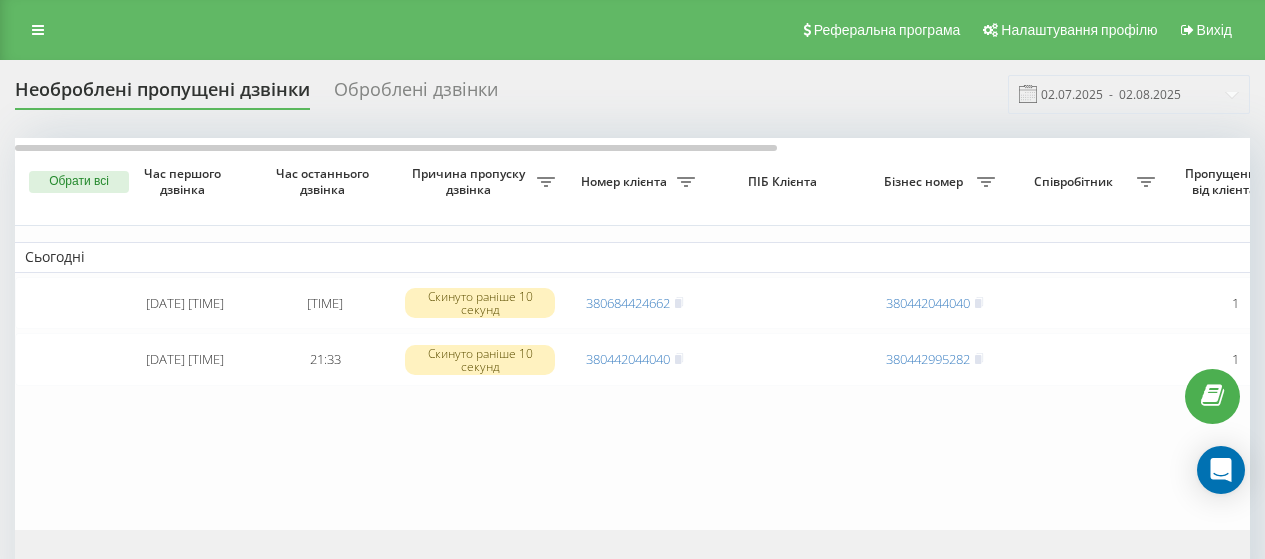scroll, scrollTop: 0, scrollLeft: 0, axis: both 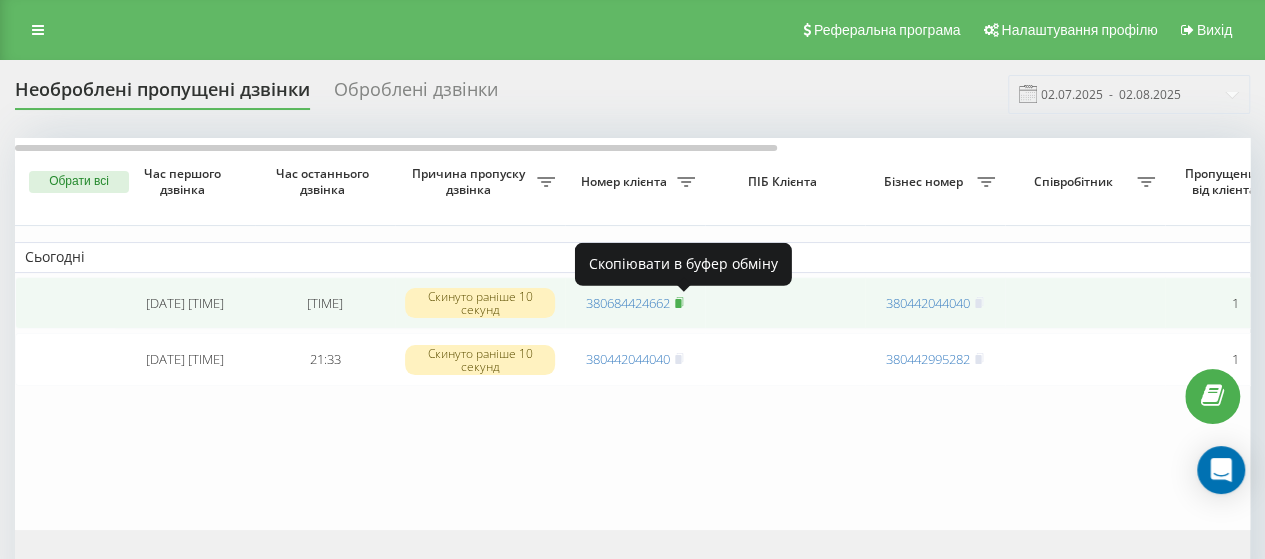 click 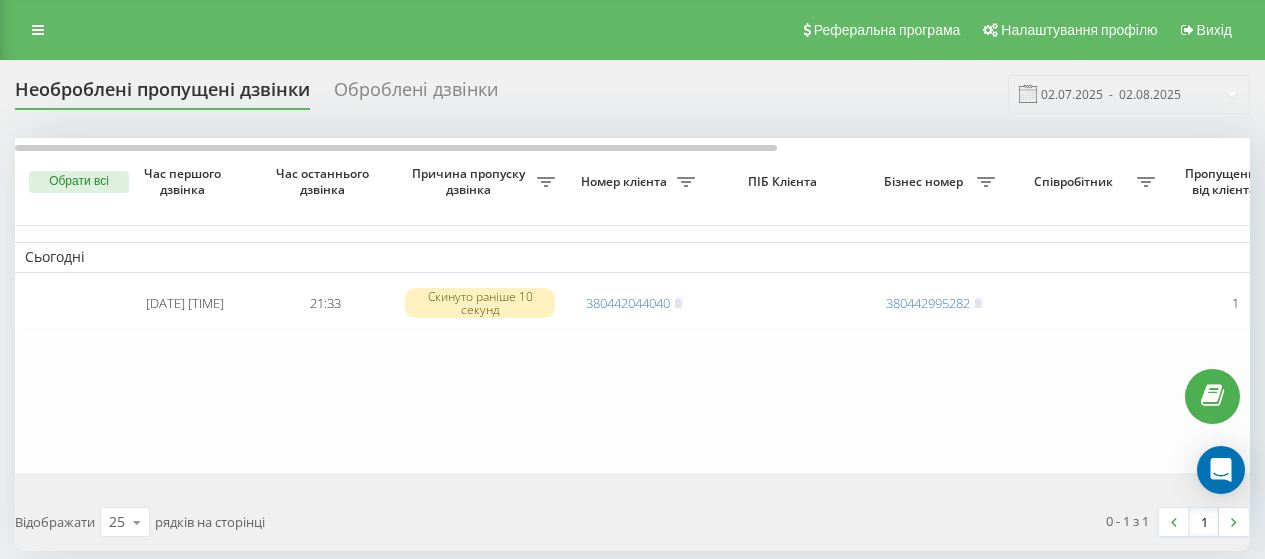 scroll, scrollTop: 0, scrollLeft: 0, axis: both 